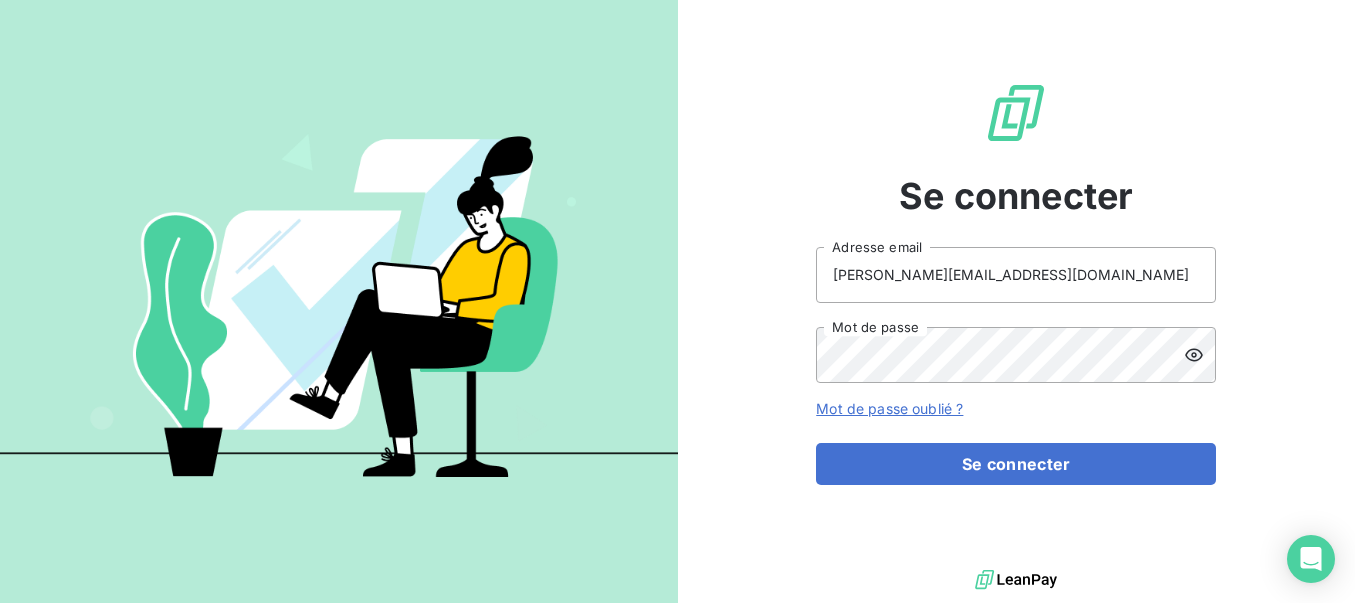 scroll, scrollTop: 0, scrollLeft: 0, axis: both 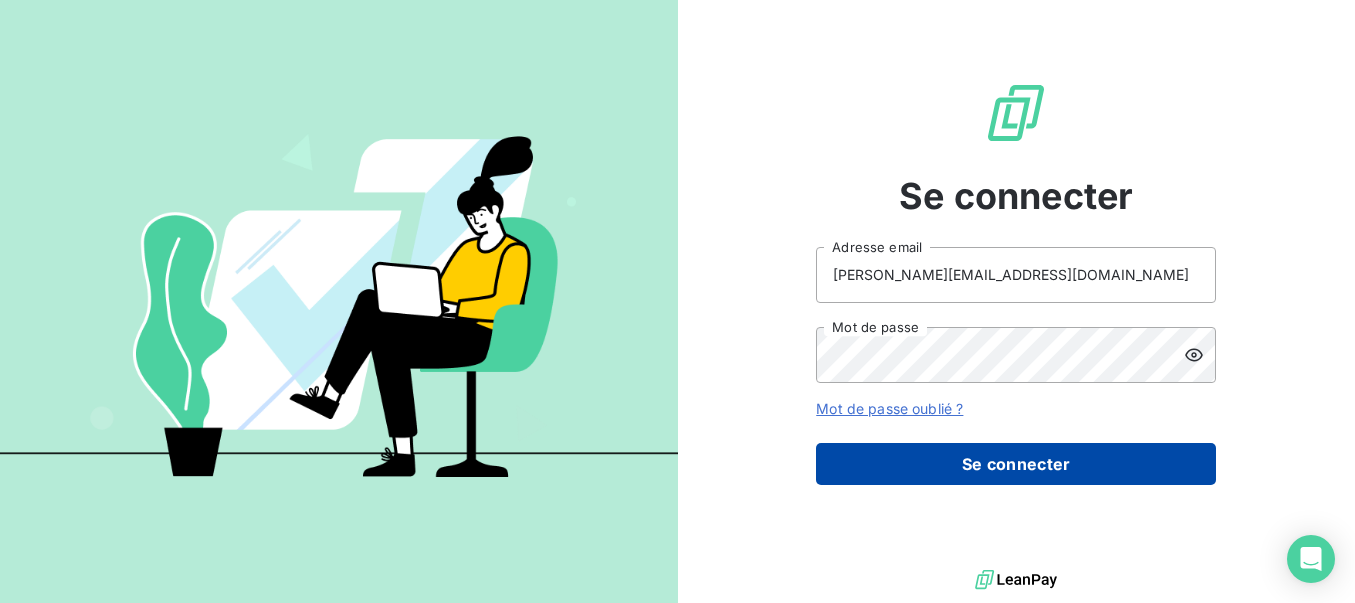click on "Se connecter" at bounding box center (1016, 464) 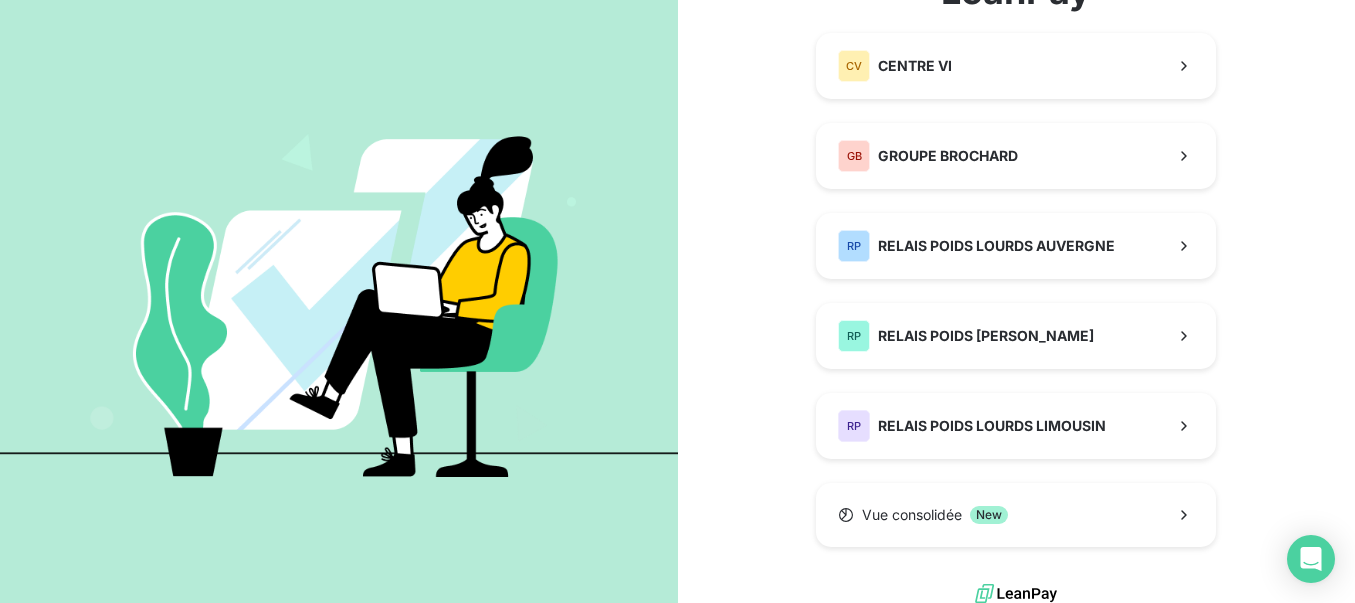 scroll, scrollTop: 190, scrollLeft: 0, axis: vertical 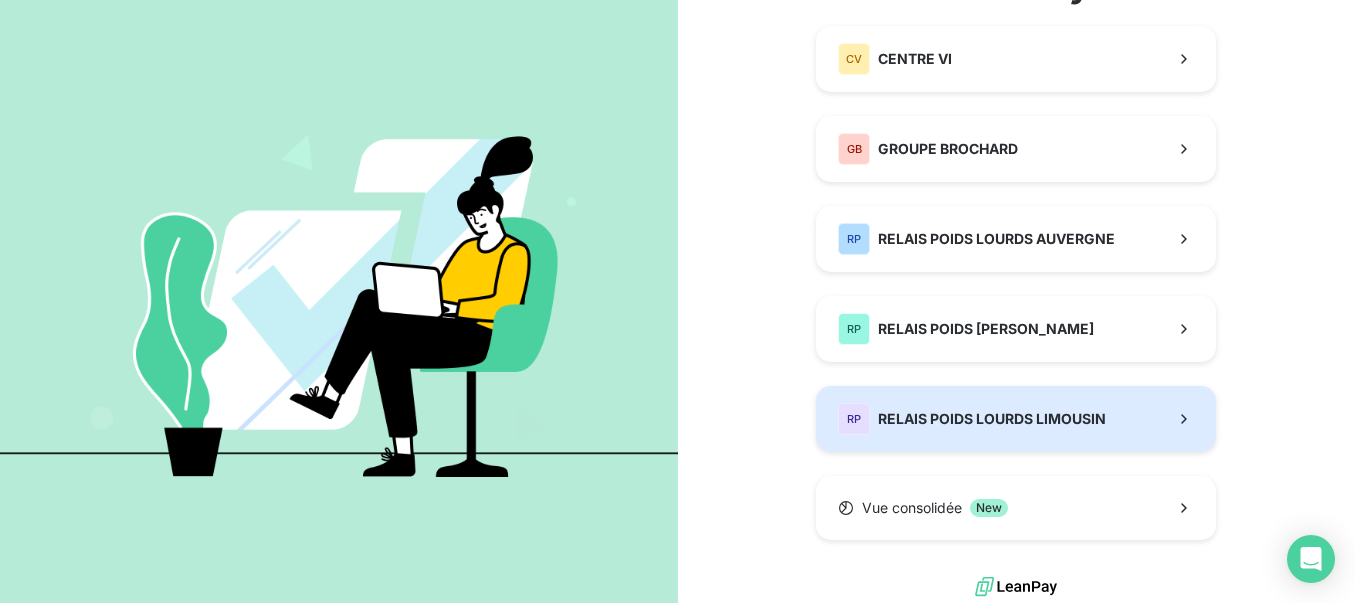 click on "RELAIS POIDS LOURDS LIMOUSIN" at bounding box center [992, 419] 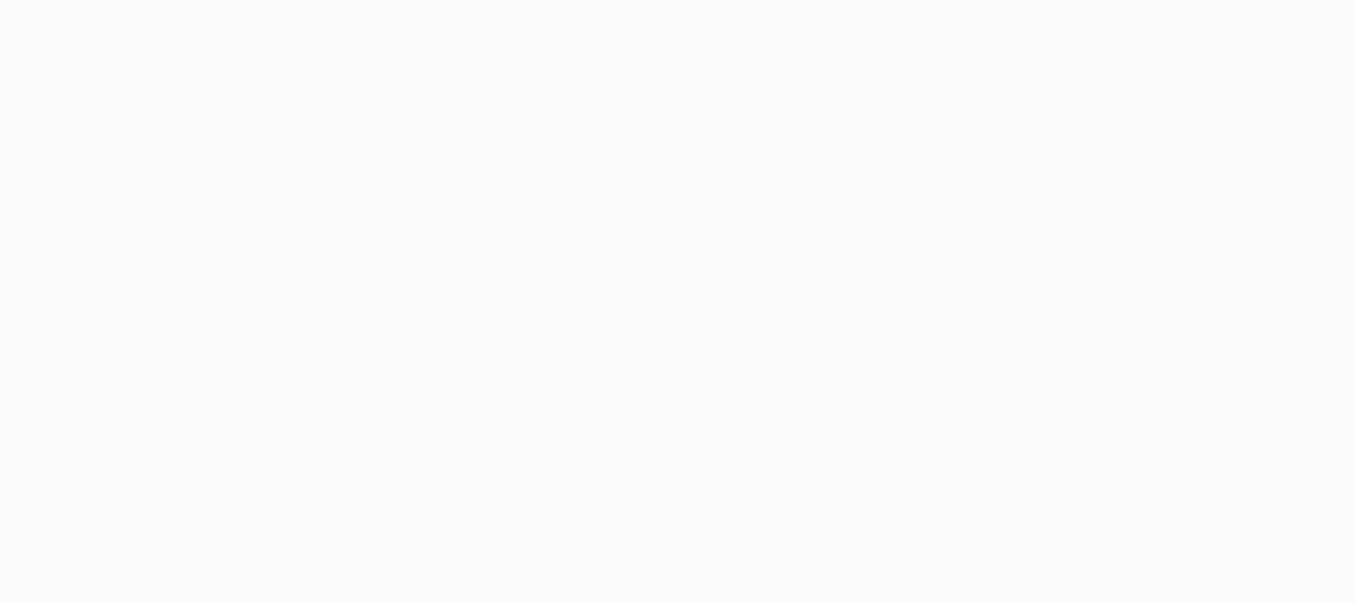 scroll, scrollTop: 0, scrollLeft: 0, axis: both 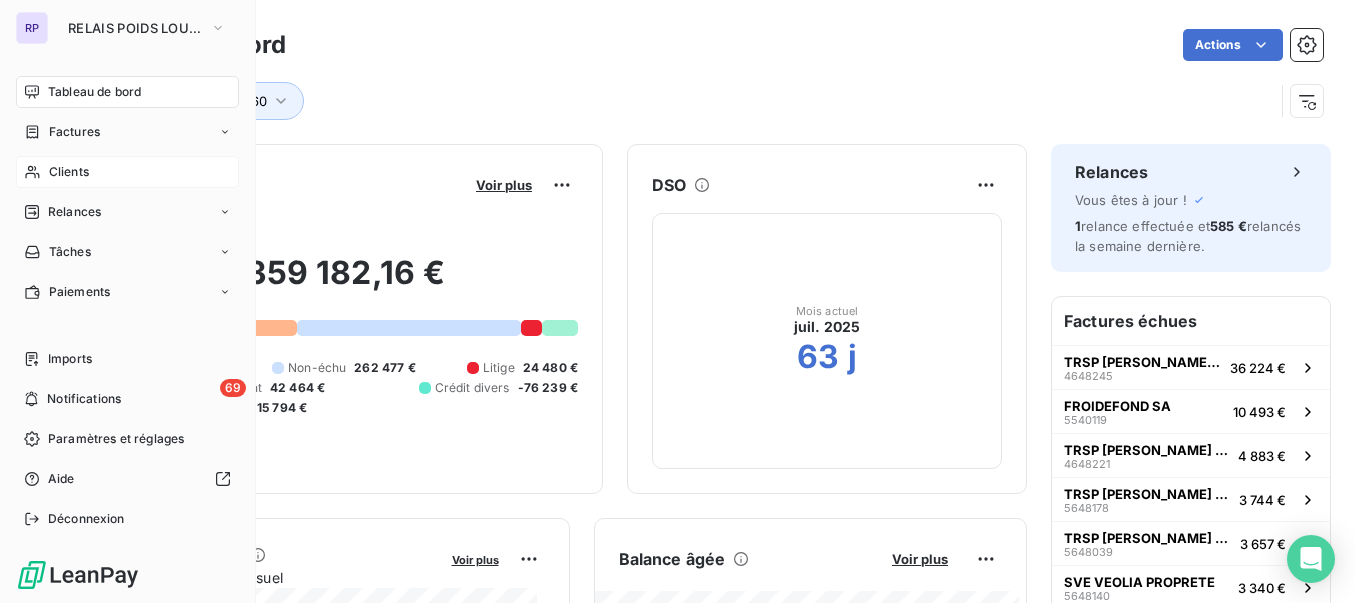 click on "Clients" at bounding box center [127, 172] 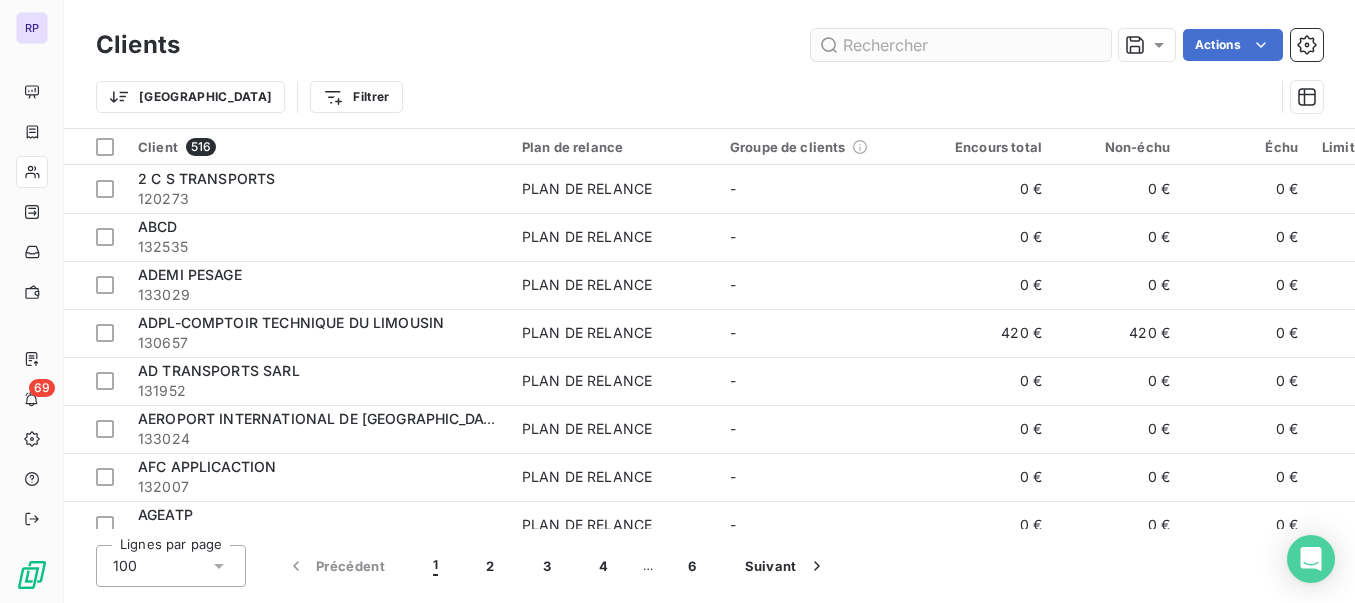 click at bounding box center [961, 45] 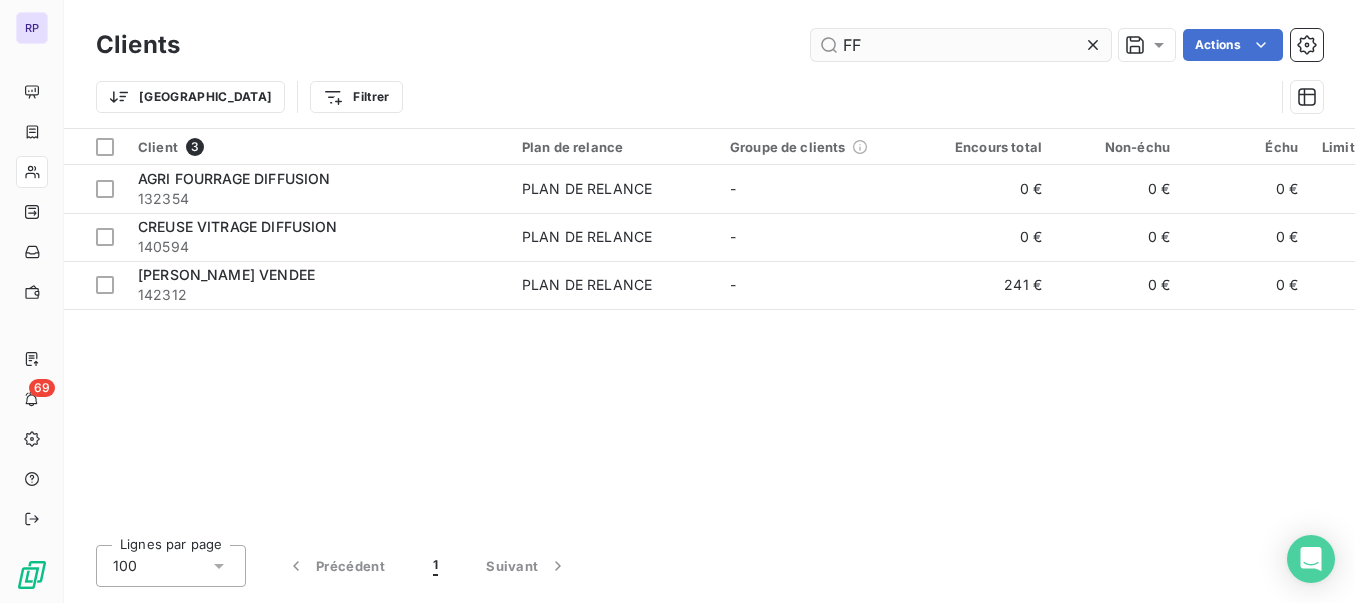 type on "F" 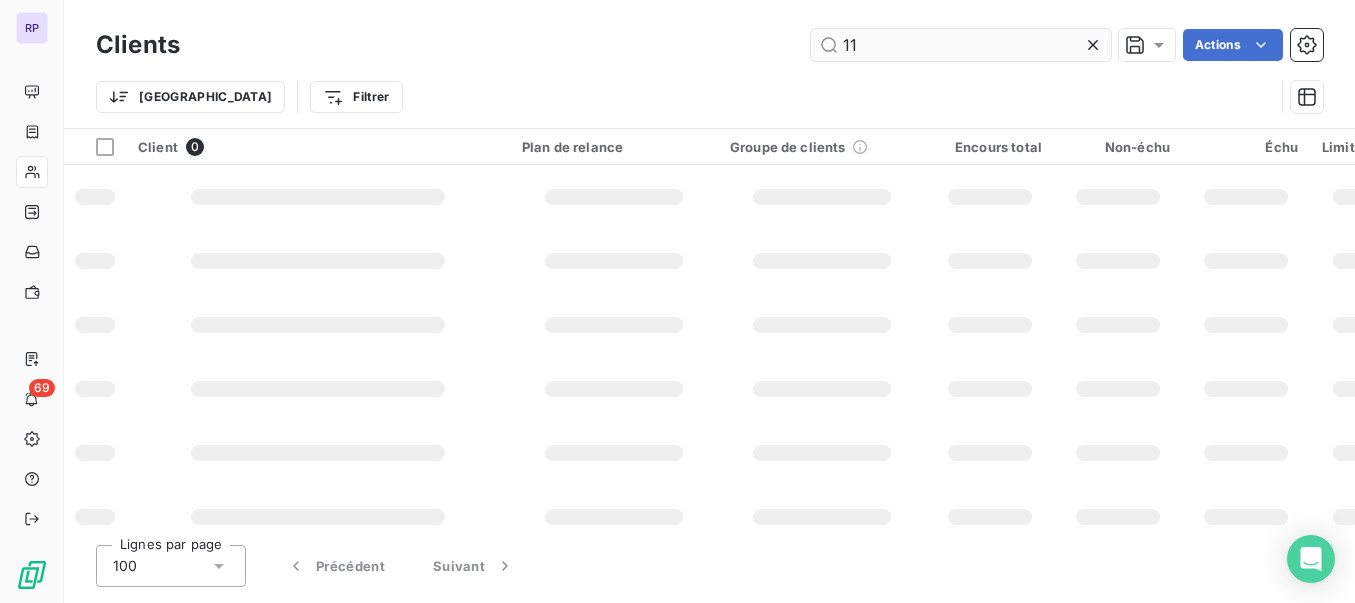 type on "1" 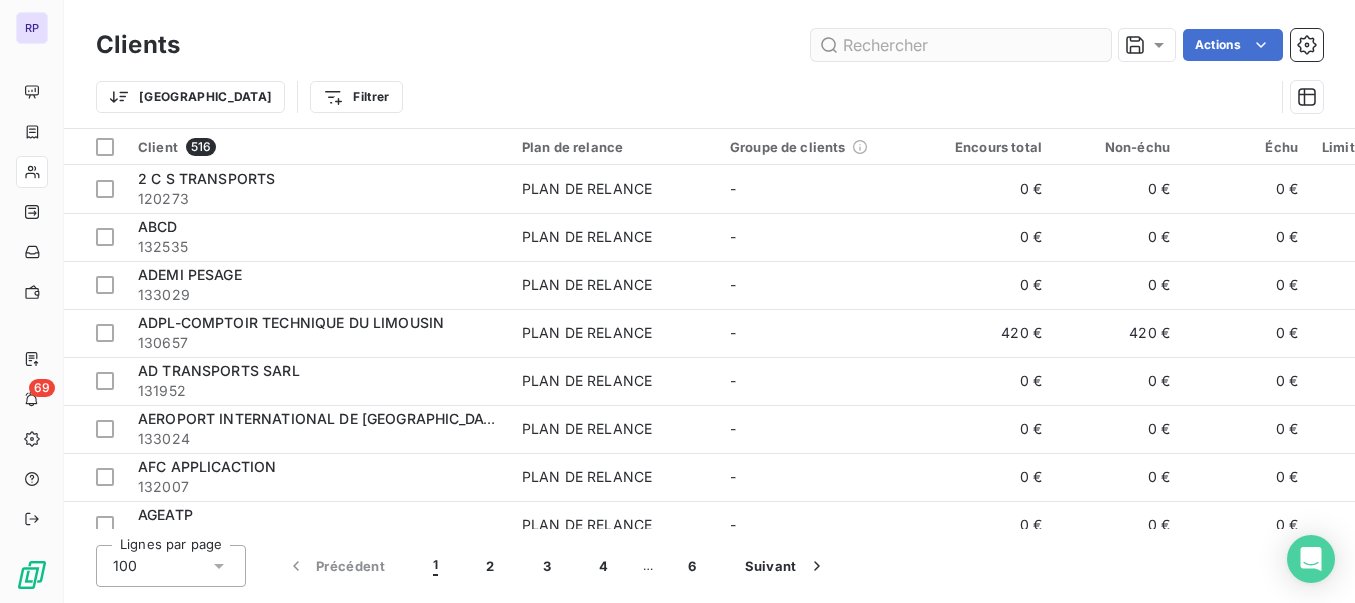 click at bounding box center (961, 45) 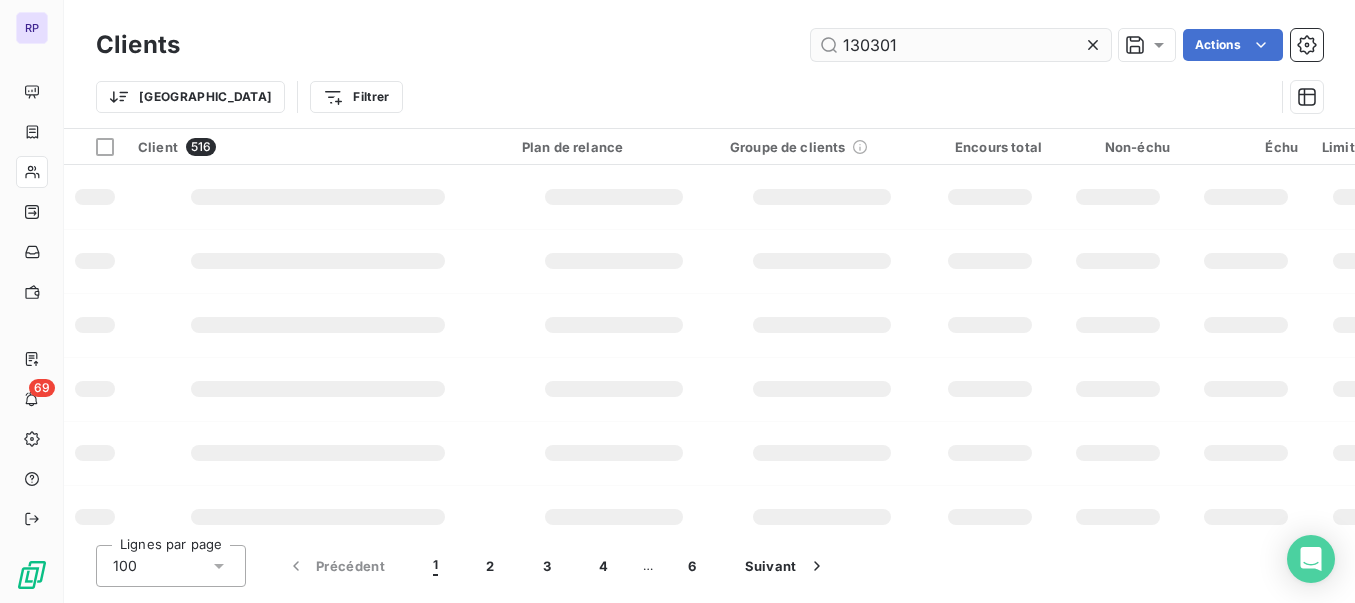 type on "130301" 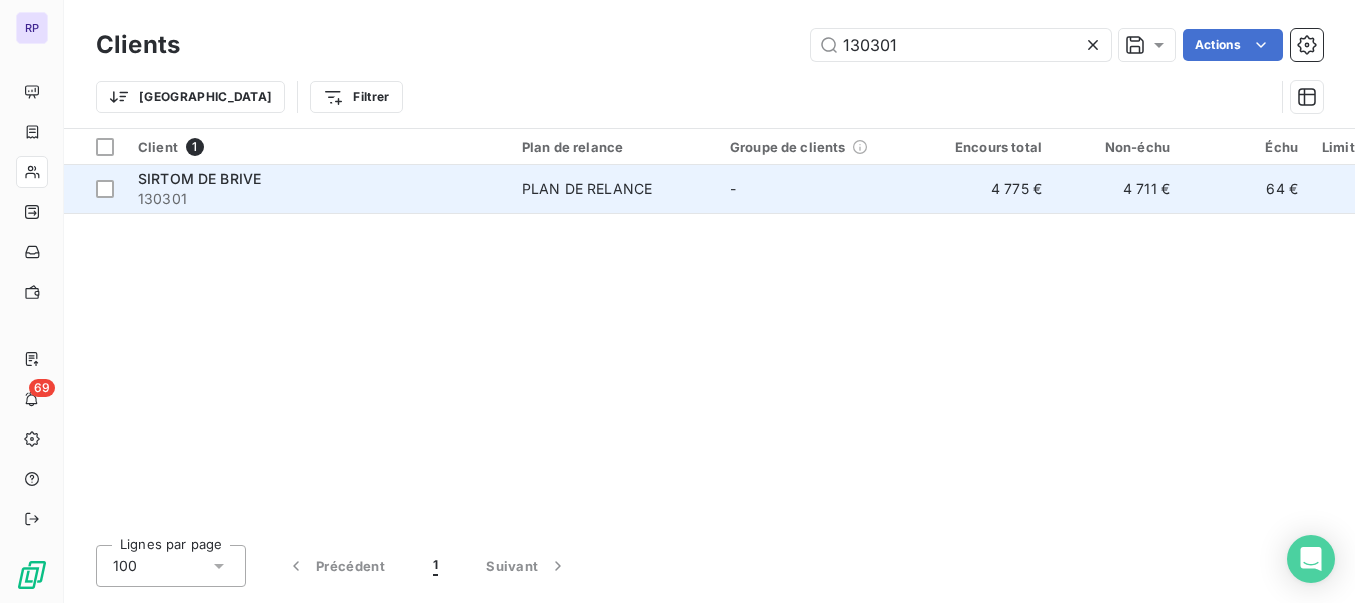 click on "SIRTOM DE BRIVE" at bounding box center [199, 178] 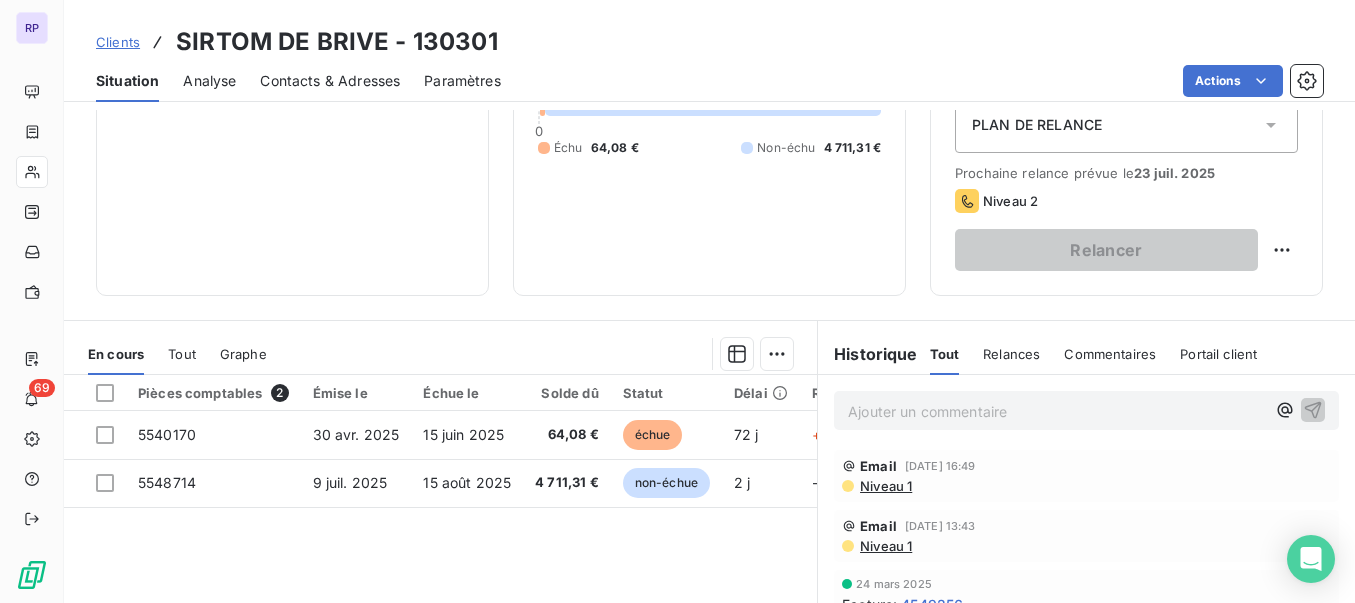 scroll, scrollTop: 276, scrollLeft: 0, axis: vertical 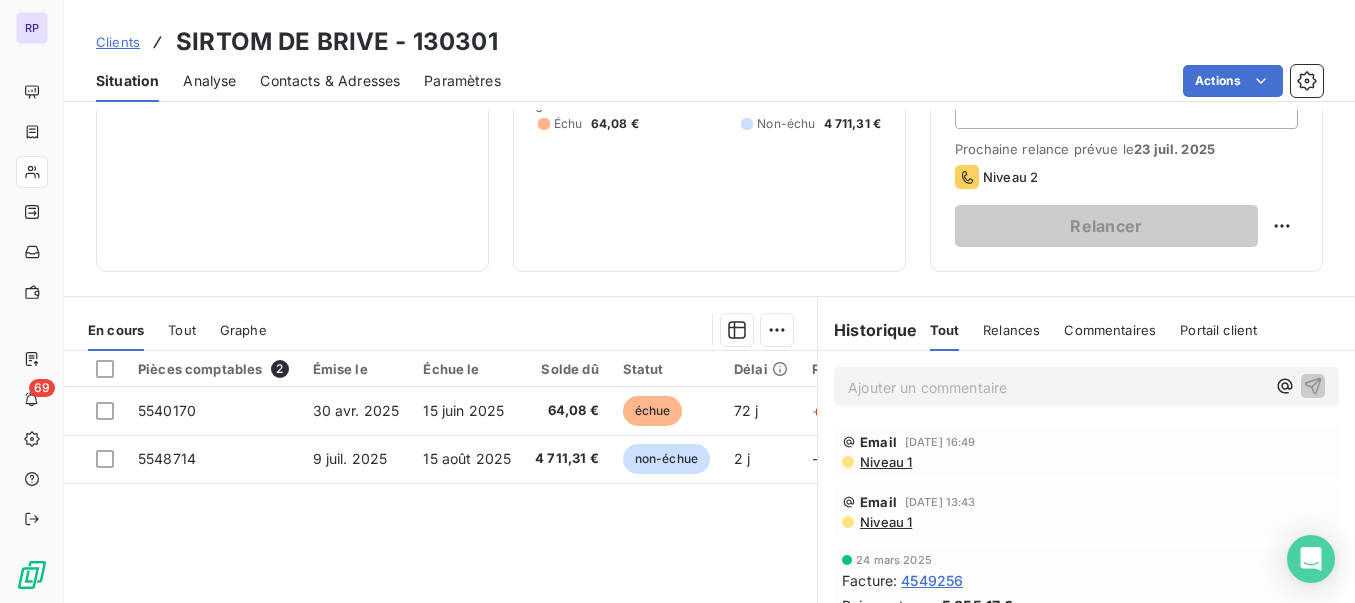 click on "Ajouter un commentaire ﻿" at bounding box center (1056, 387) 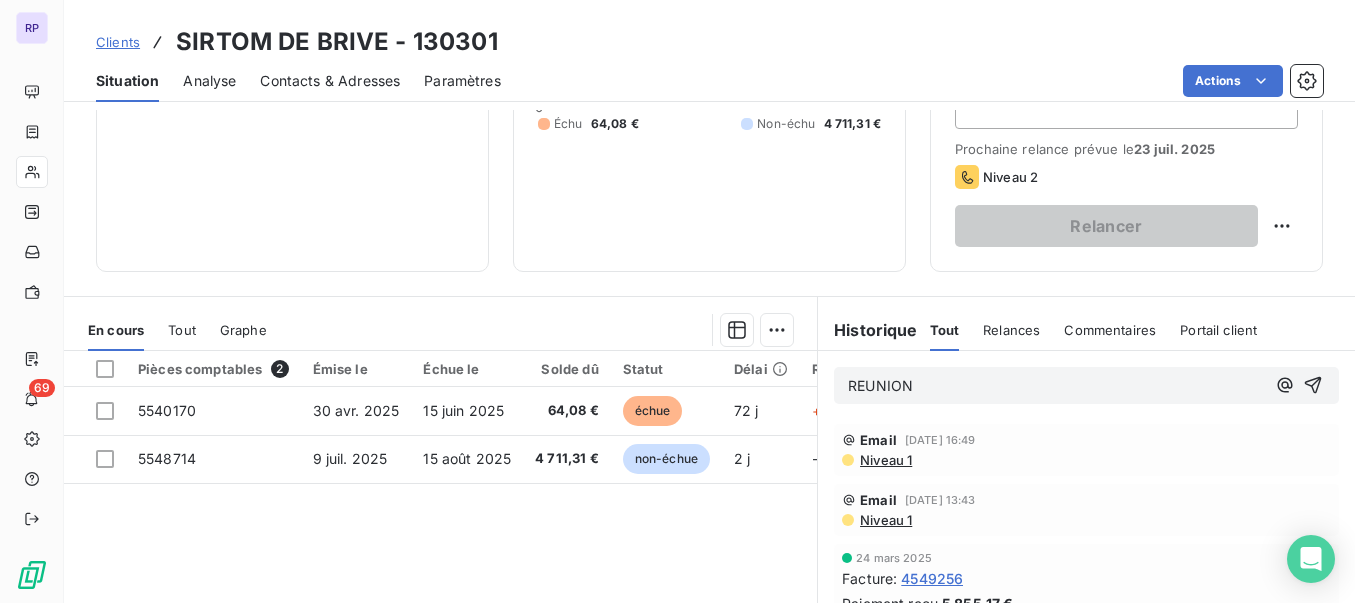 click on "REUNION" at bounding box center (1056, 386) 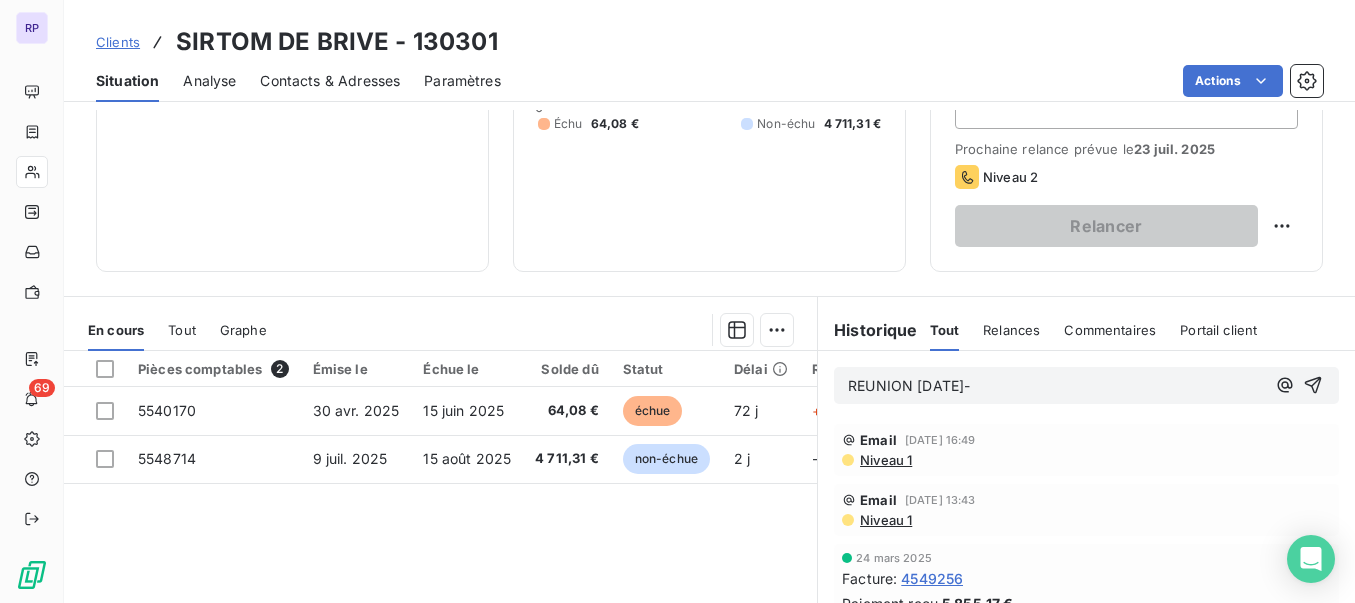copy on "REUNION [DATE]-" 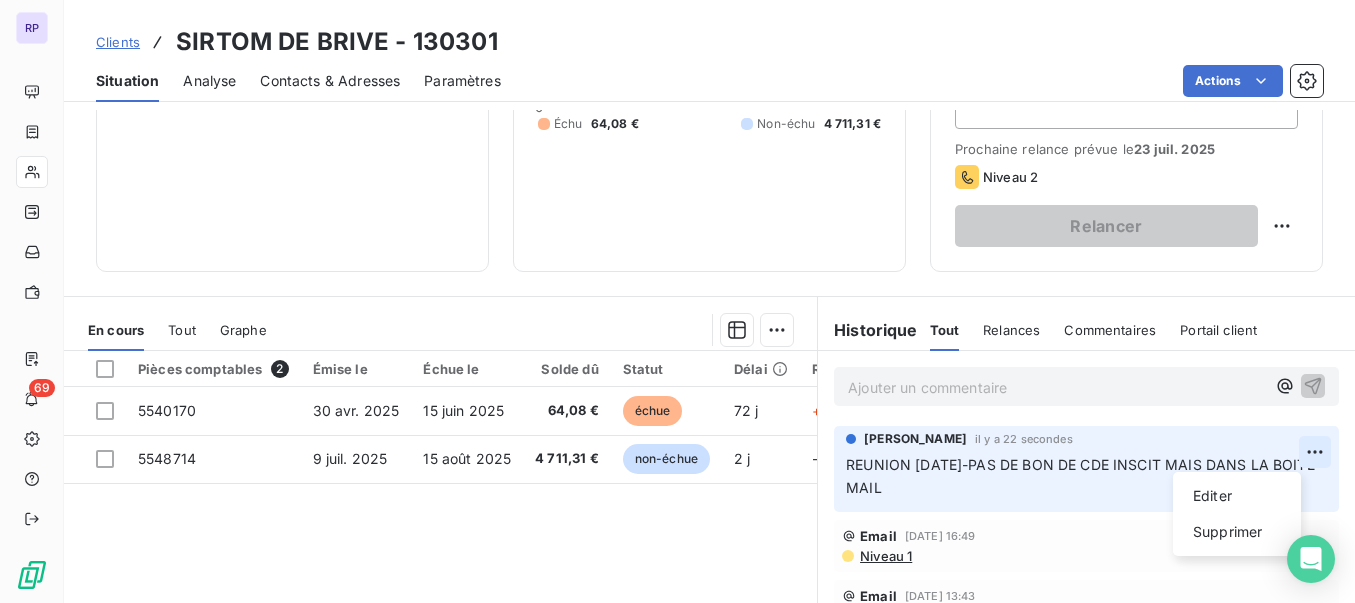 click on "RP 69 Clients SIRTOM DE BRIVE - 130301 Situation Analyse Contacts & Adresses Paramètres Actions Informations client Propriétés Client Site 50 Encours client   4 775,39 € 0 Échu 64,08 € Non-échu 4 711,31 €     Limite d’encours Ajouter une limite d’encours autorisé Gestion du risque Surveiller ce client en intégrant votre outil de gestion des risques client. Relance Plan de relance PLAN DE RELANCE Prochaine relance prévue le  [DATE] Niveau 2 Relancer En cours Tout Graphe Pièces comptables 2 Émise le Échue le Solde dû Statut Délai   Retard   5540170 [DATE] [DATE] 64,08 € échue 72 j +26 j 5548714 [DATE] [DATE] 4 711,31 € non-échue 2 j -35 j Lignes par page 25 Précédent 1 Suivant Historique Tout Relances Commentaires Portail client Tout Relances Commentaires Portail client Ajouter un commentaire ﻿ [PERSON_NAME] il y a 22 secondes REUNION [DATE]-PAS DE BON DE CDE INSCIT MAIS DANS LA BOITE MAIL Editer Supprimer Email  :" at bounding box center [677, 301] 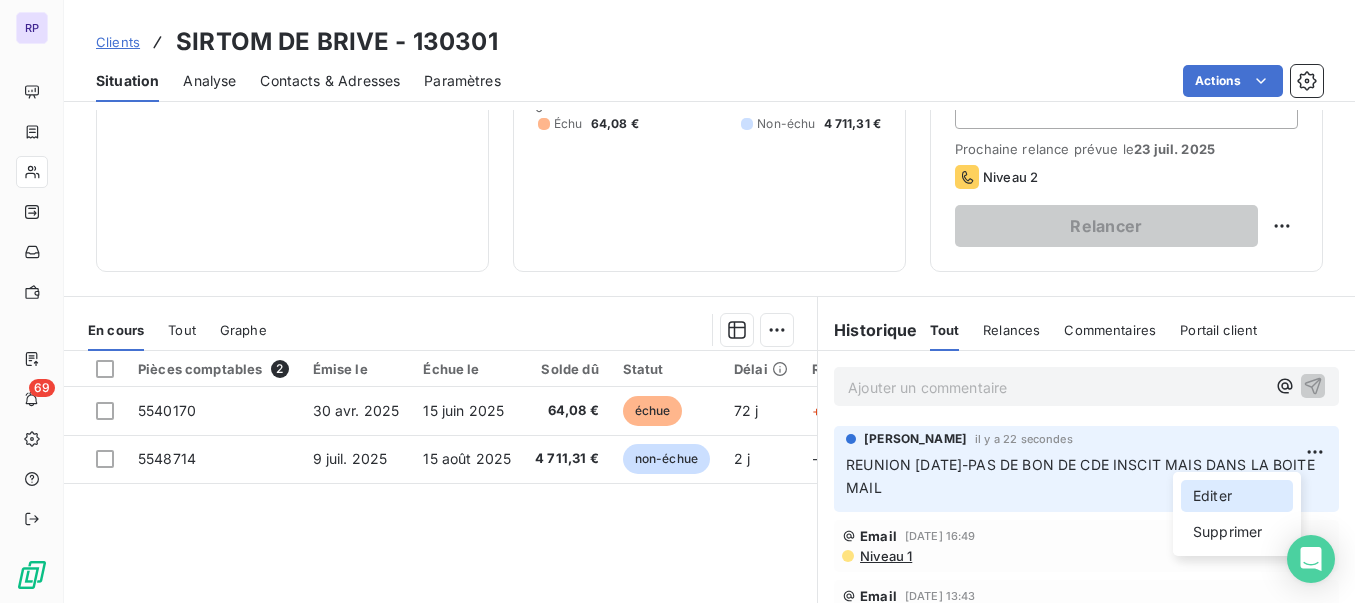 click on "Editer" at bounding box center [1237, 496] 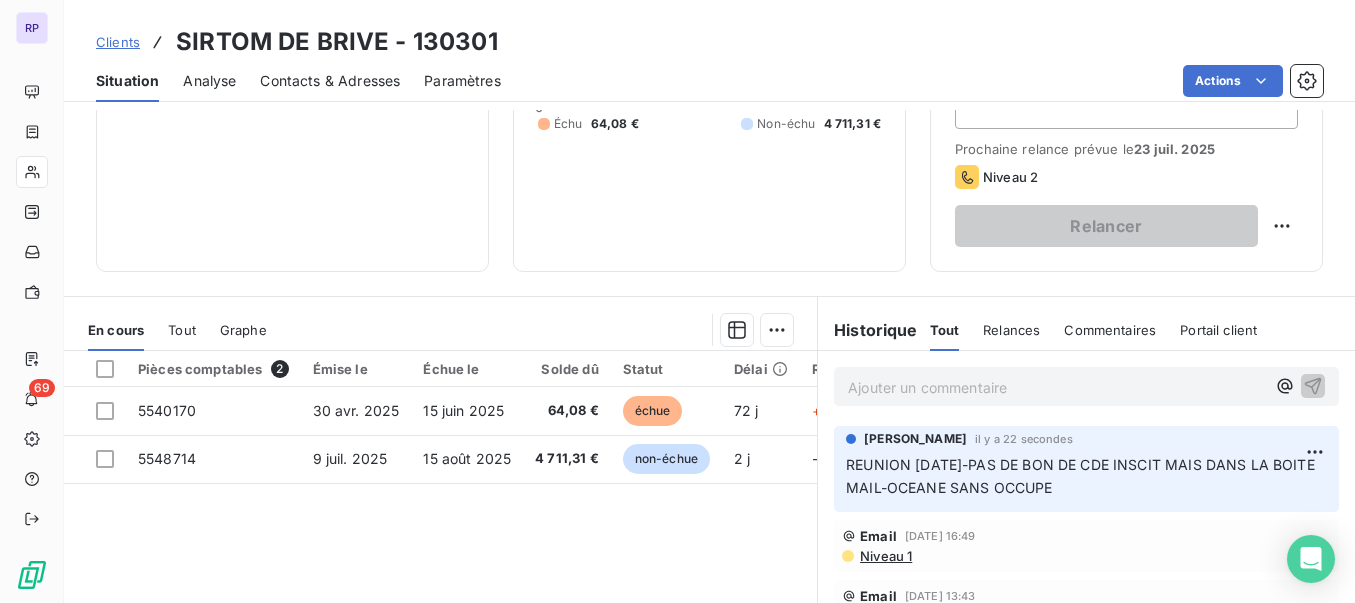 click on "Clients" at bounding box center [118, 42] 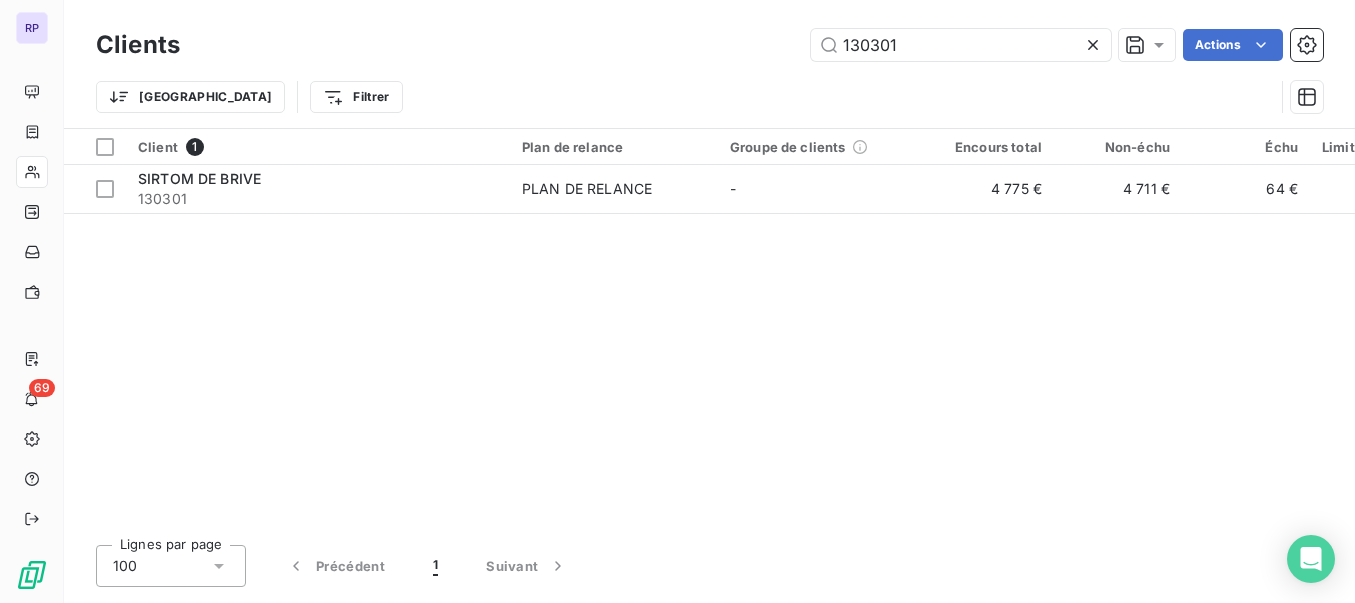 drag, startPoint x: 912, startPoint y: 43, endPoint x: 754, endPoint y: 42, distance: 158.00316 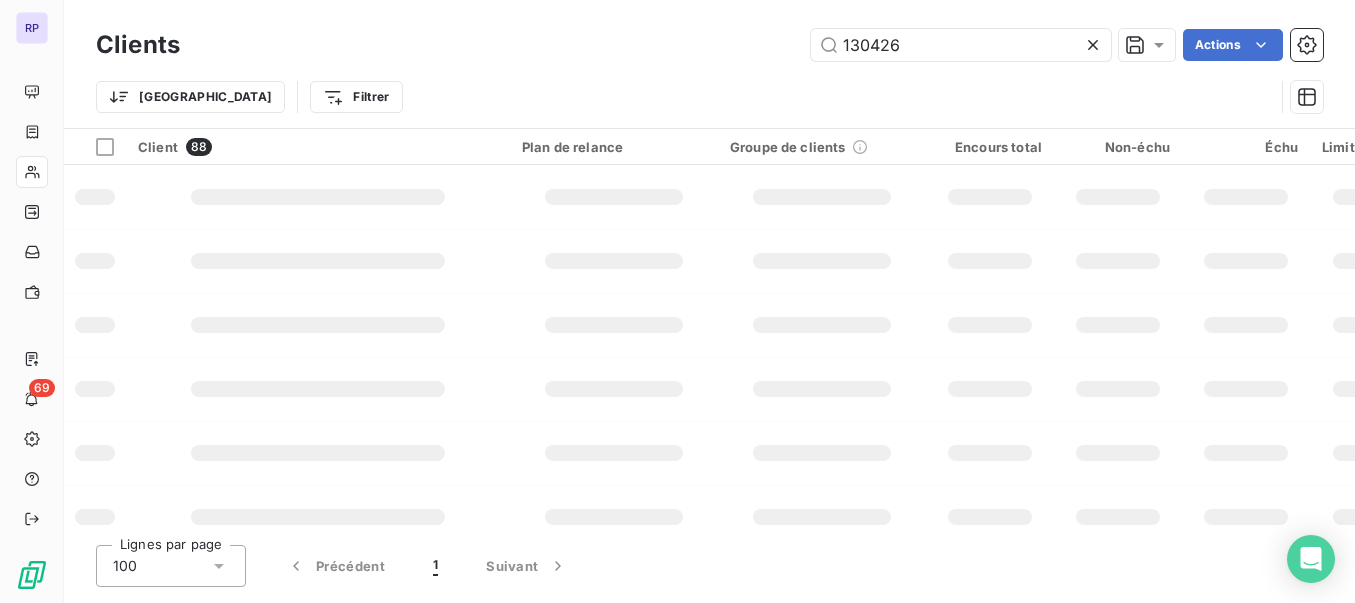type on "130426" 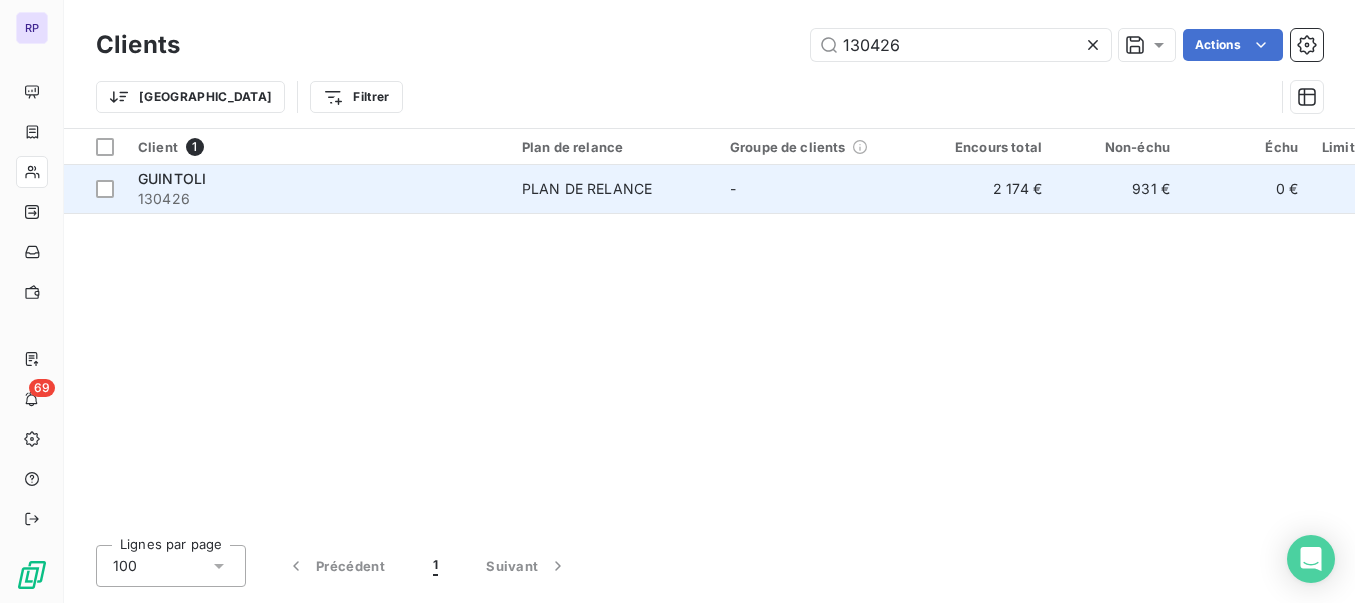 click on "GUINTOLI" at bounding box center [318, 179] 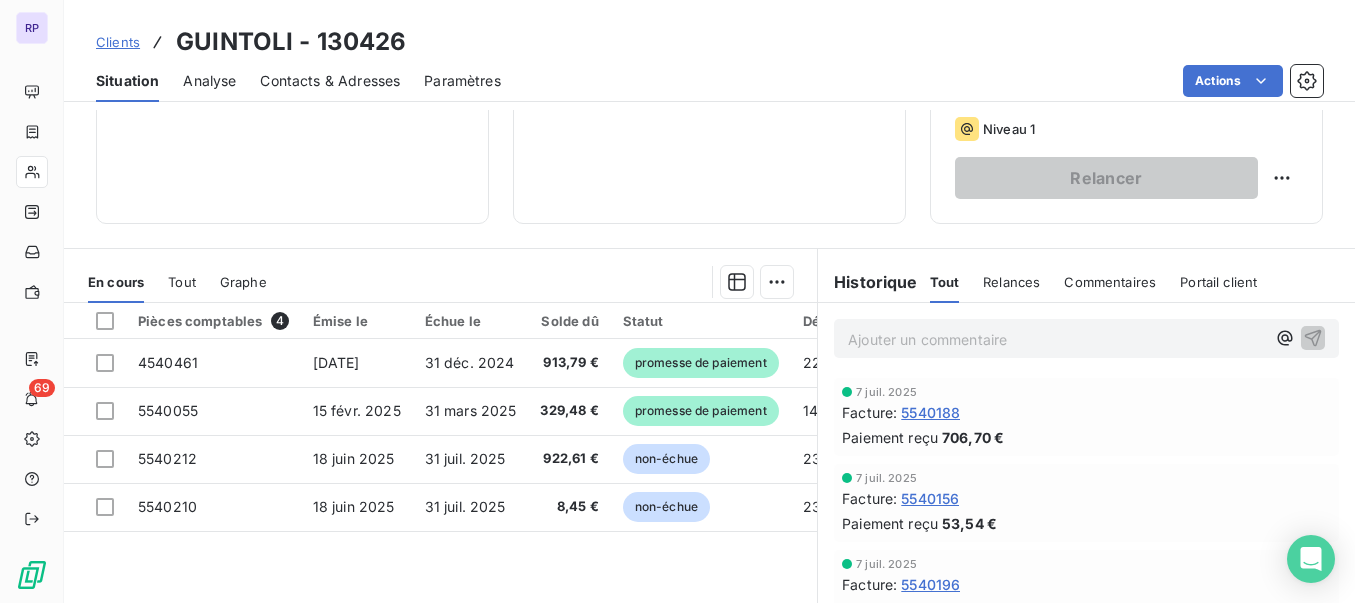 scroll, scrollTop: 328, scrollLeft: 0, axis: vertical 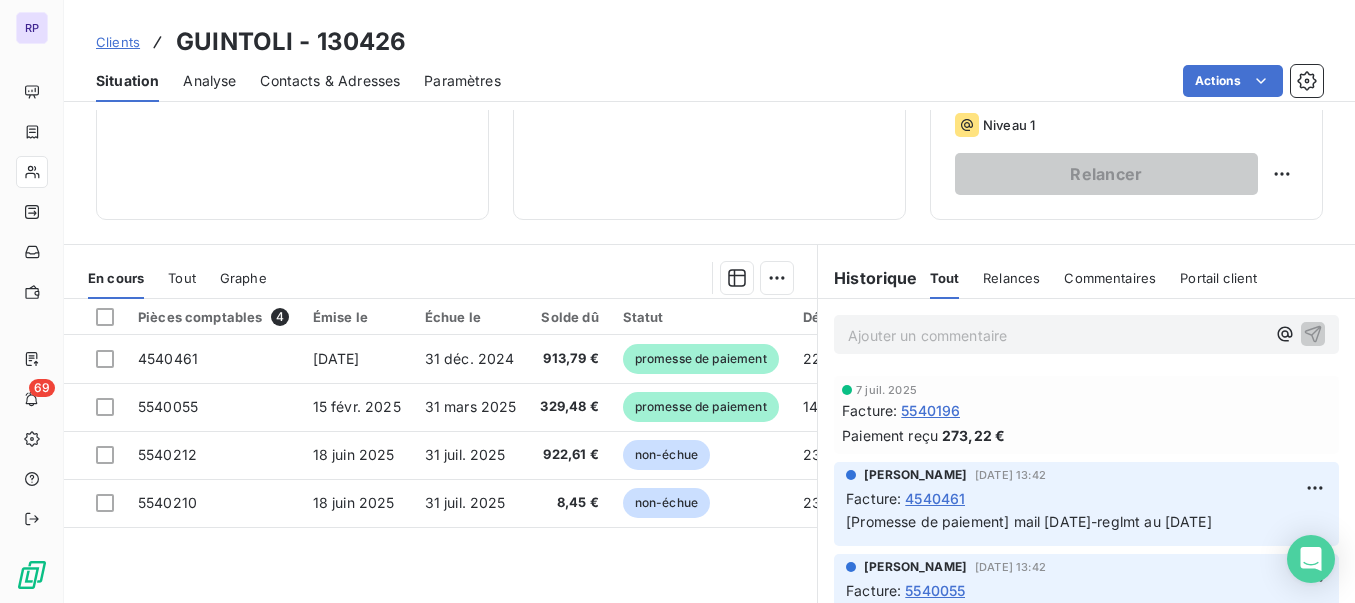 click on "Clients" at bounding box center [118, 42] 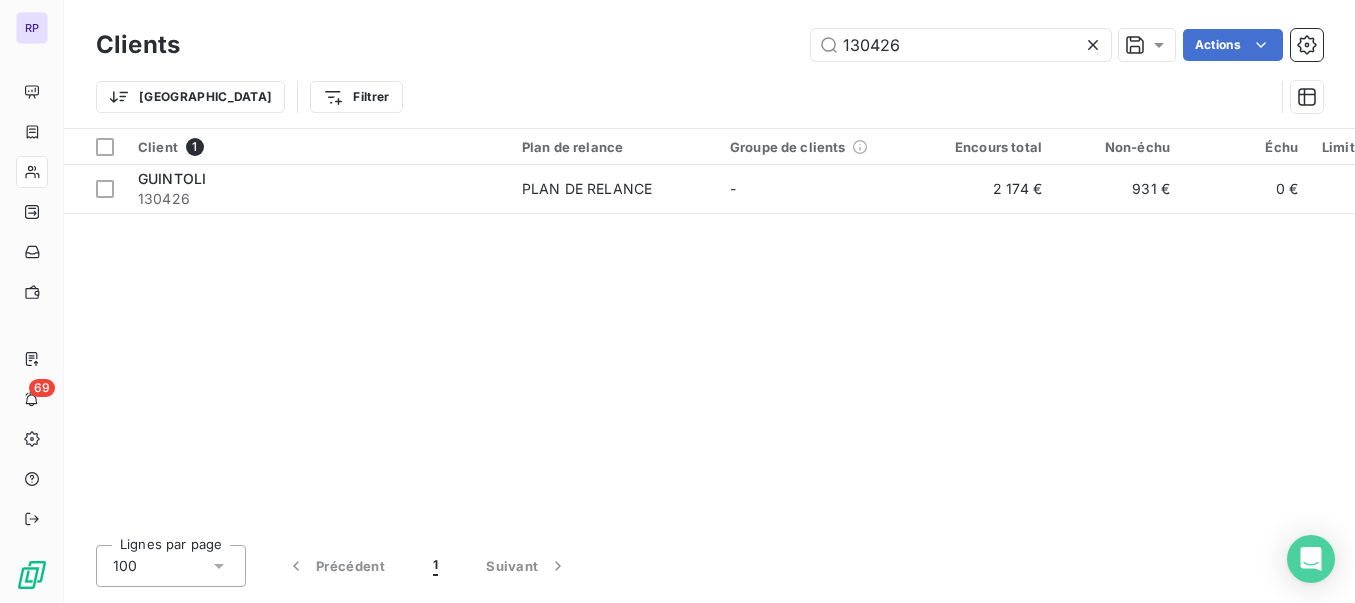 drag, startPoint x: 913, startPoint y: 49, endPoint x: 778, endPoint y: 67, distance: 136.19472 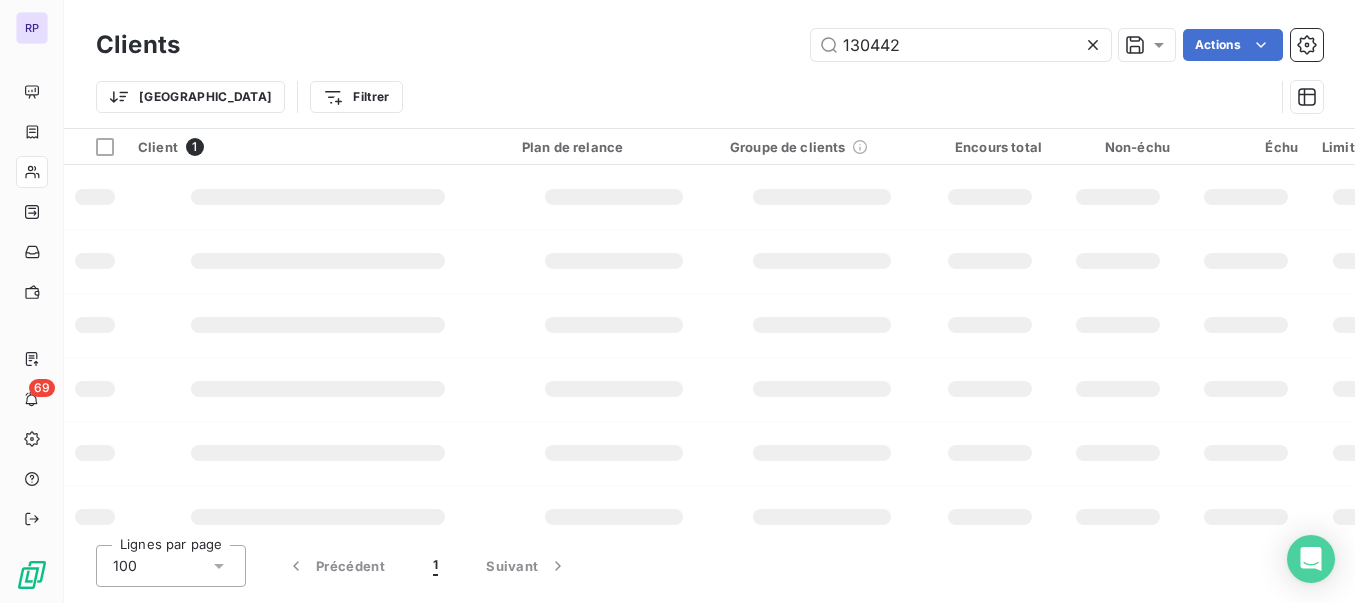 type on "130442" 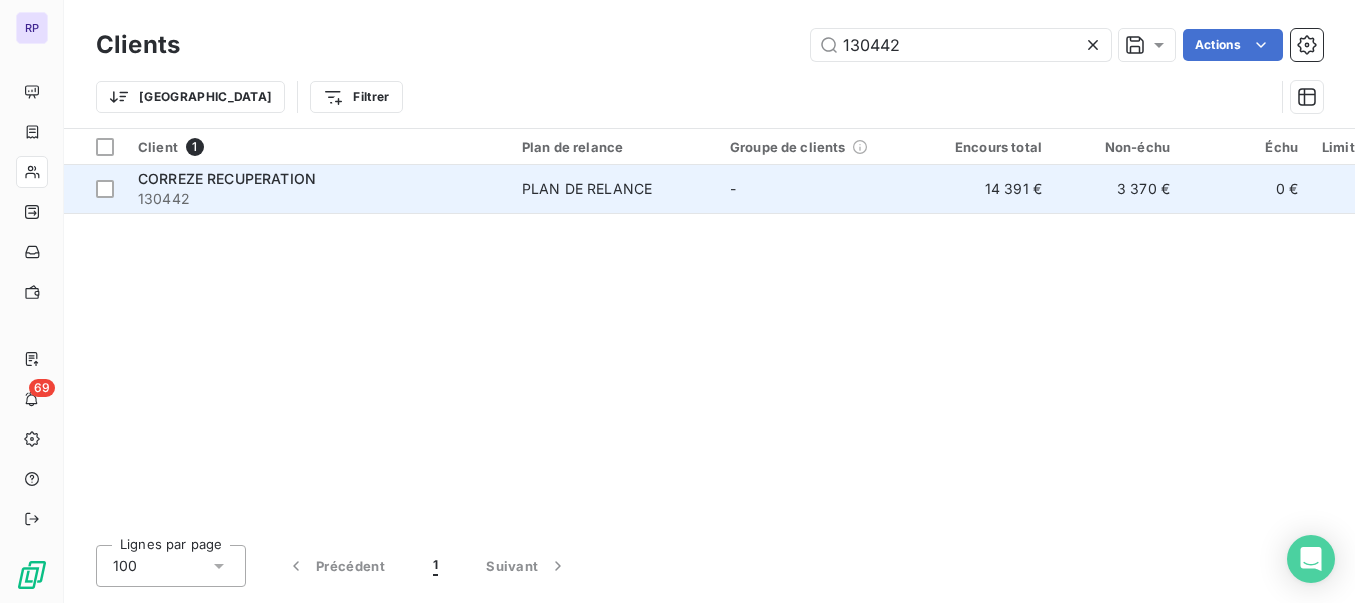 click on "130442" at bounding box center [318, 199] 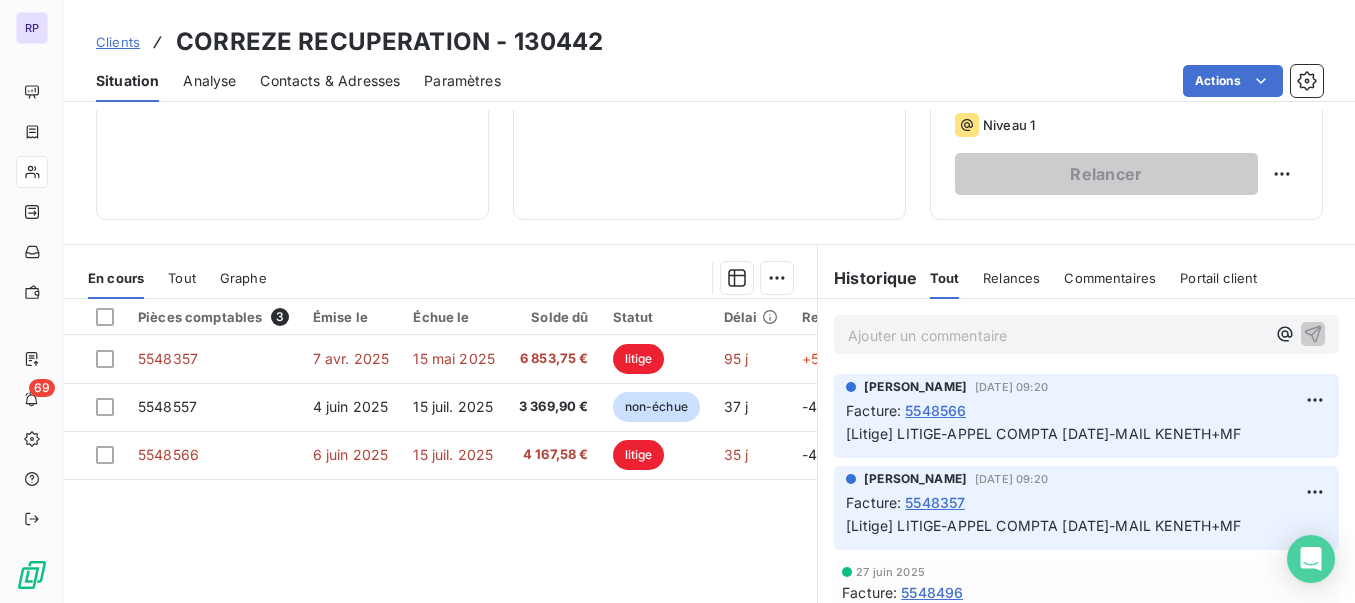 scroll, scrollTop: 343, scrollLeft: 0, axis: vertical 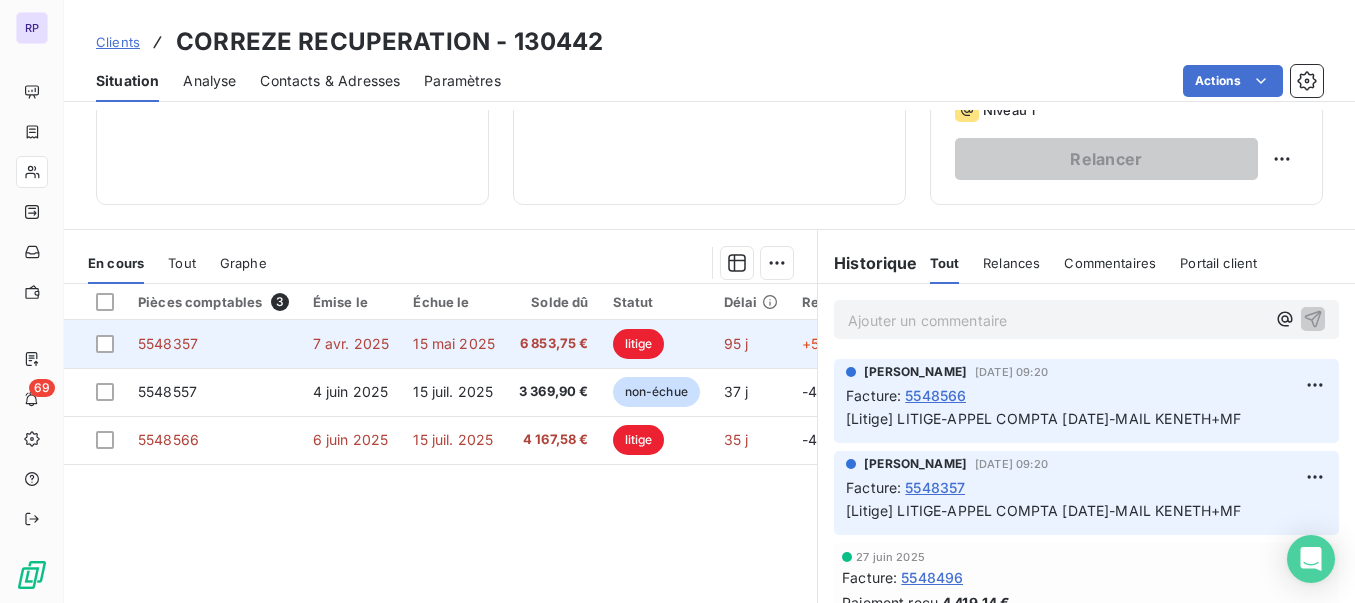 click on "5548357" at bounding box center (168, 343) 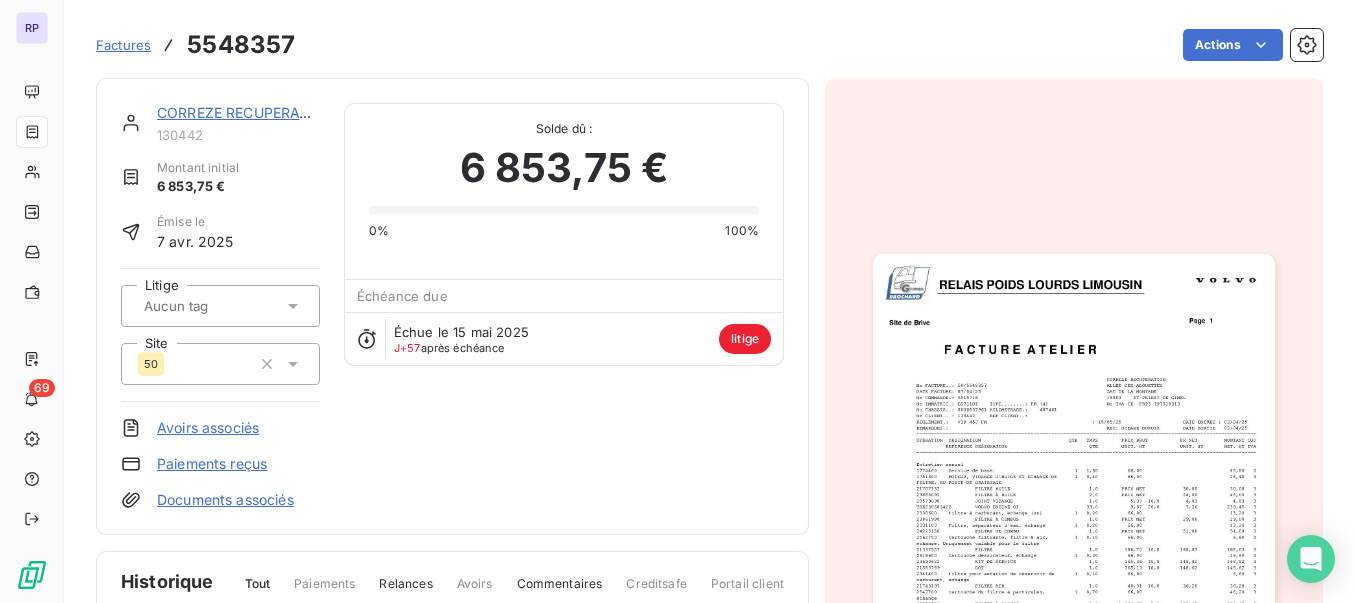 click at bounding box center (1073, 537) 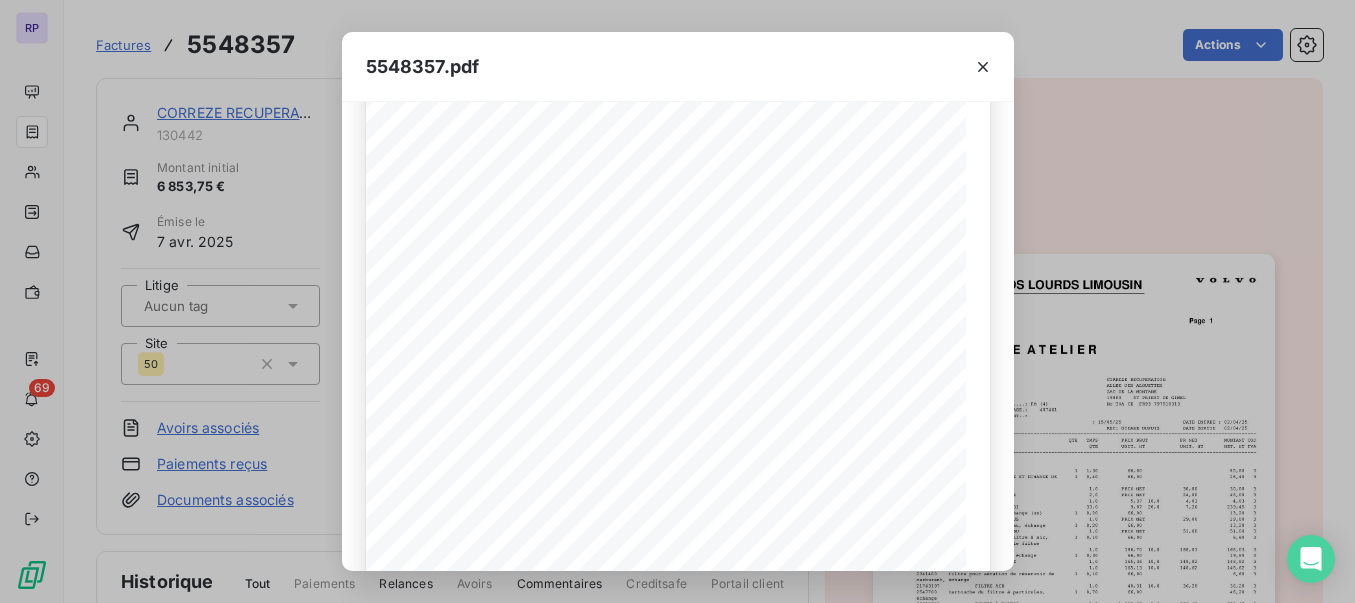 scroll, scrollTop: 442, scrollLeft: 0, axis: vertical 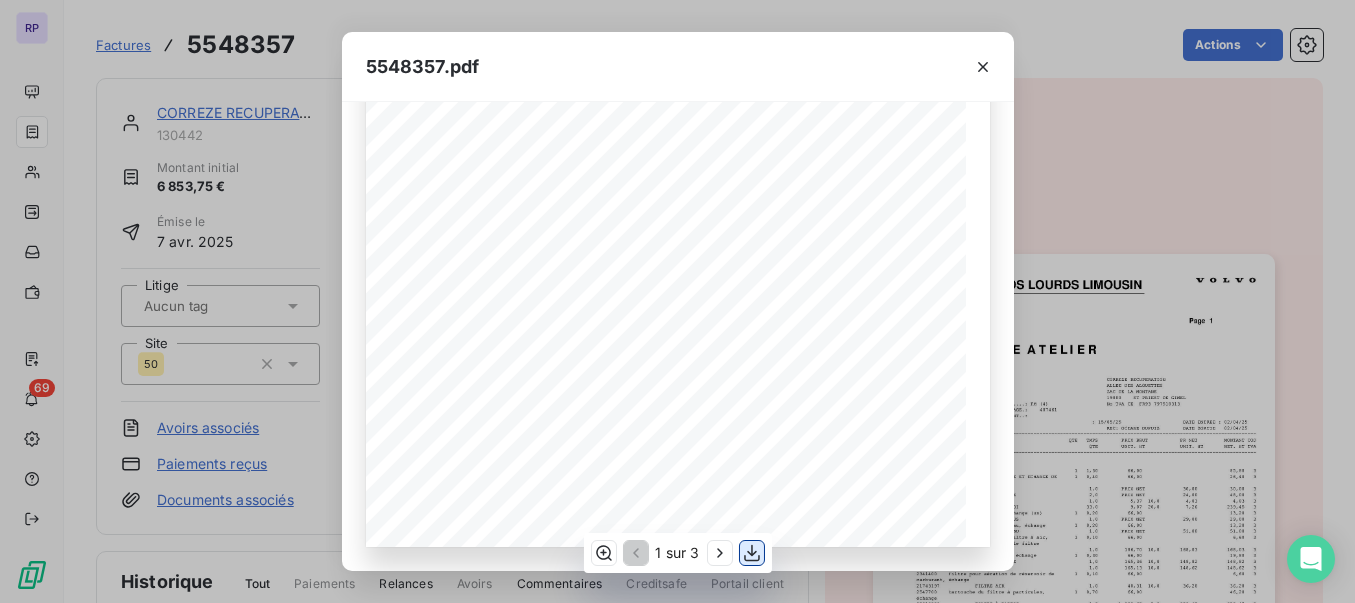 click 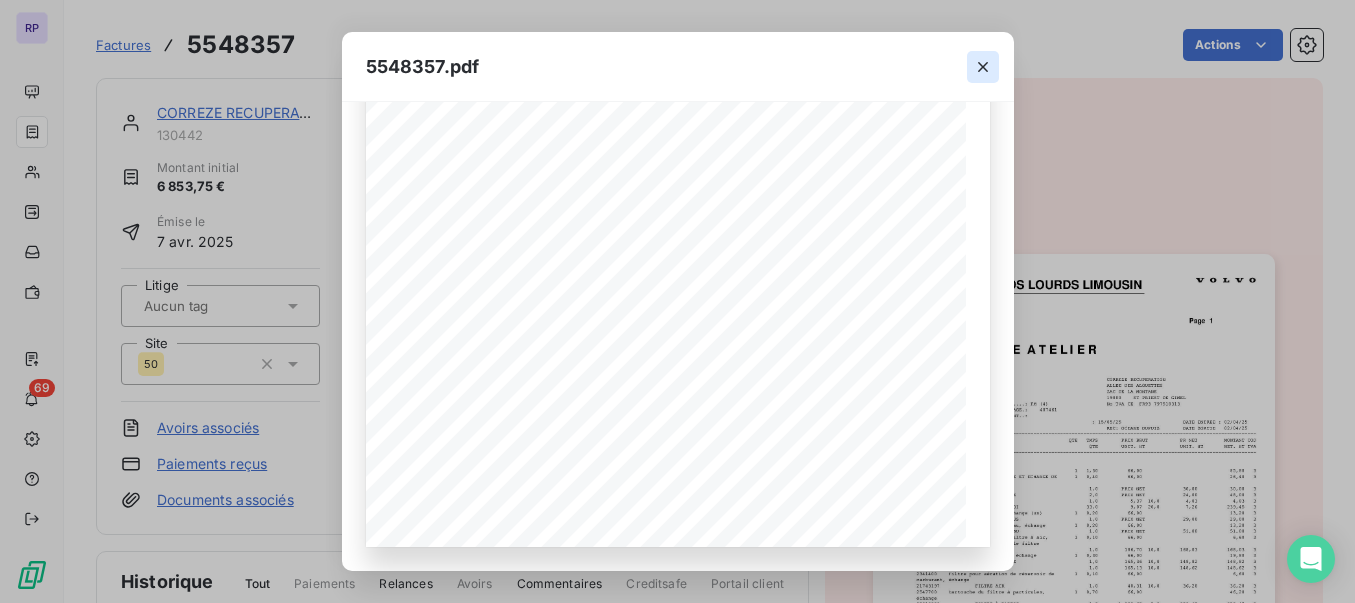 click 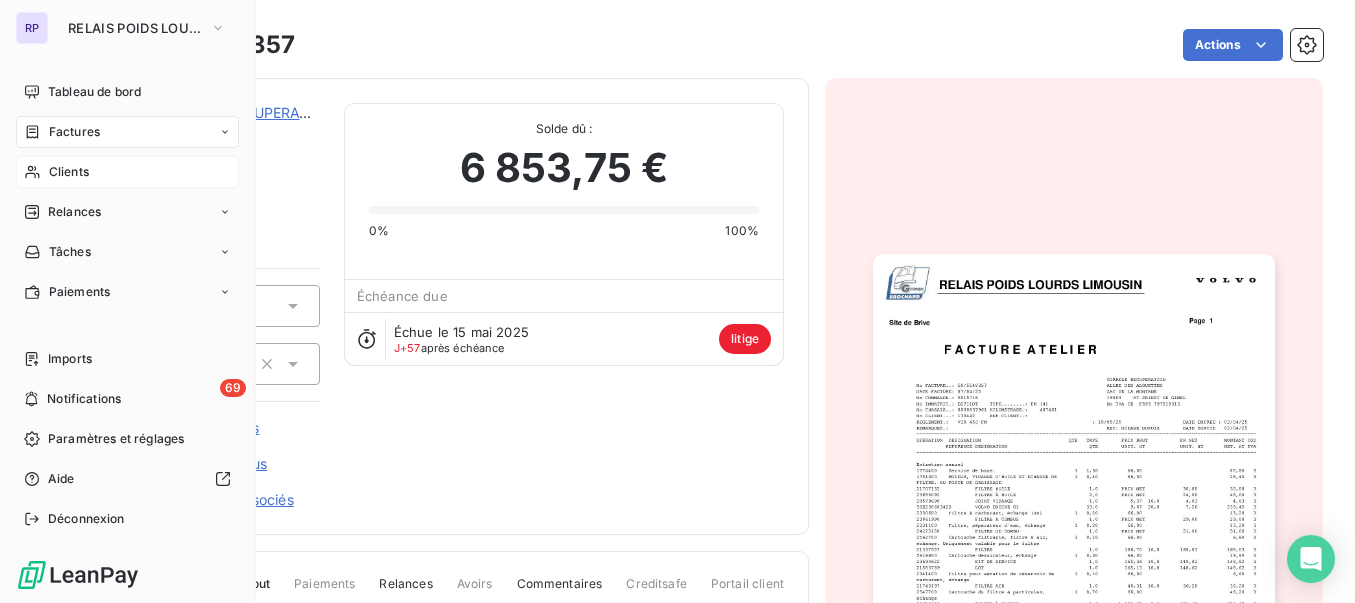 click on "Clients" at bounding box center (127, 172) 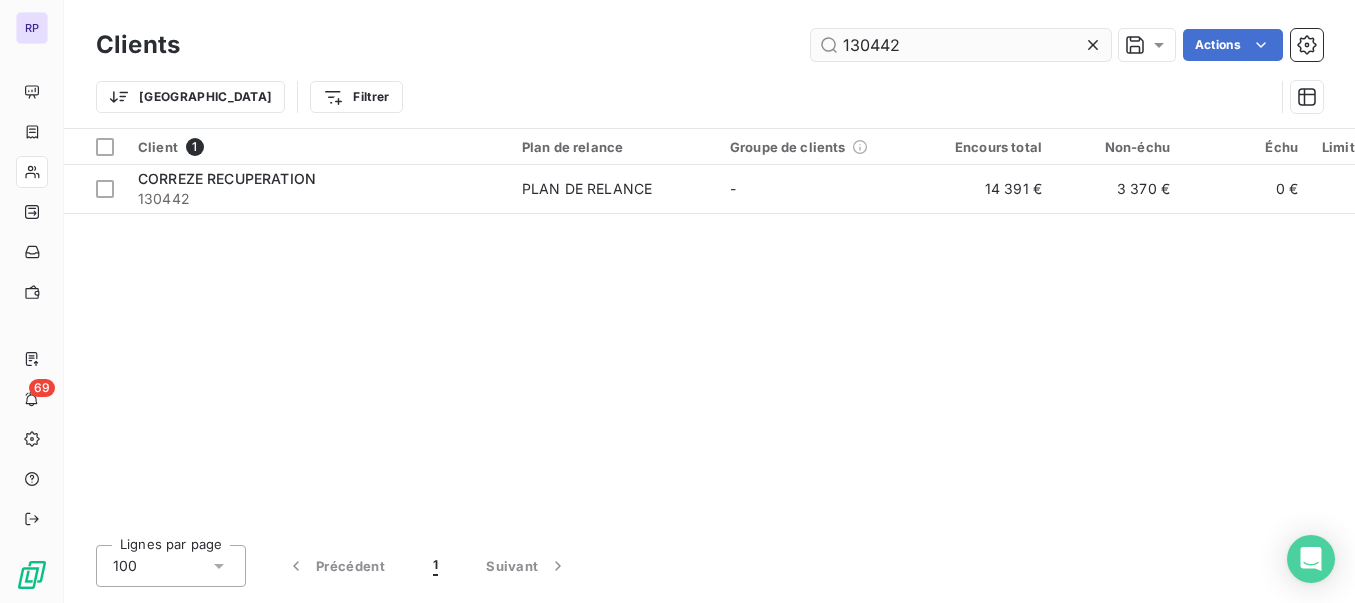 drag, startPoint x: 903, startPoint y: 44, endPoint x: 823, endPoint y: 45, distance: 80.00625 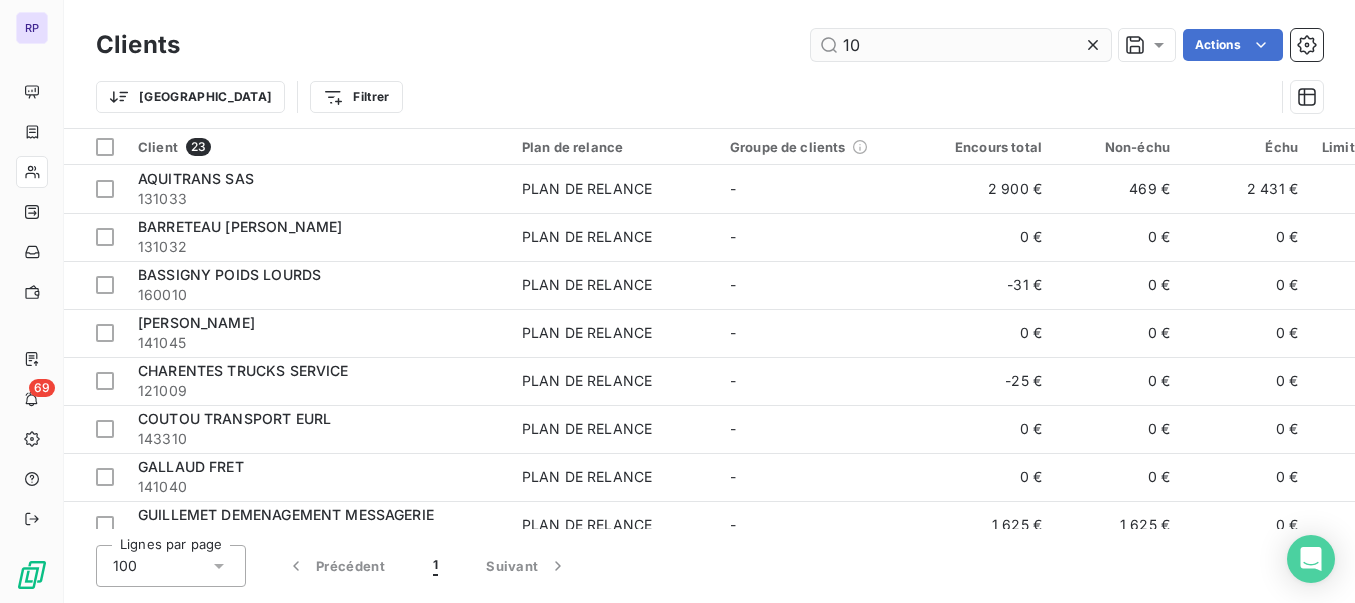 type on "1" 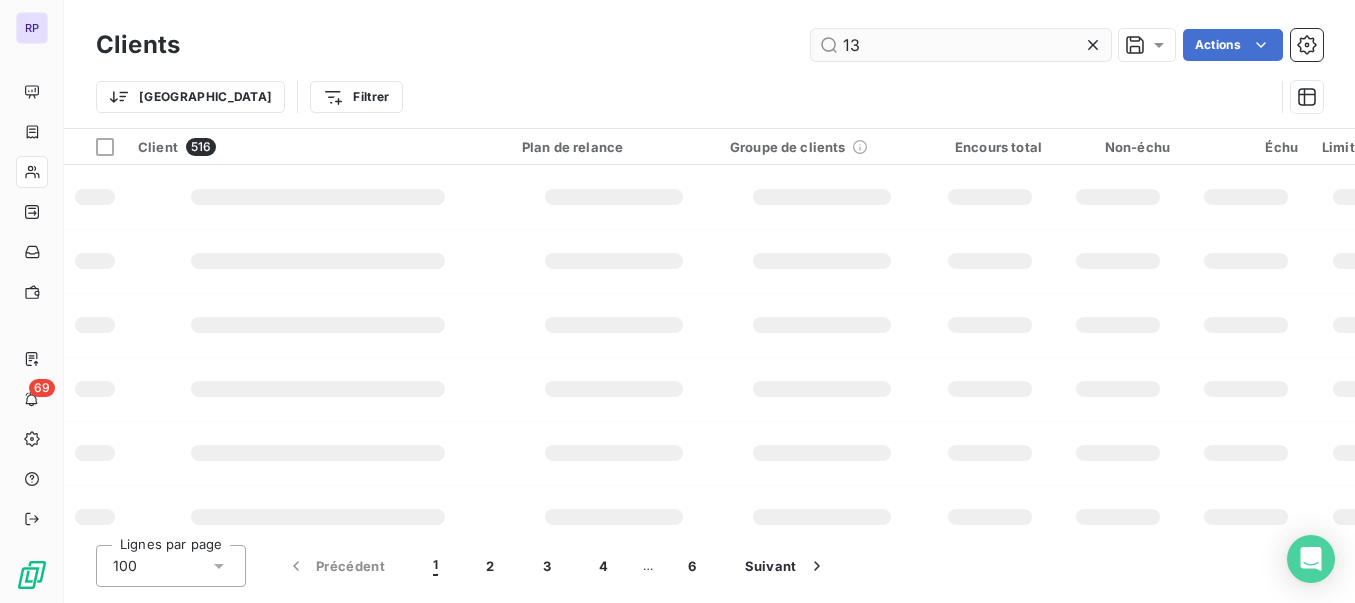 type on "1" 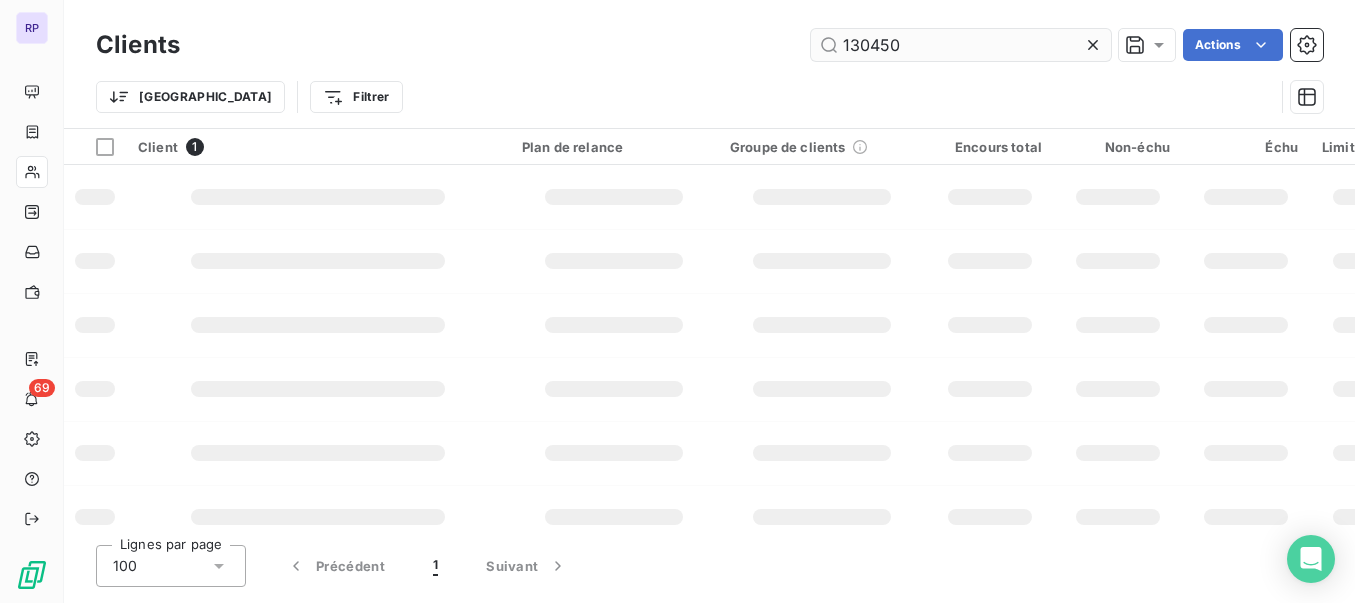 type on "130450" 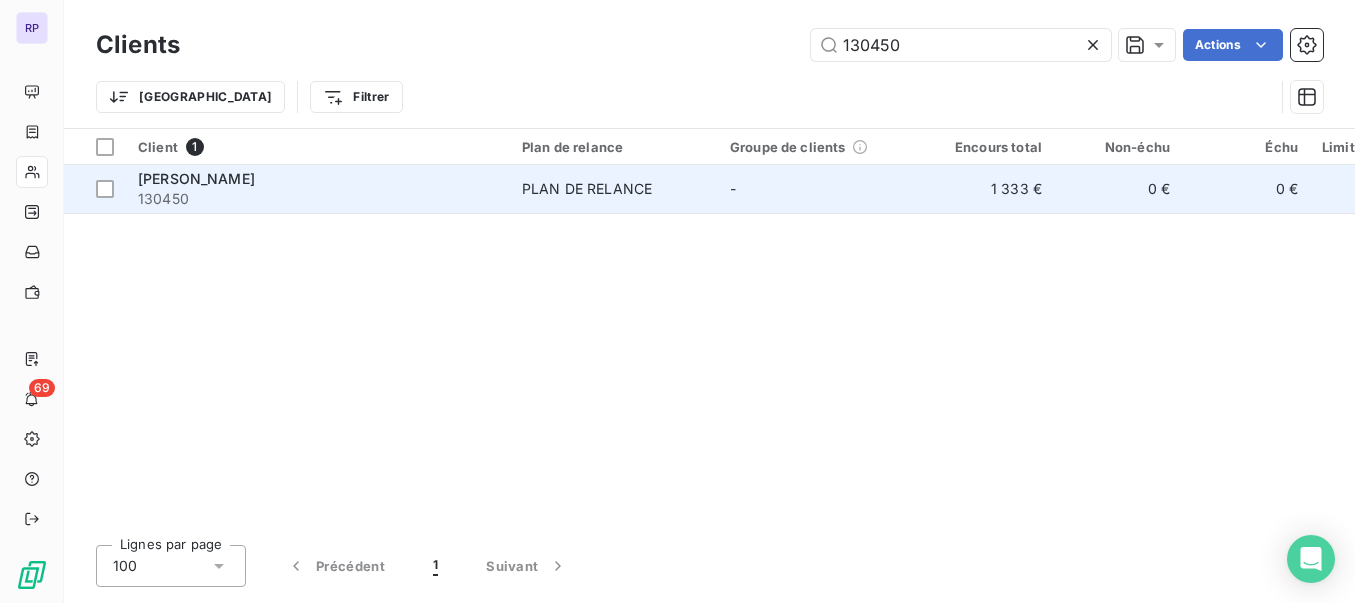 click on "[PERSON_NAME]" at bounding box center (318, 179) 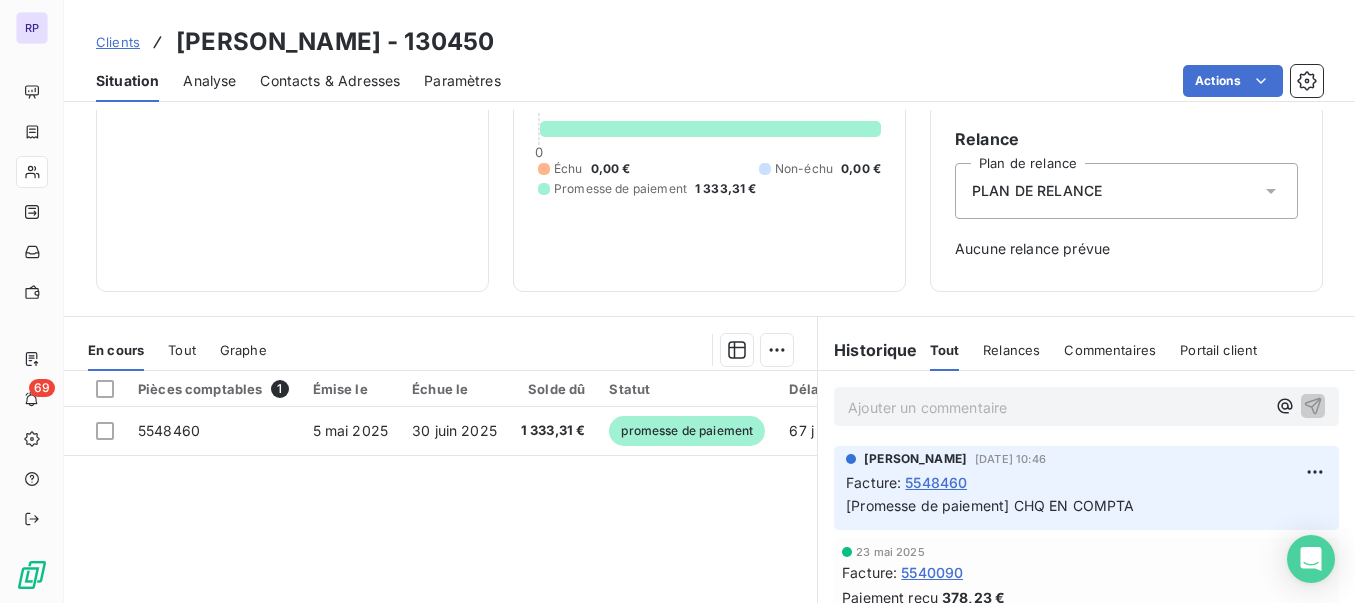 scroll, scrollTop: 250, scrollLeft: 0, axis: vertical 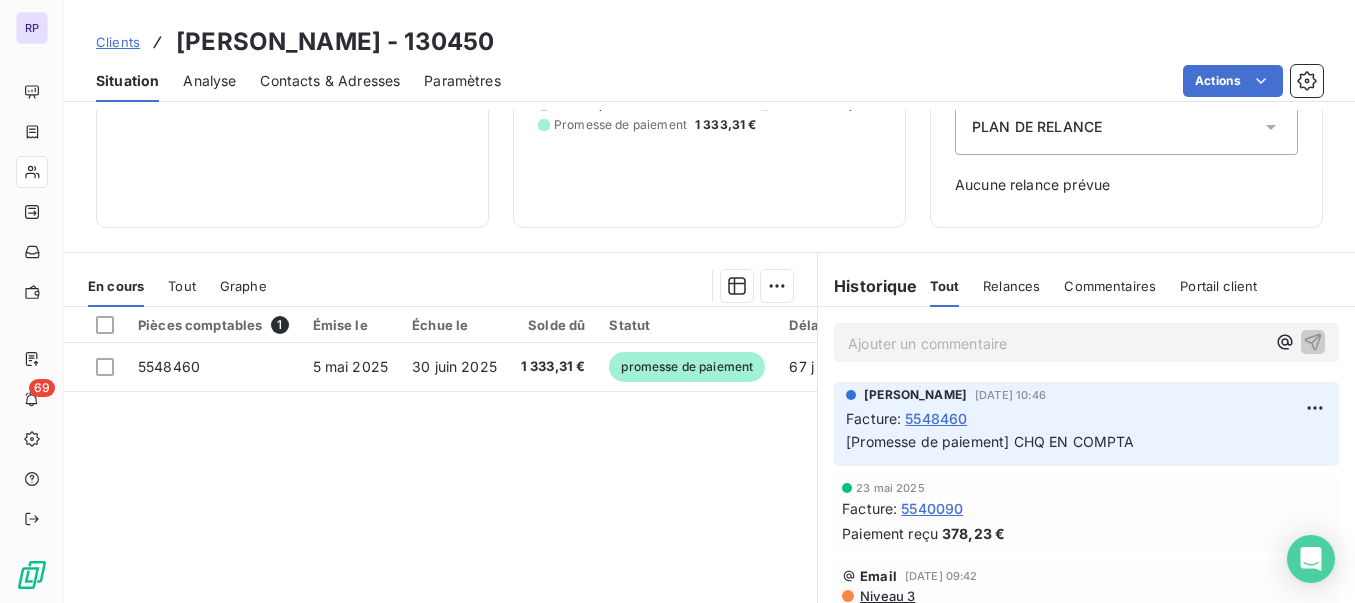click on "Clients" at bounding box center (118, 42) 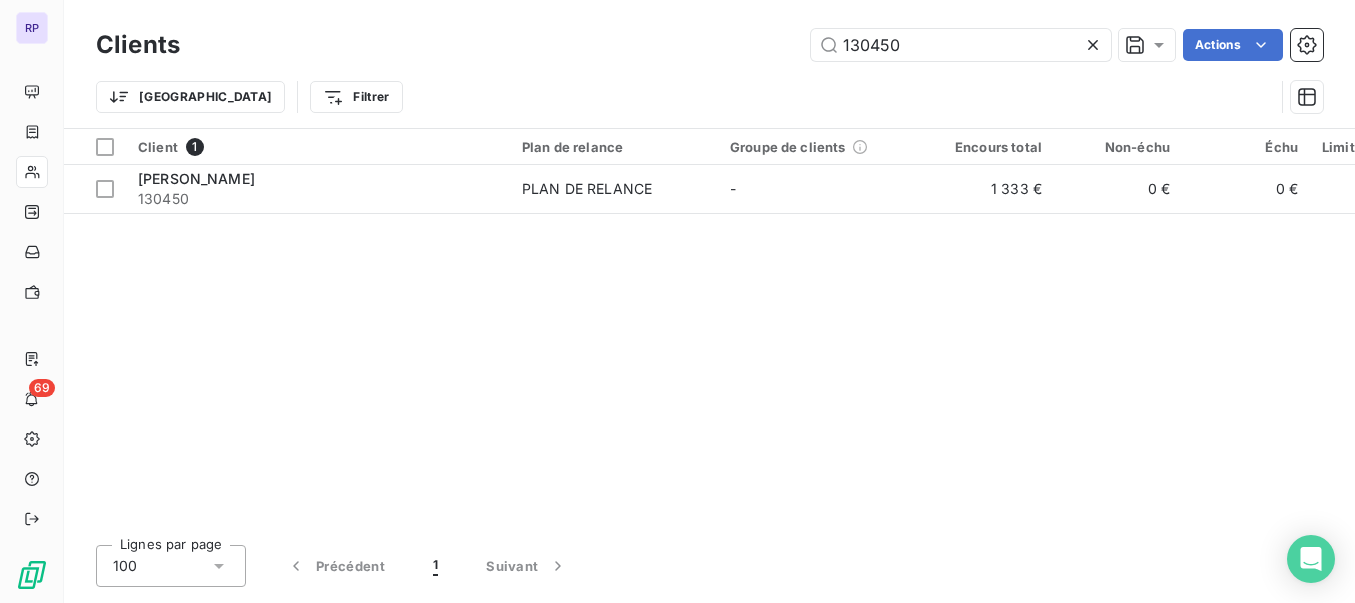 drag, startPoint x: 897, startPoint y: 48, endPoint x: 710, endPoint y: 54, distance: 187.09624 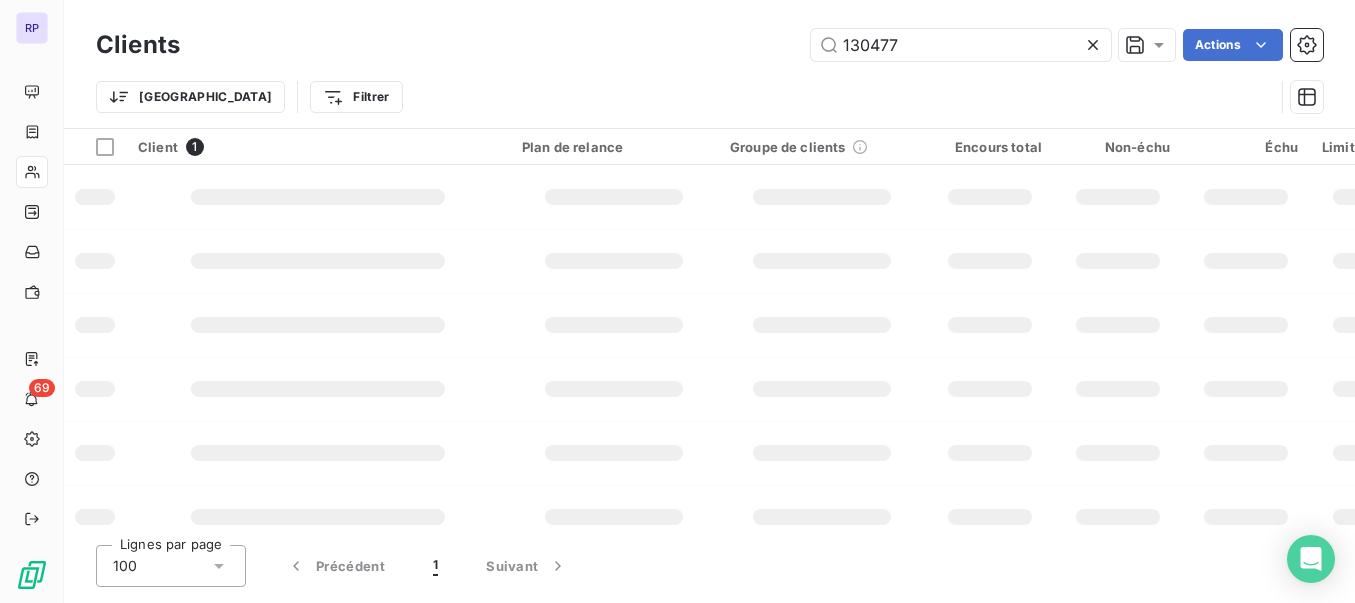 type on "130477" 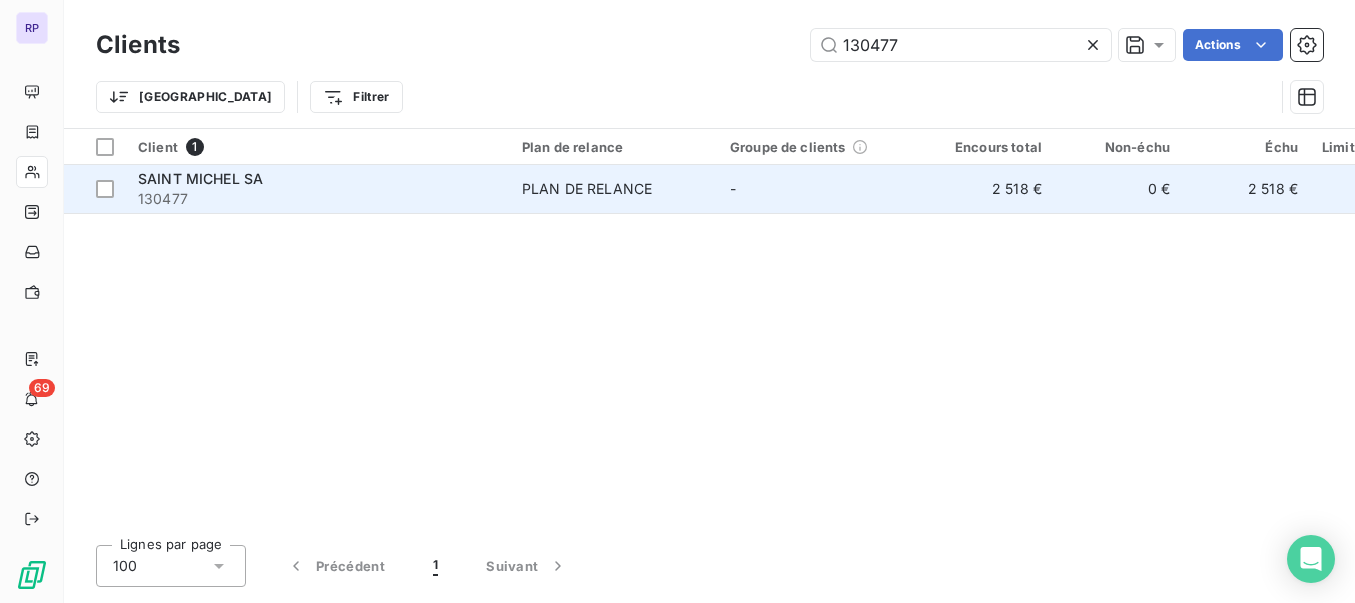 click on "130477" at bounding box center [318, 199] 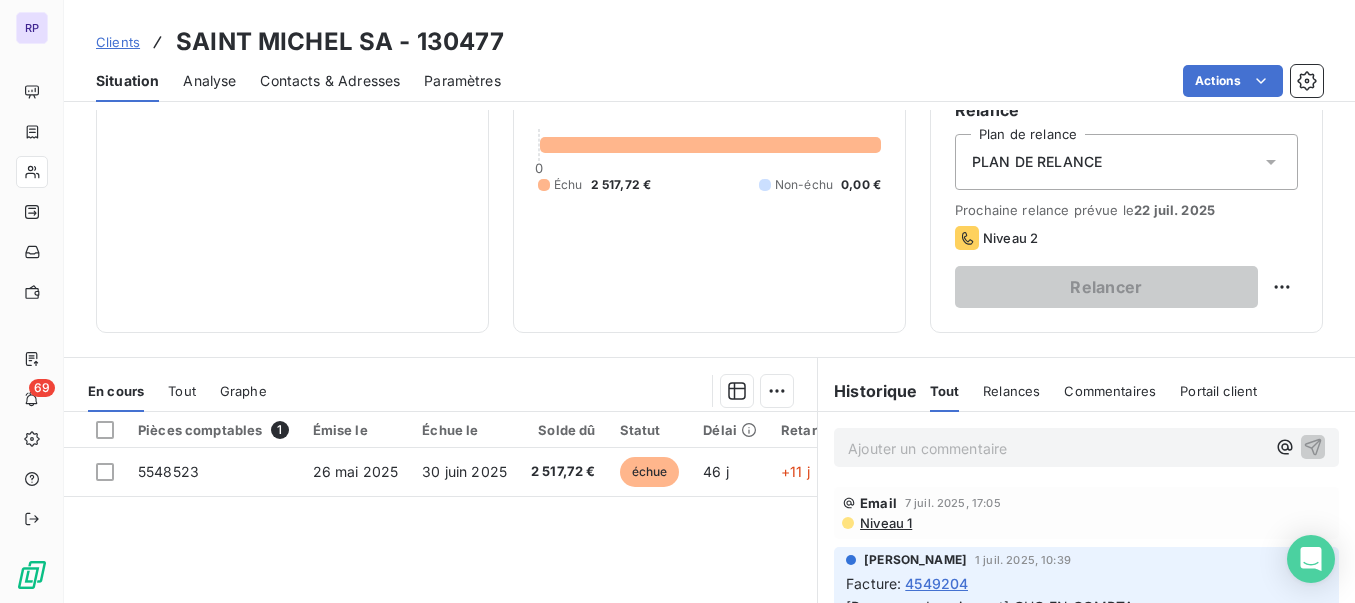 scroll, scrollTop: 337, scrollLeft: 0, axis: vertical 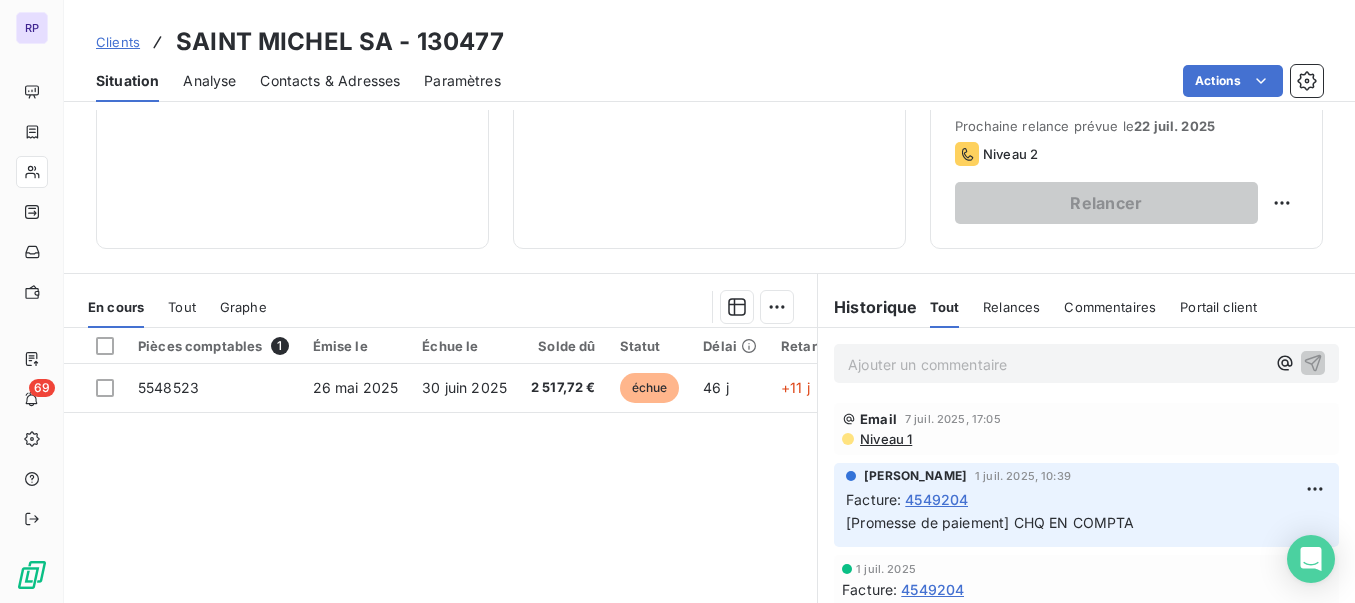 click on "Clients" at bounding box center [118, 42] 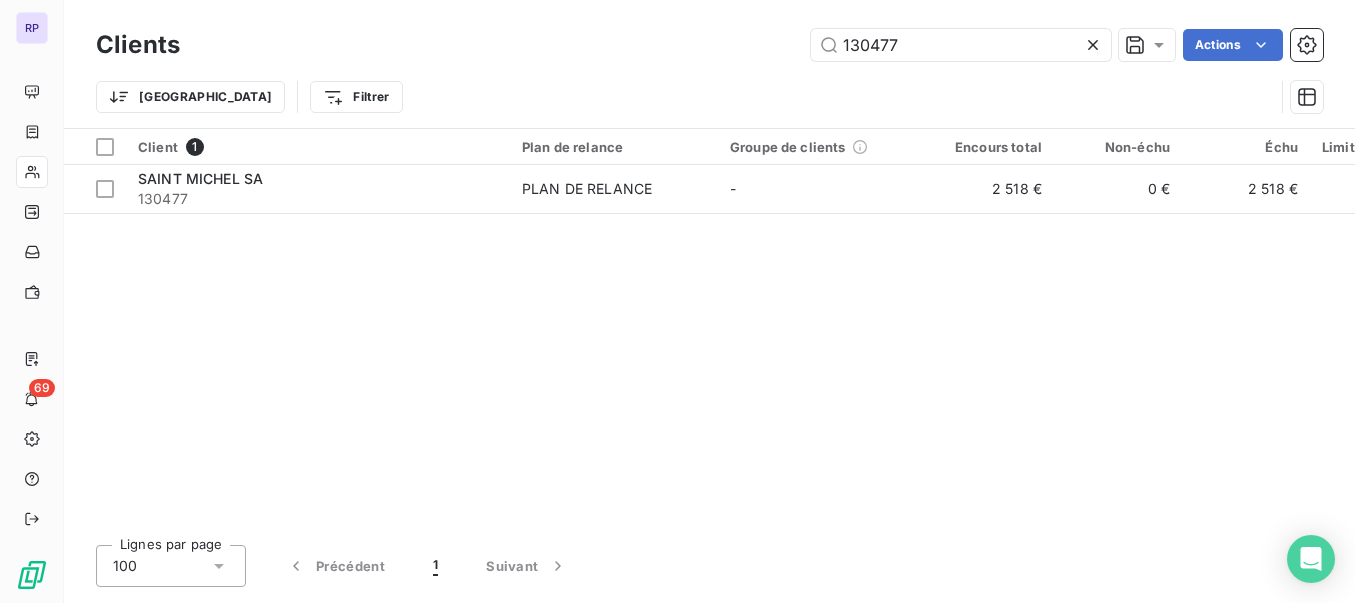 drag, startPoint x: 942, startPoint y: 44, endPoint x: 778, endPoint y: 55, distance: 164.36848 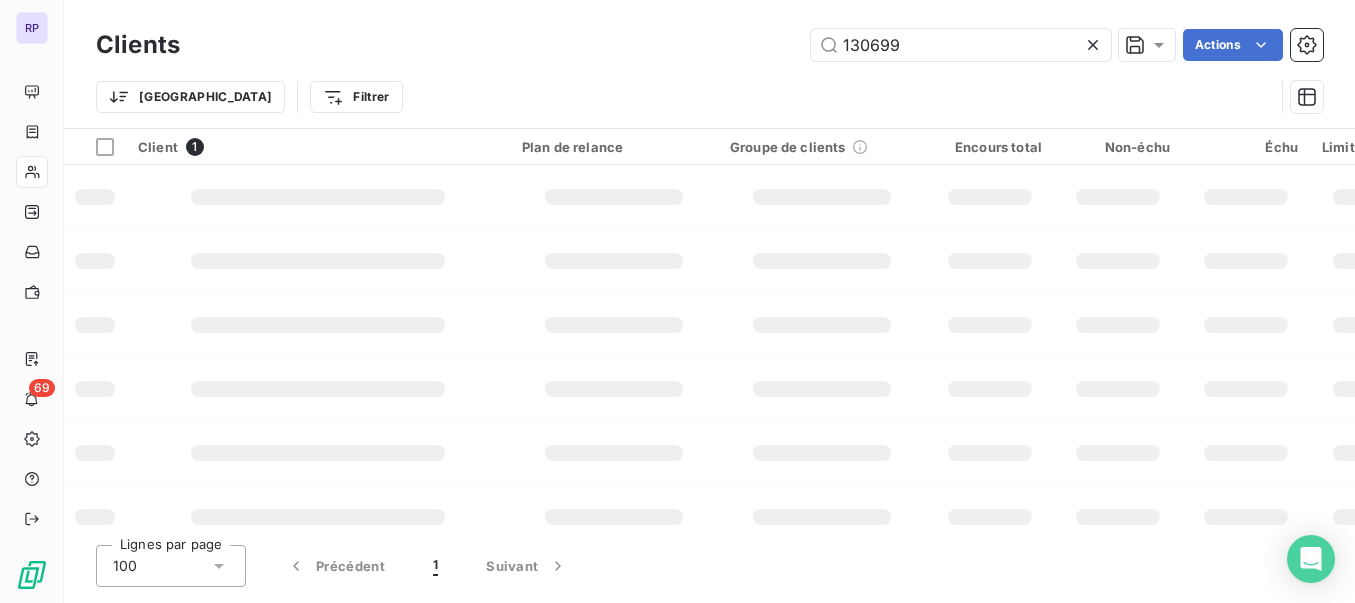 type on "130699" 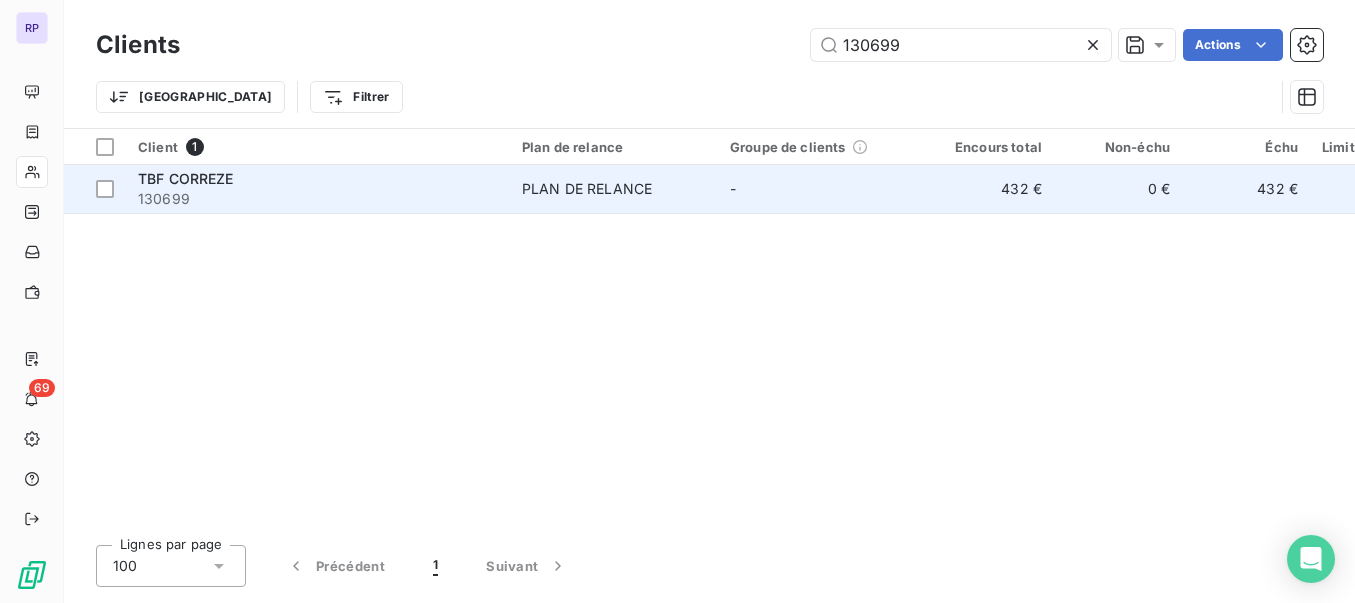 click on "TBF CORREZE" at bounding box center [186, 178] 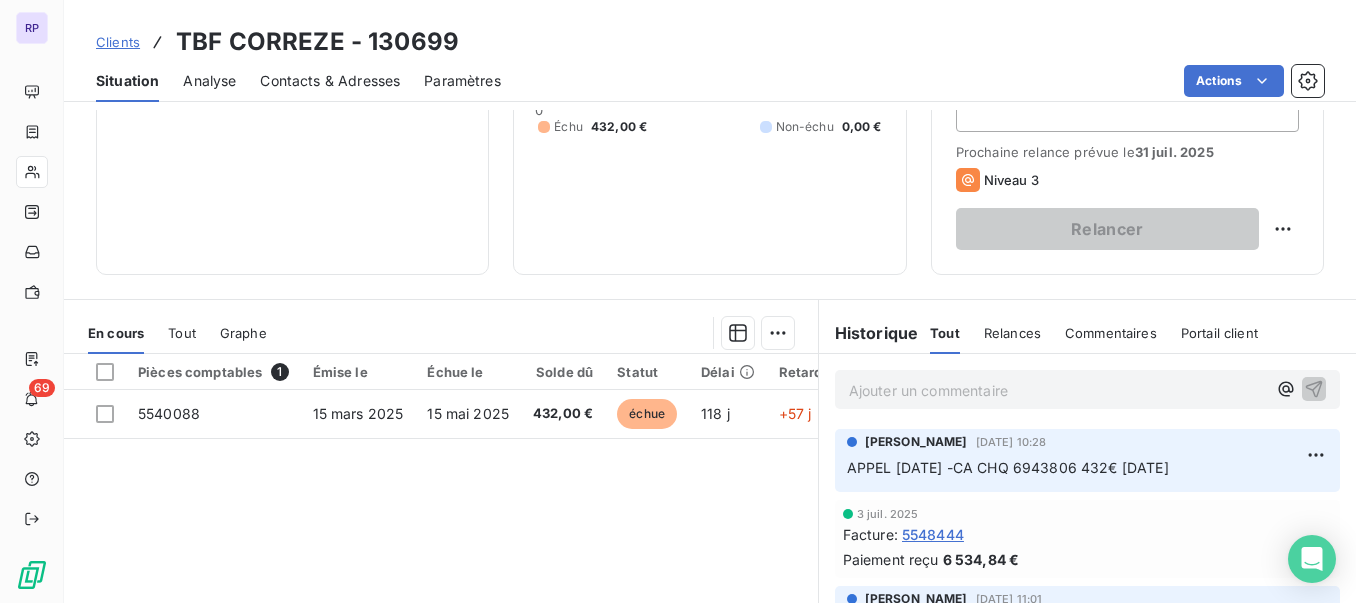 scroll, scrollTop: 276, scrollLeft: 0, axis: vertical 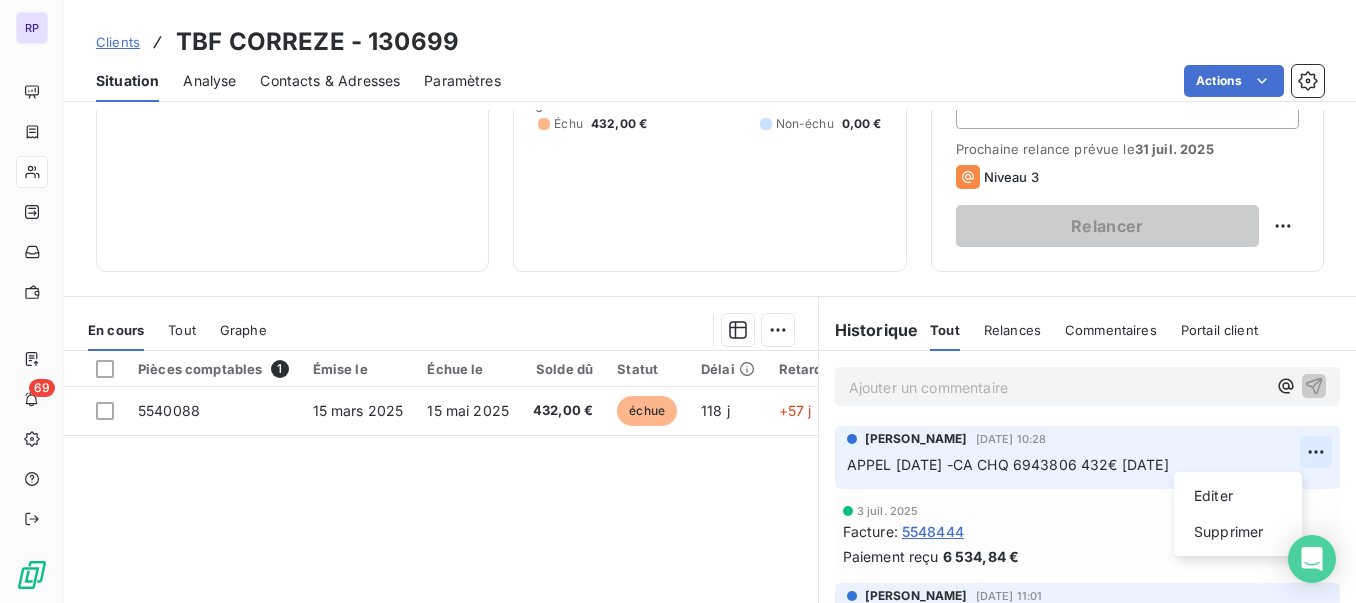 click on "RP 69 Clients TBF CORREZE - 130699 Situation Analyse Contacts & Adresses Paramètres Actions Informations client Propriétés Client Site 50 Encours client   432,00 € 0 Échu 432,00 € Non-échu 0,00 €     Limite d’encours Ajouter une limite d’encours autorisé Gestion du risque Surveiller ce client en intégrant votre outil de gestion des risques client. Relance Plan de relance PLAN DE RELANCE Prochaine relance prévue le  [DATE] Niveau 3 Relancer En cours Tout Graphe Pièces comptables 1 Émise le Échue le Solde dû Statut Délai   Retard   5540088 [DATE] [DATE] 432,00 € échue 118 j +57 j Lignes par page 25 Précédent 1 Suivant Historique Tout Relances Commentaires Portail client Tout Relances Commentaires Portail client Ajouter un commentaire ﻿ [PERSON_NAME] [DATE] 10:28 APPEL [DATE] -CA CHQ 6943806 432€ [DATE] Editer Supprimer [DATE] Facture  : 5548444 Paiement reçu 6 534,84 € [PERSON_NAME] [DATE] 11:01 Facture" at bounding box center (678, 301) 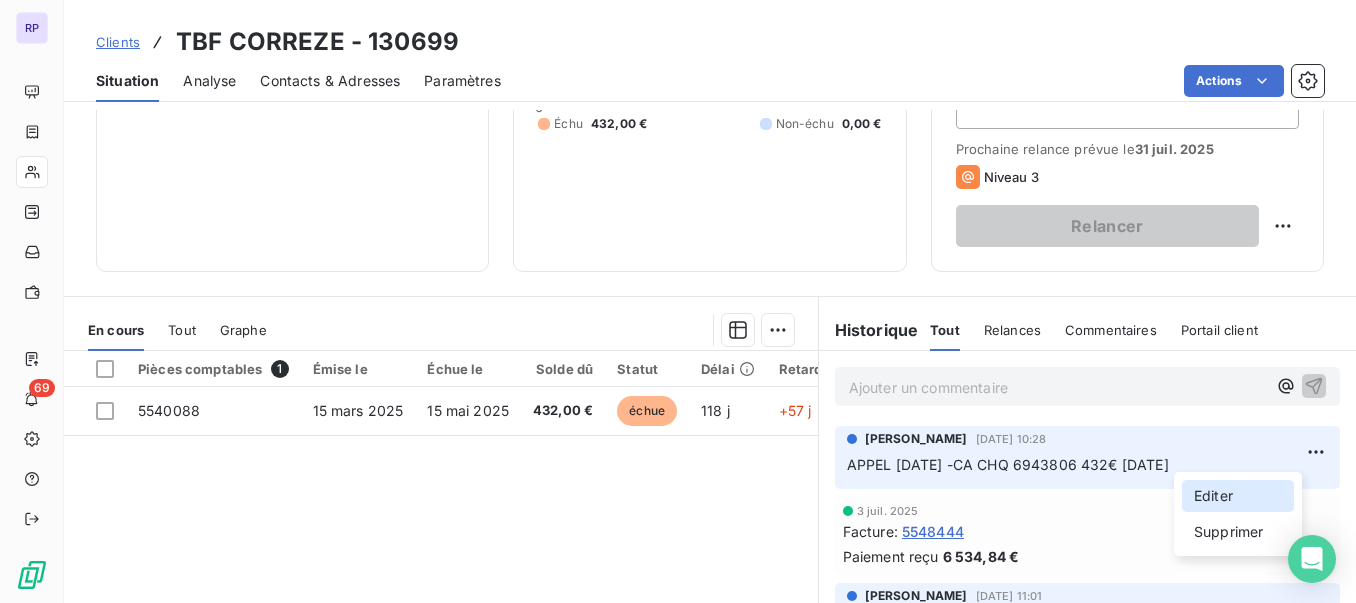 click on "Editer" at bounding box center [1238, 496] 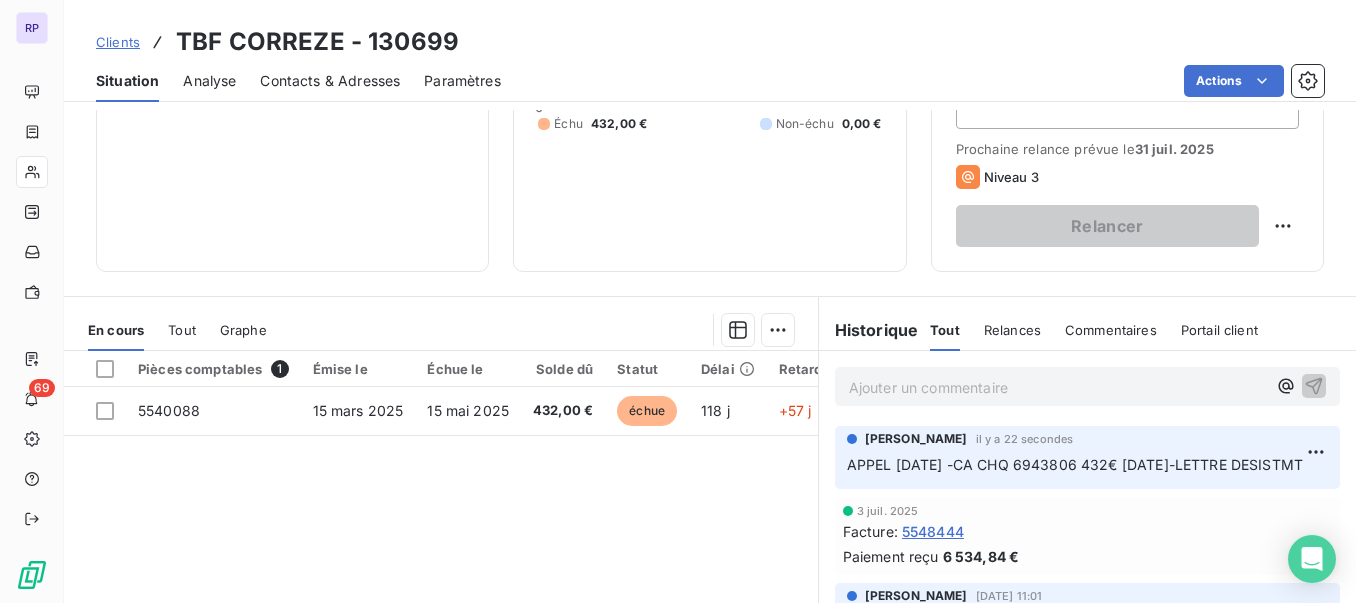 click on "Clients" at bounding box center (118, 42) 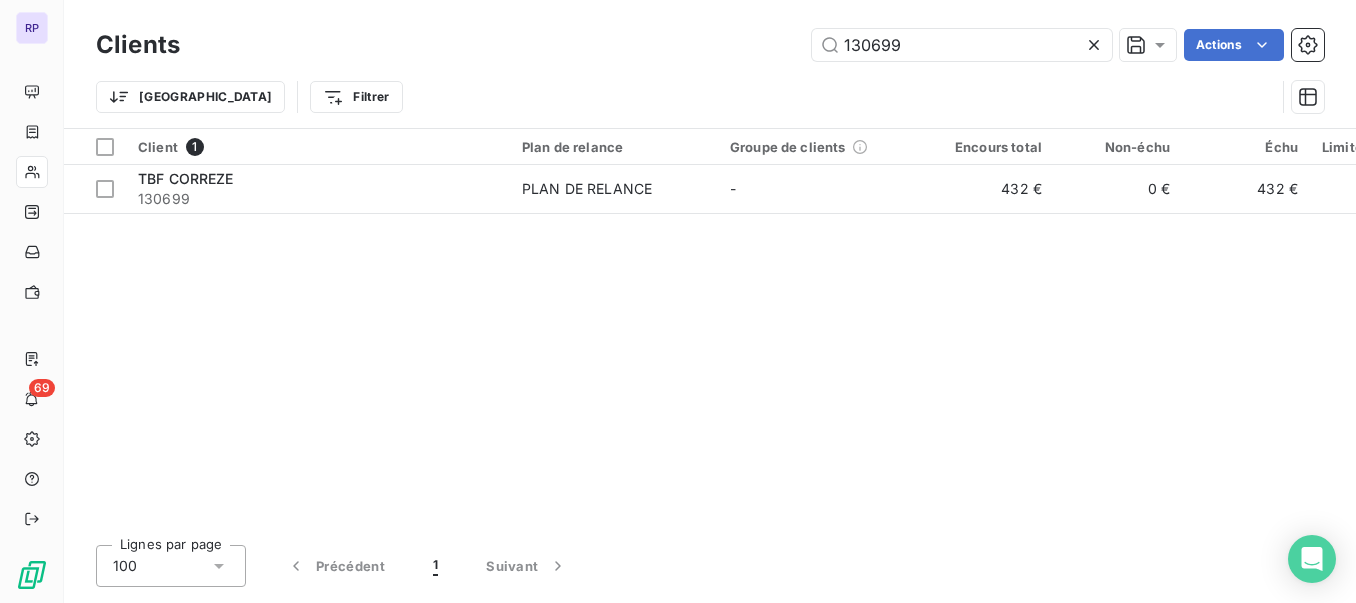 drag, startPoint x: 930, startPoint y: 40, endPoint x: 727, endPoint y: 24, distance: 203.62956 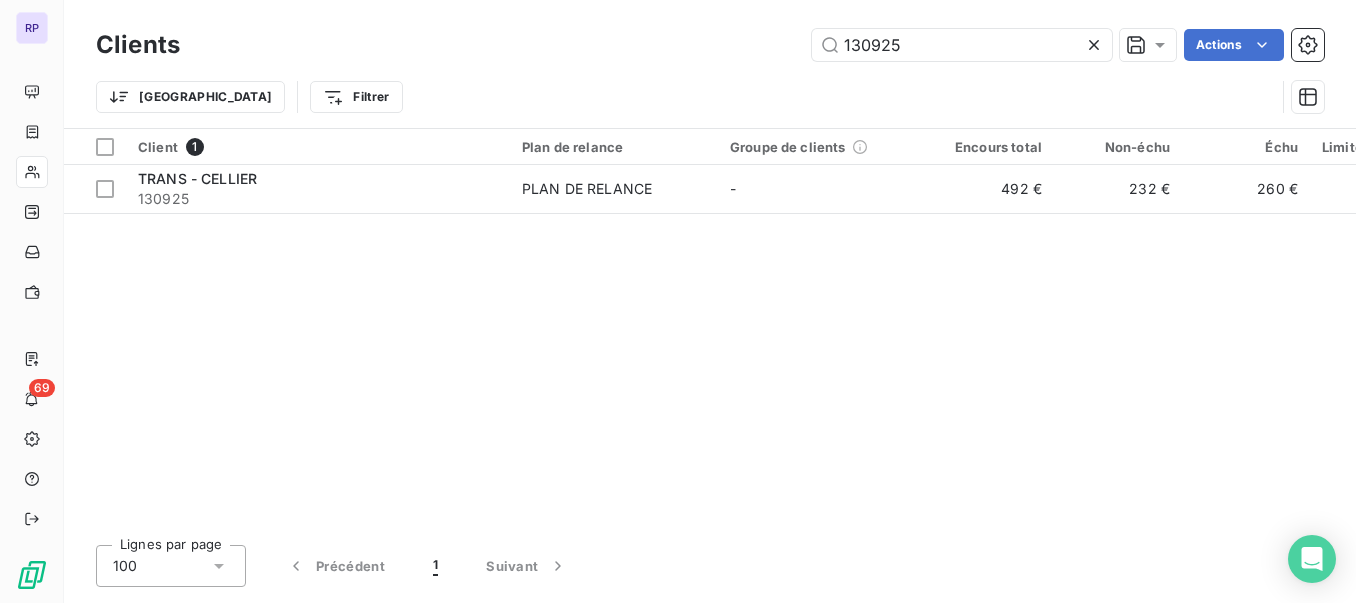 type on "130925" 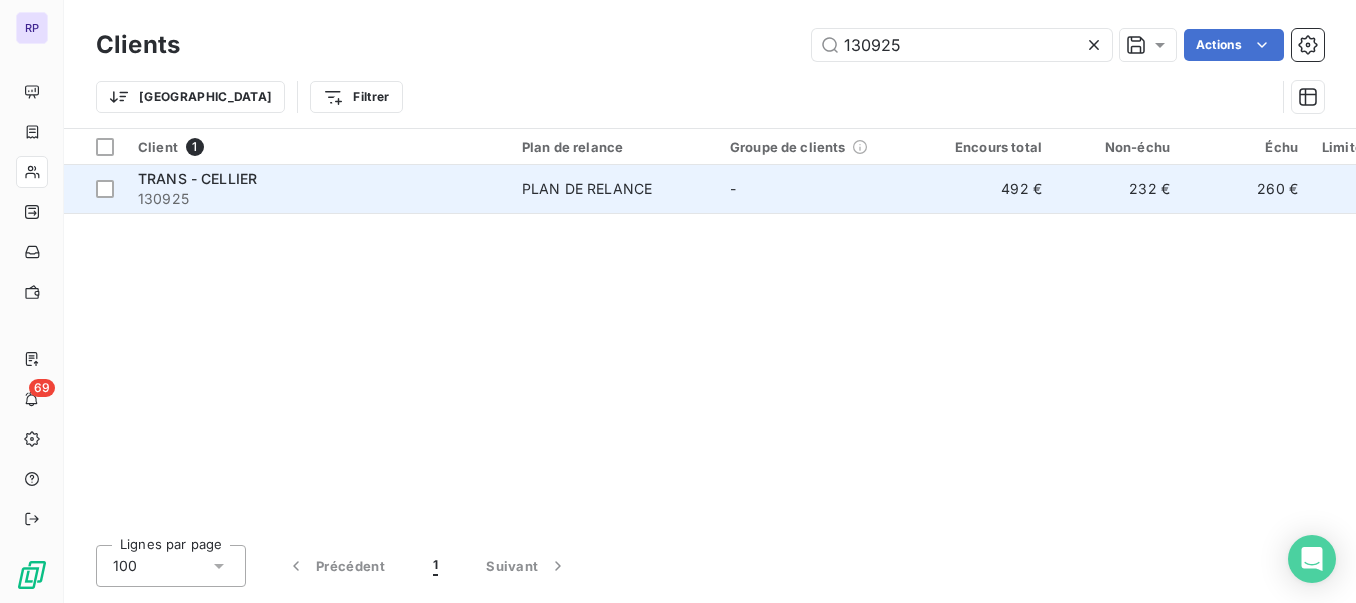 click on "TRANS - CELLIER" at bounding box center [197, 178] 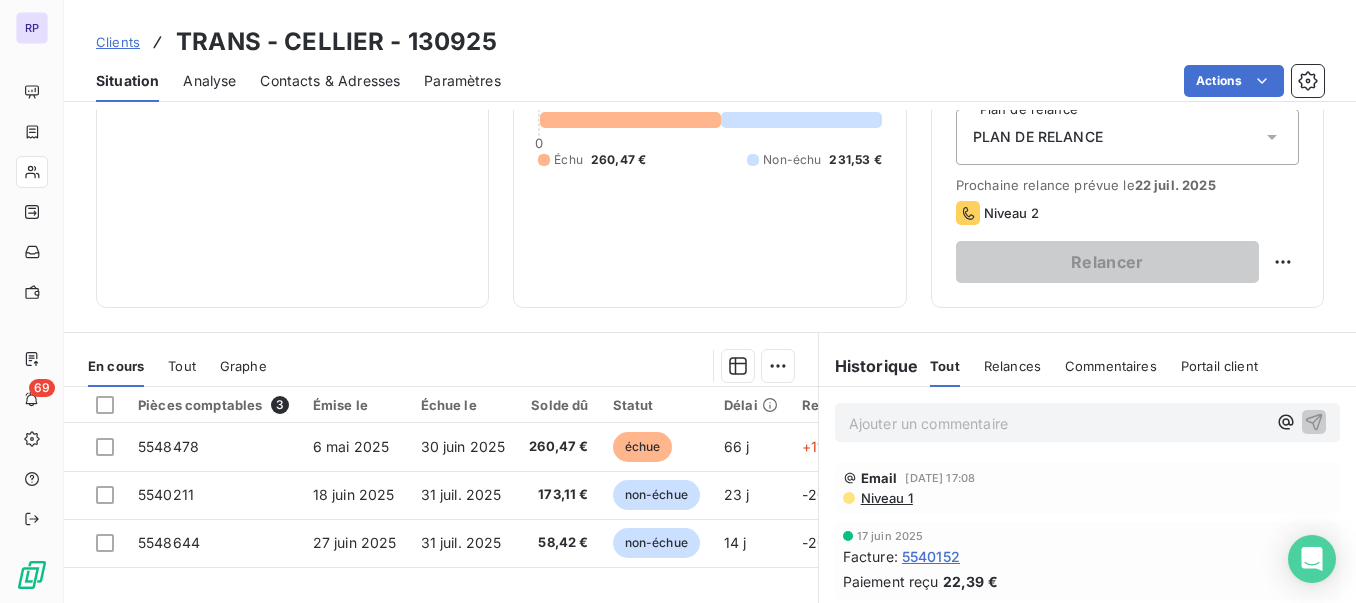 scroll, scrollTop: 263, scrollLeft: 0, axis: vertical 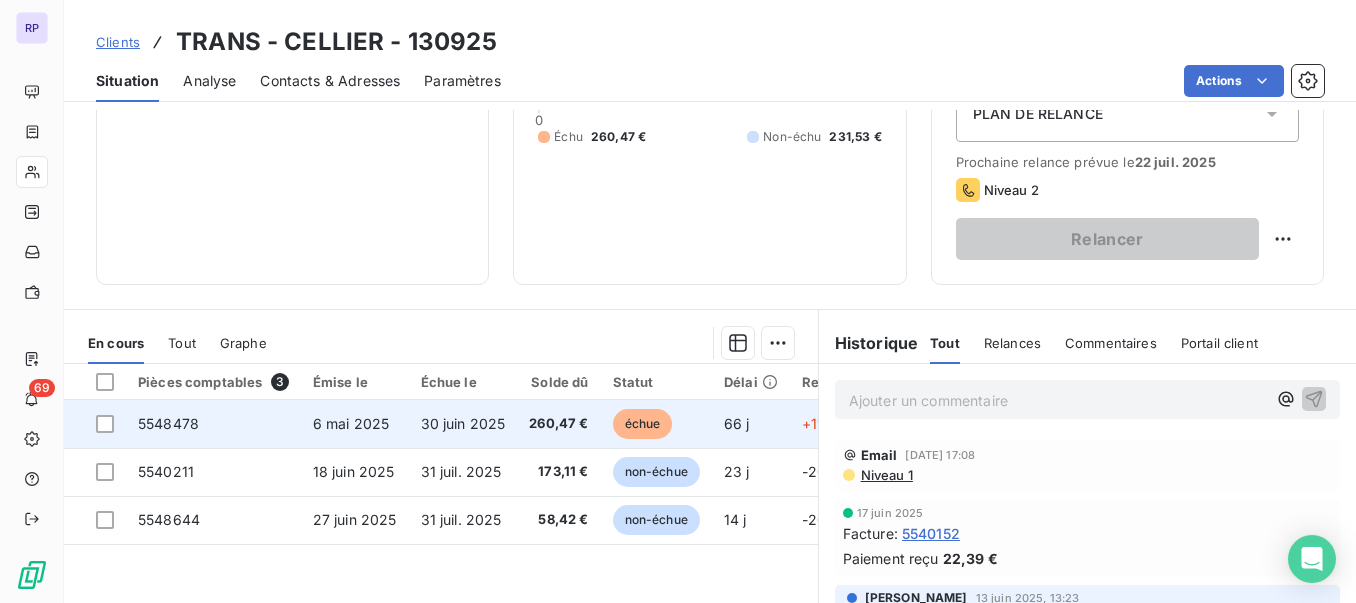 click on "5548478" at bounding box center (213, 424) 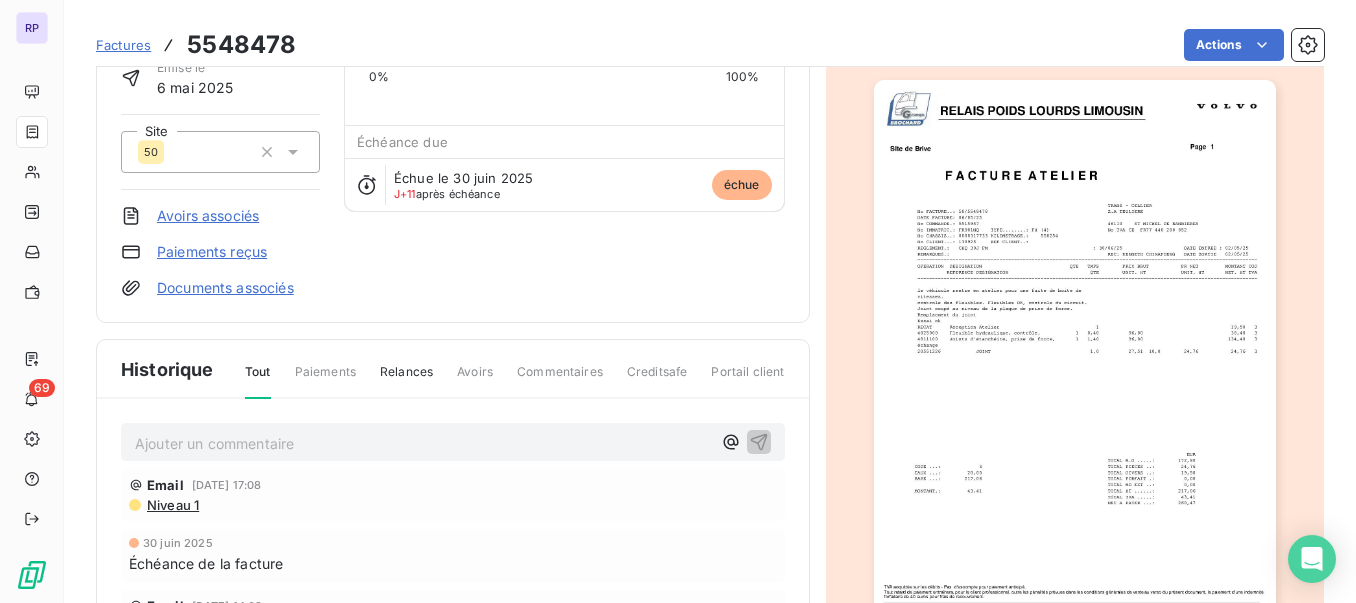 scroll, scrollTop: 162, scrollLeft: 0, axis: vertical 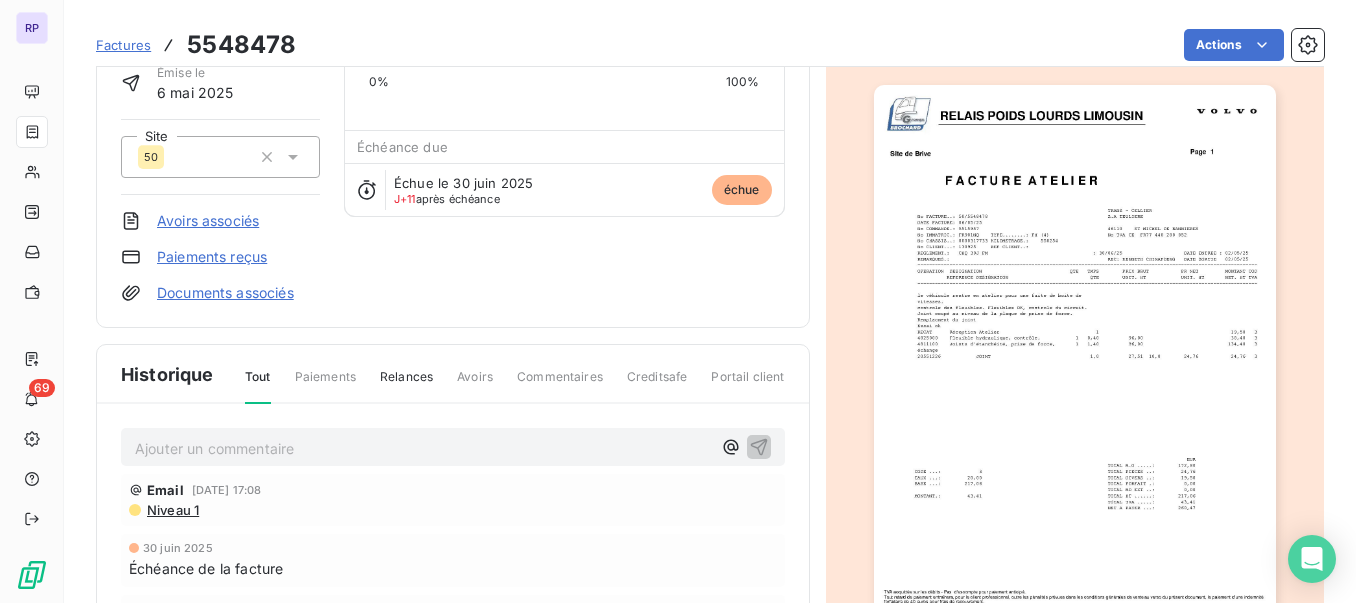 click on "Ajouter un commentaire ﻿" at bounding box center [423, 448] 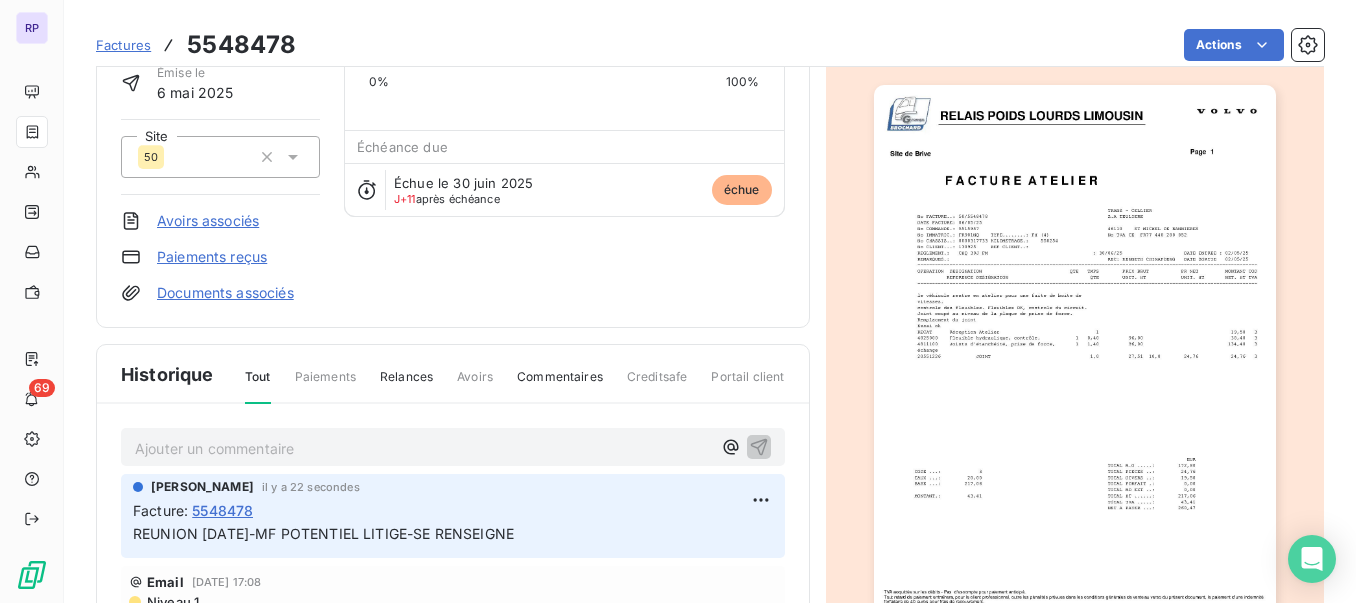 scroll, scrollTop: 0, scrollLeft: 0, axis: both 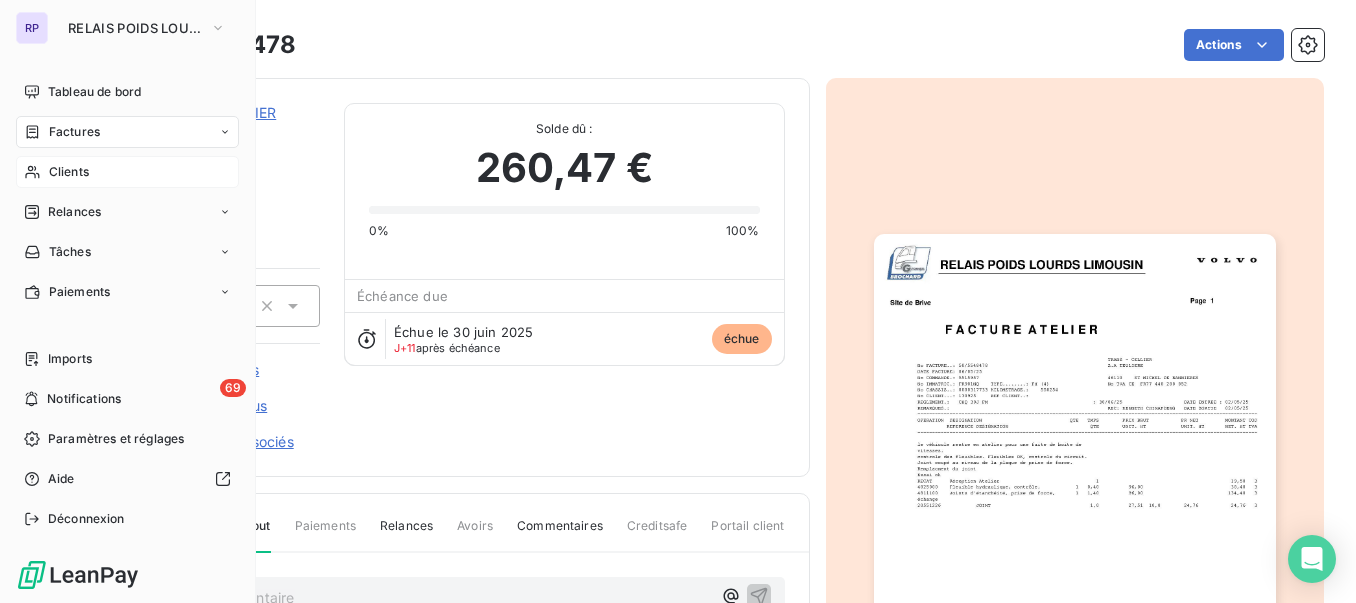 click on "Clients" at bounding box center [69, 172] 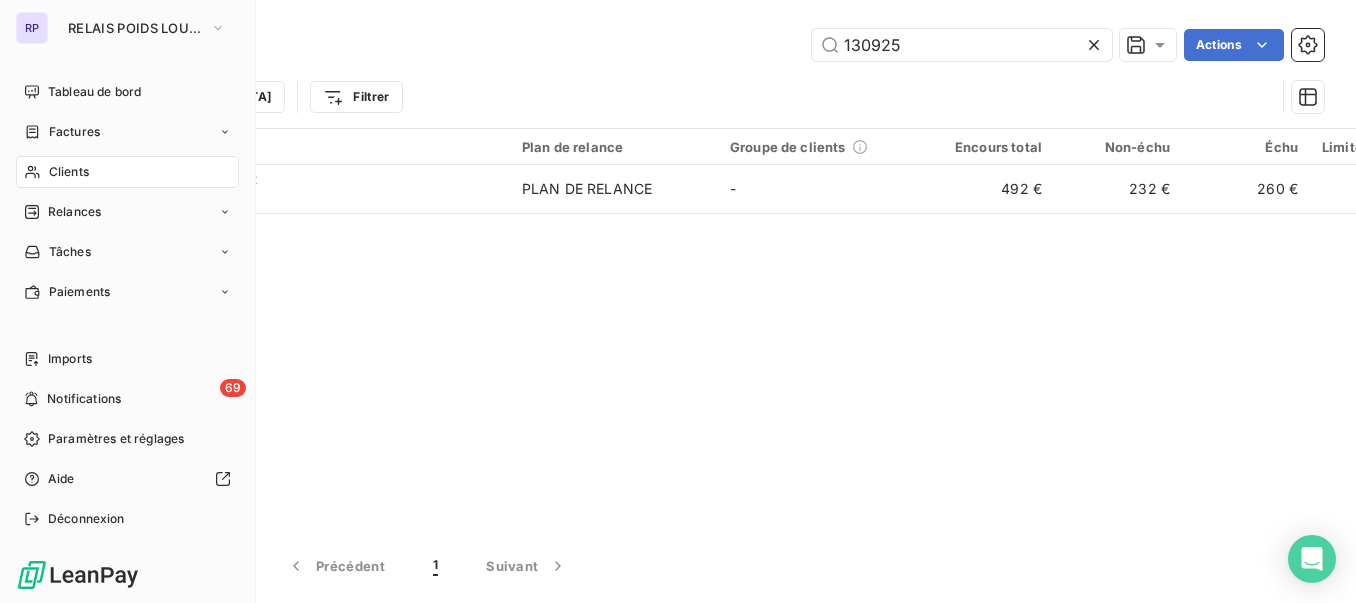 click on "Clients" at bounding box center [69, 172] 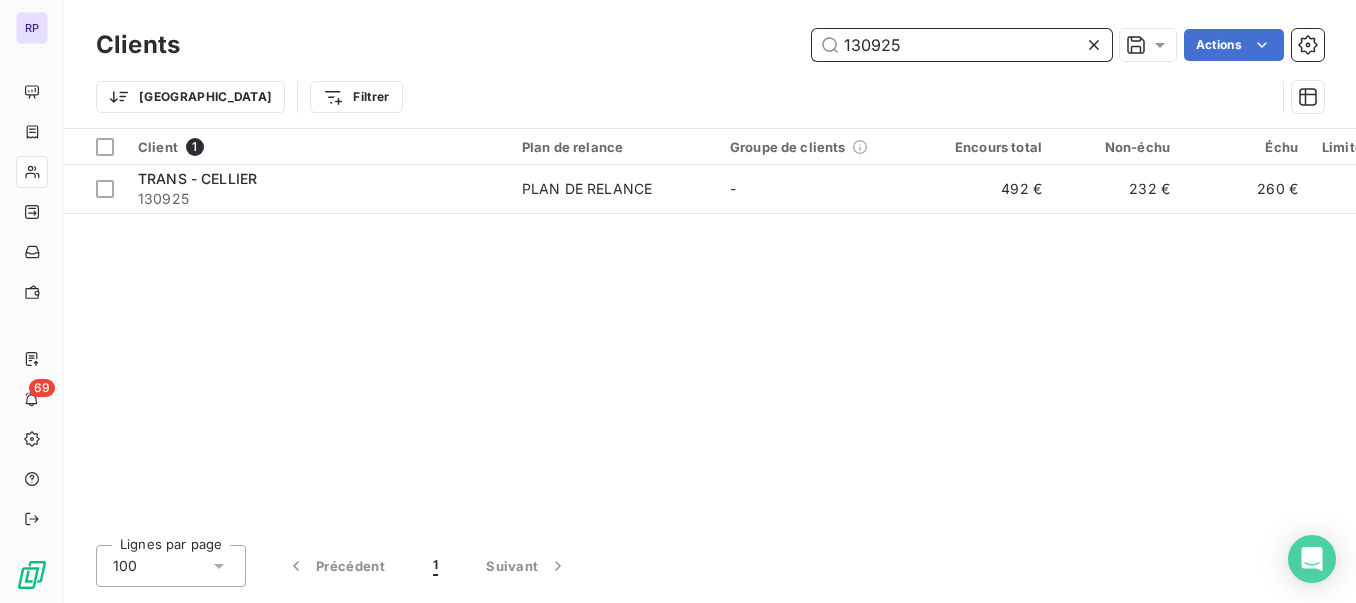 drag, startPoint x: 914, startPoint y: 49, endPoint x: 743, endPoint y: 34, distance: 171.65663 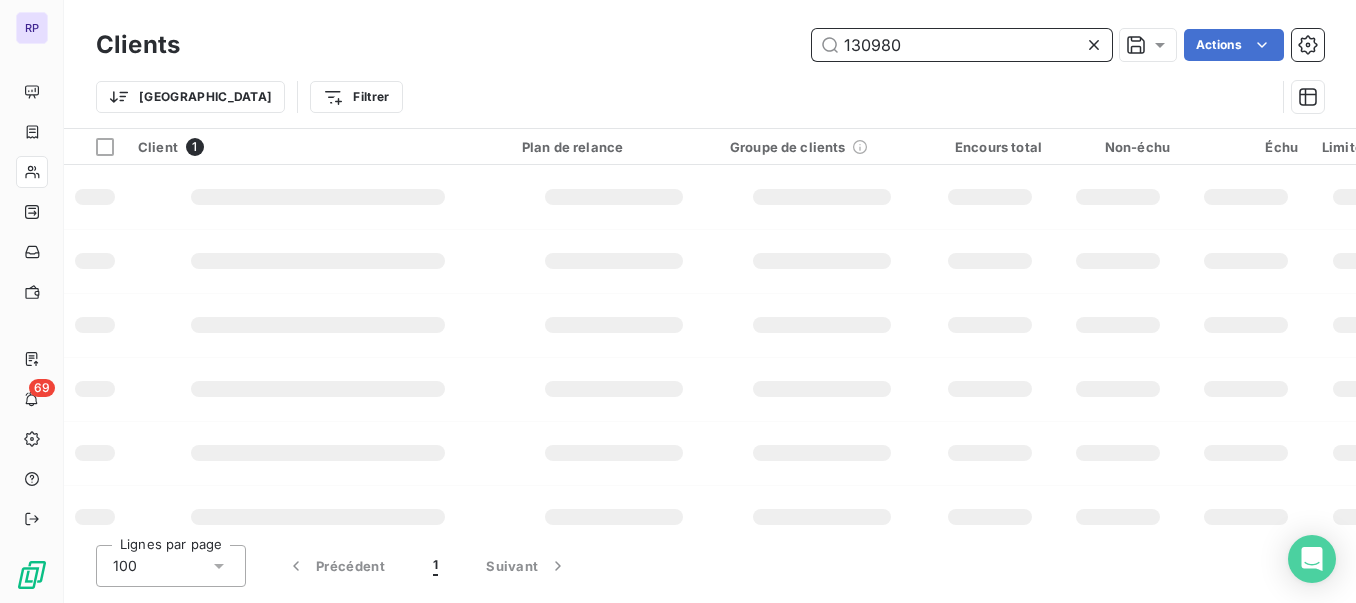 type on "130980" 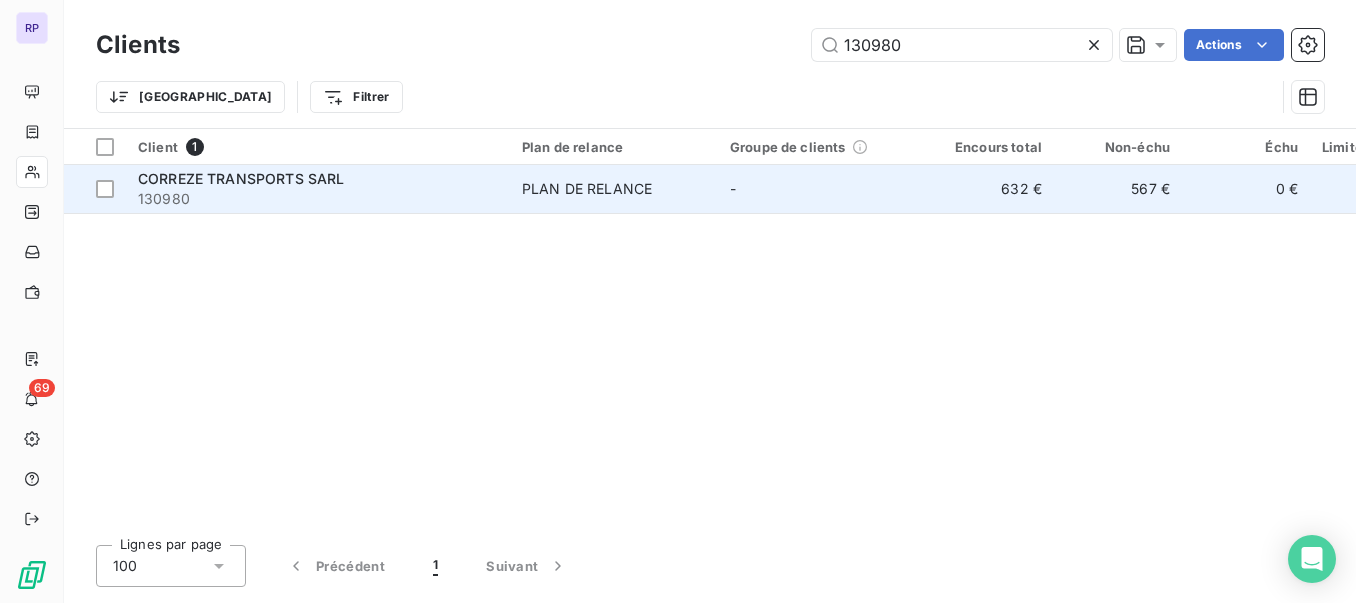 click on "CORREZE TRANSPORTS SARL" at bounding box center (241, 178) 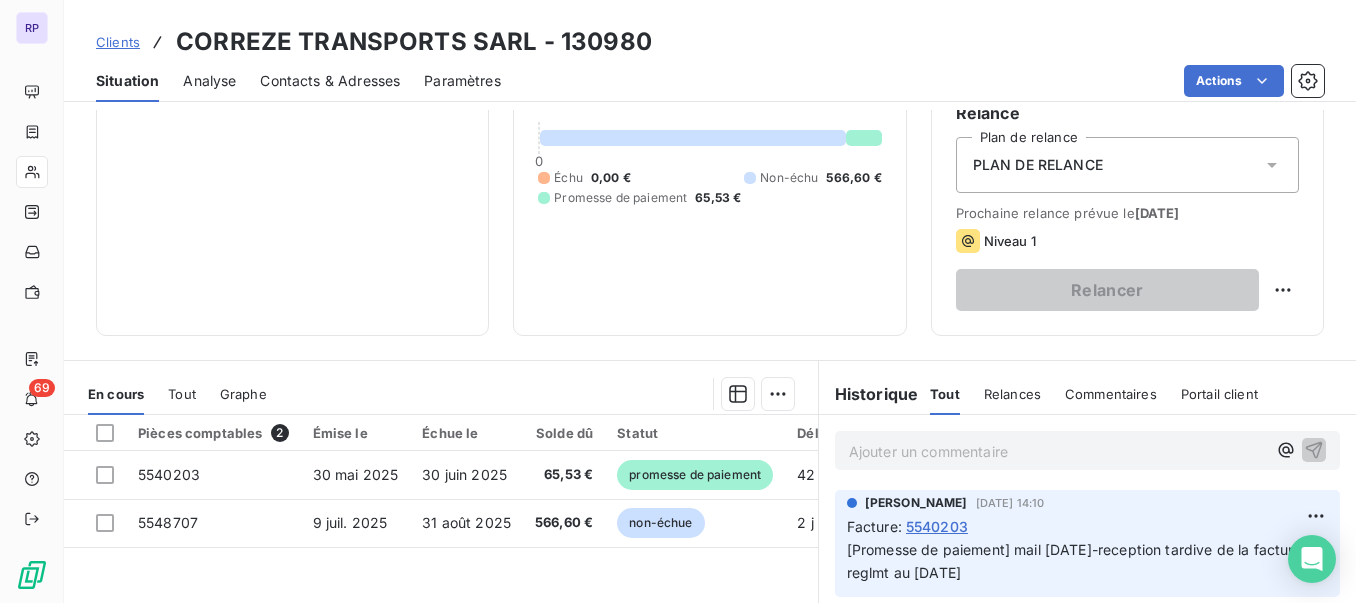 scroll, scrollTop: 254, scrollLeft: 0, axis: vertical 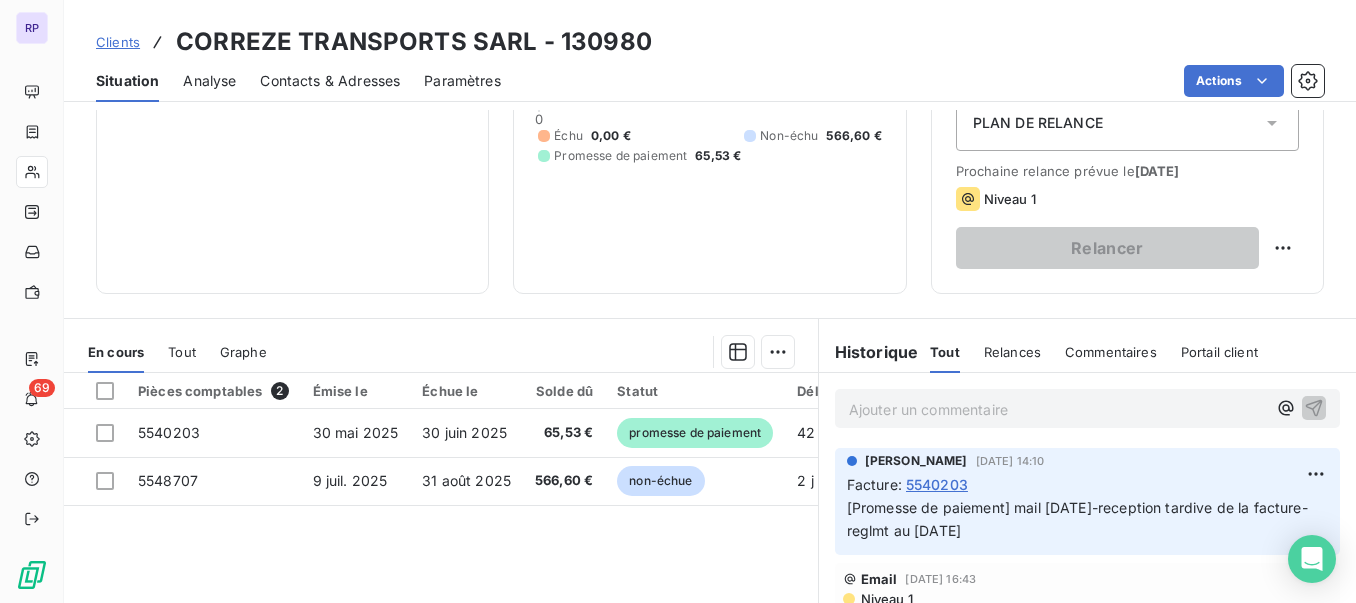 click on "Clients" at bounding box center [118, 42] 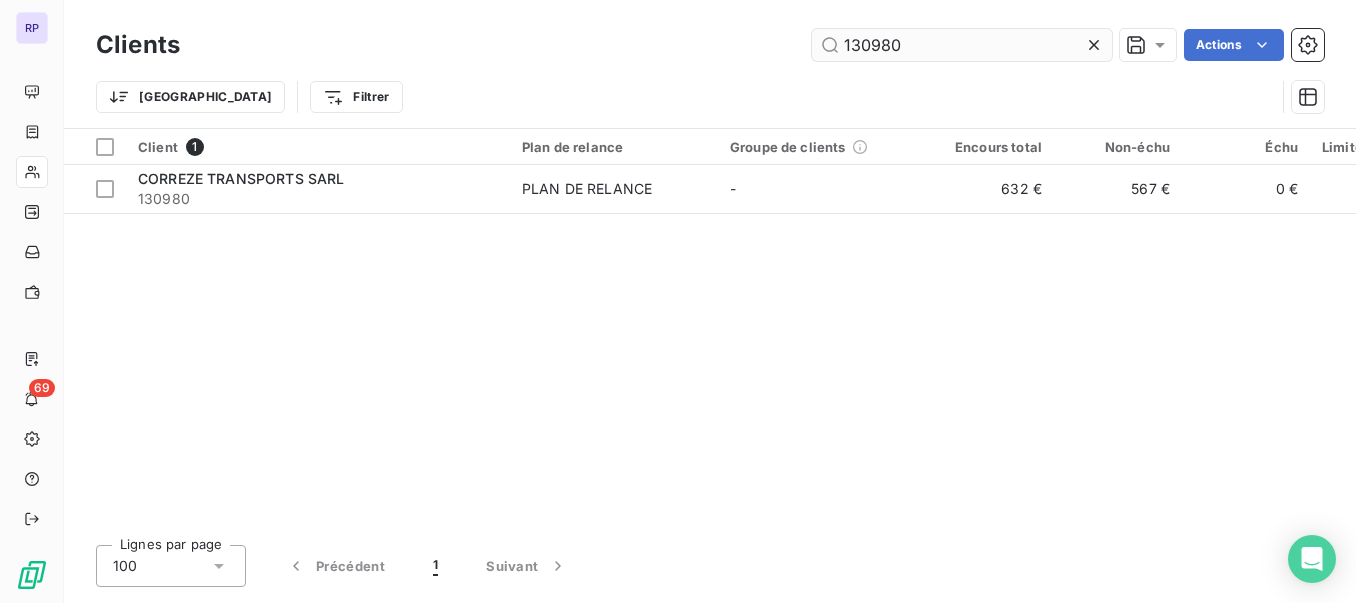 drag, startPoint x: 872, startPoint y: 45, endPoint x: 820, endPoint y: 49, distance: 52.153618 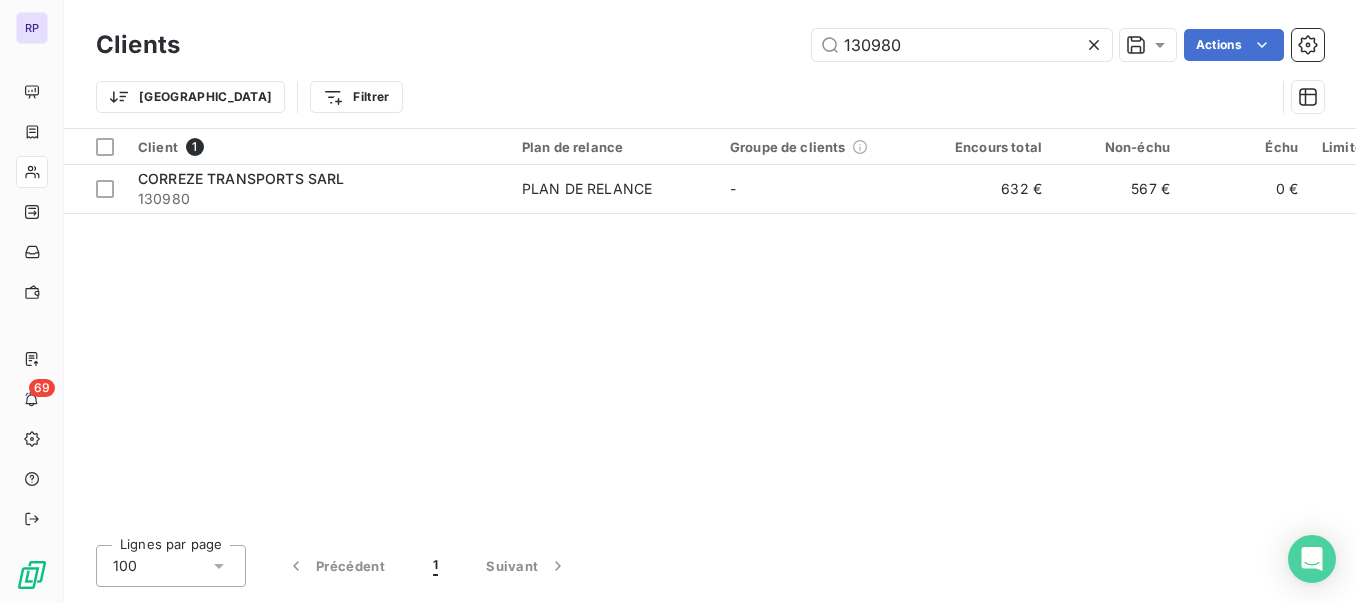 drag, startPoint x: 904, startPoint y: 53, endPoint x: 753, endPoint y: 48, distance: 151.08276 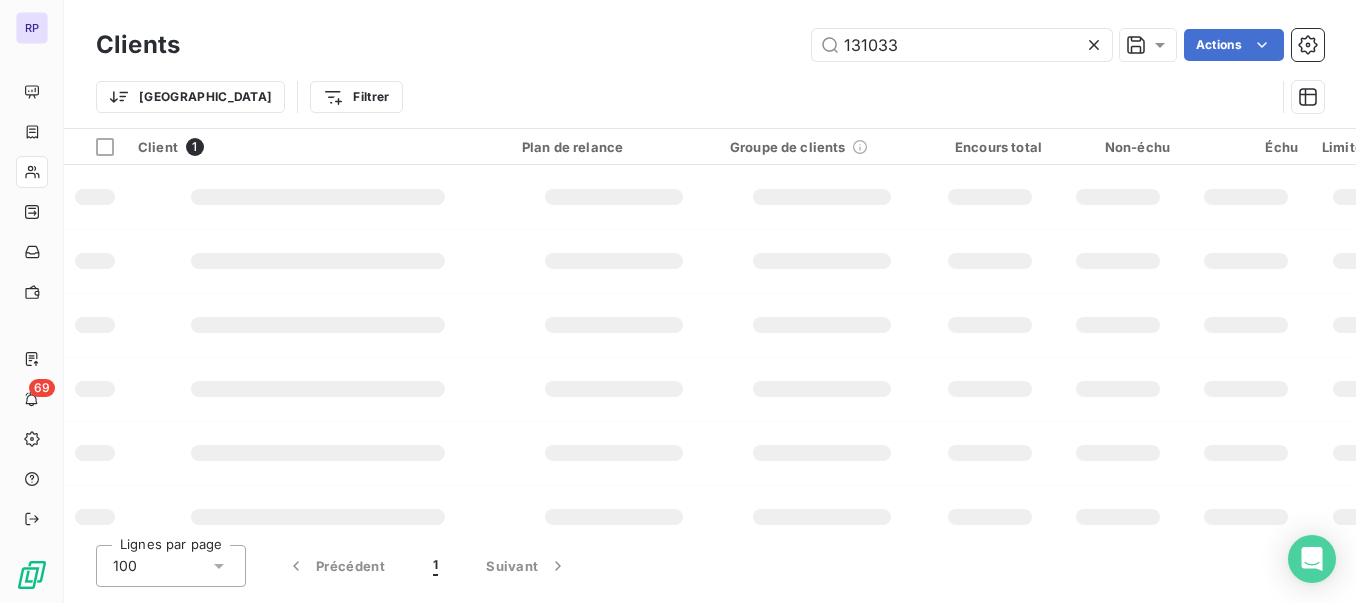 type on "131033" 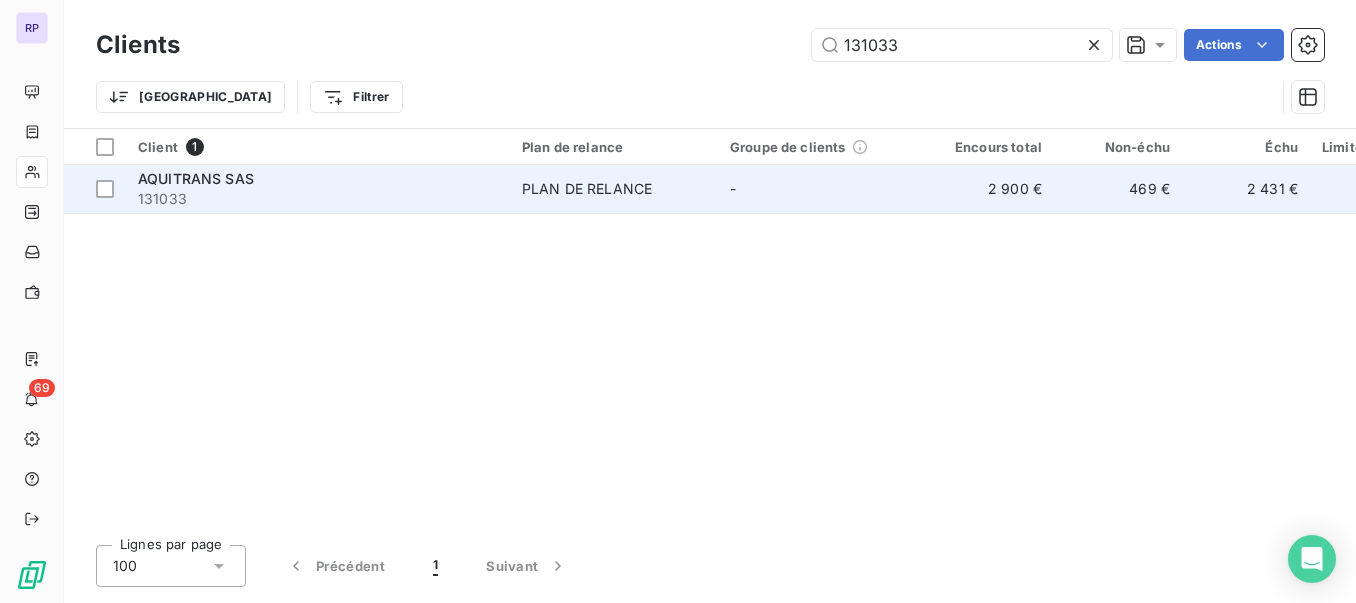 click on "131033" at bounding box center (318, 199) 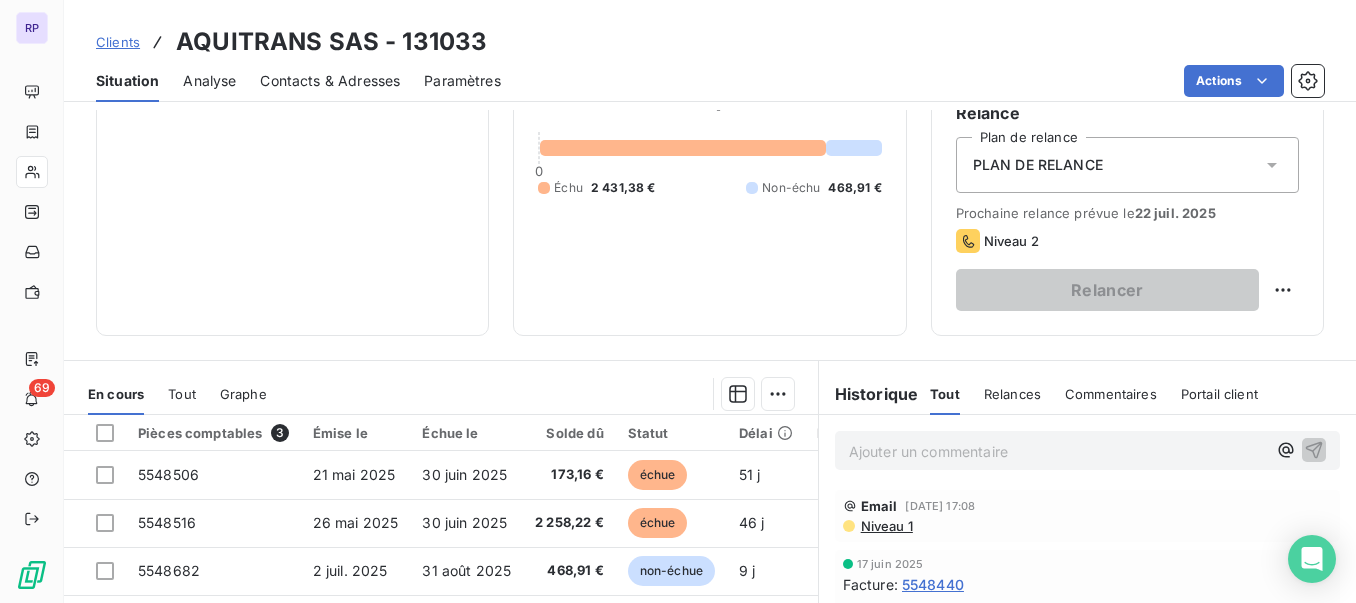 scroll, scrollTop: 208, scrollLeft: 0, axis: vertical 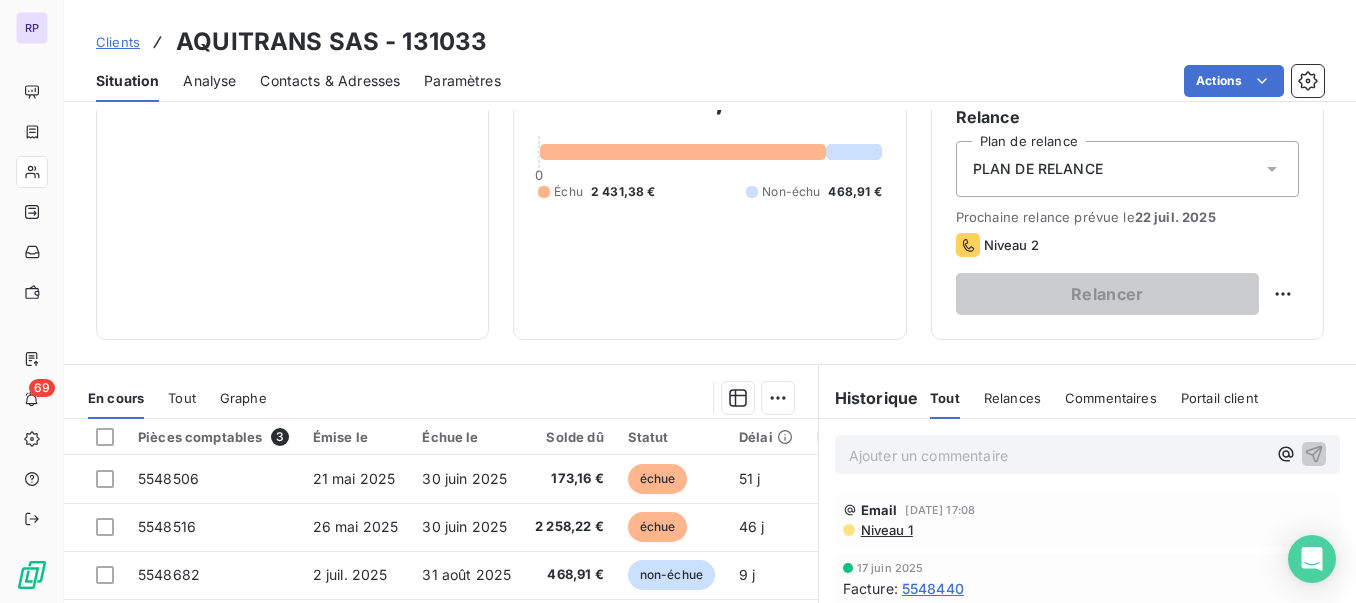 click on "Clients" at bounding box center (118, 42) 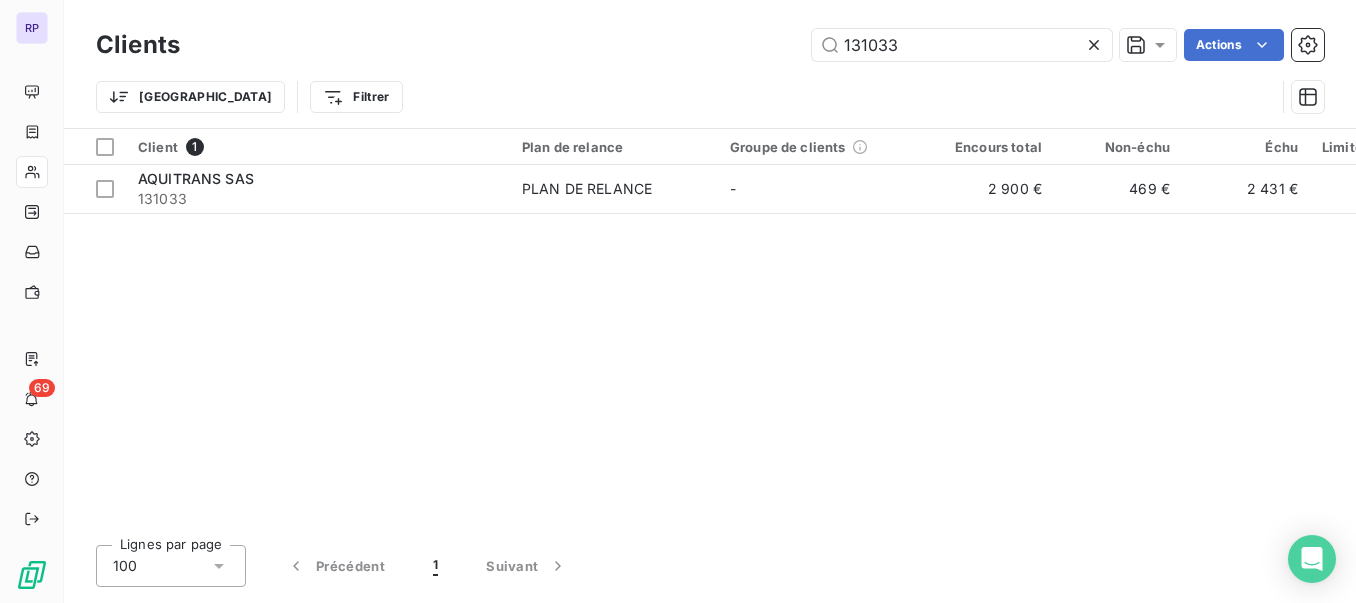 drag, startPoint x: 877, startPoint y: 47, endPoint x: 794, endPoint y: 62, distance: 84.34453 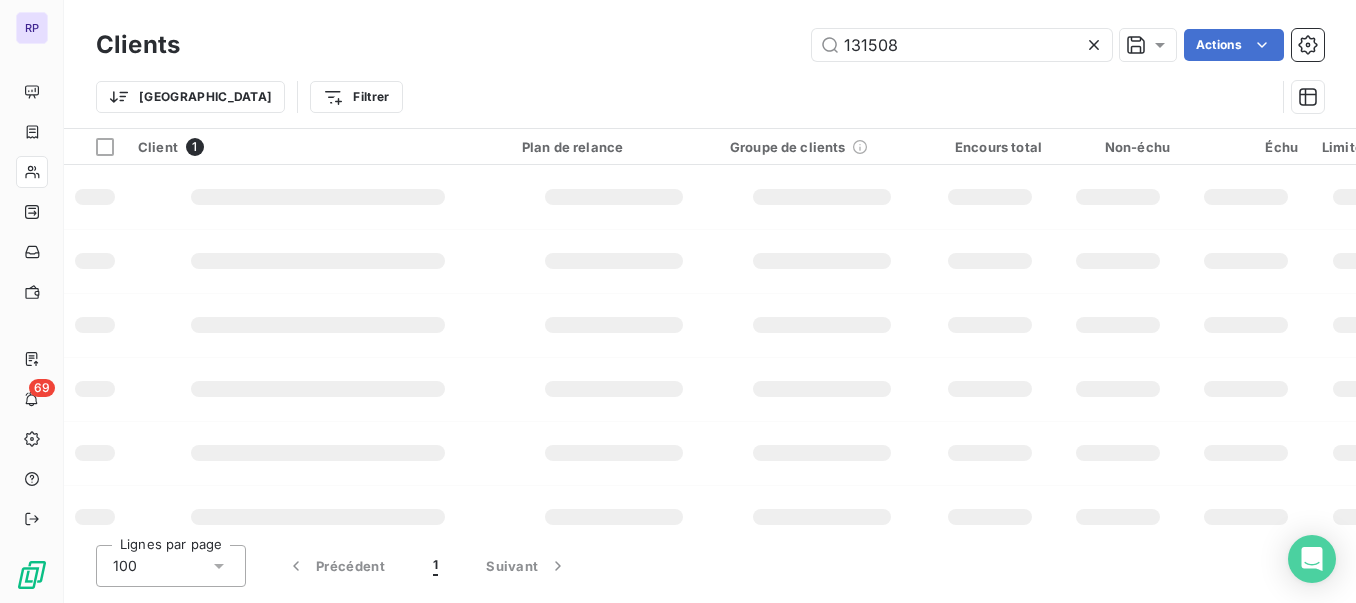 type on "131508" 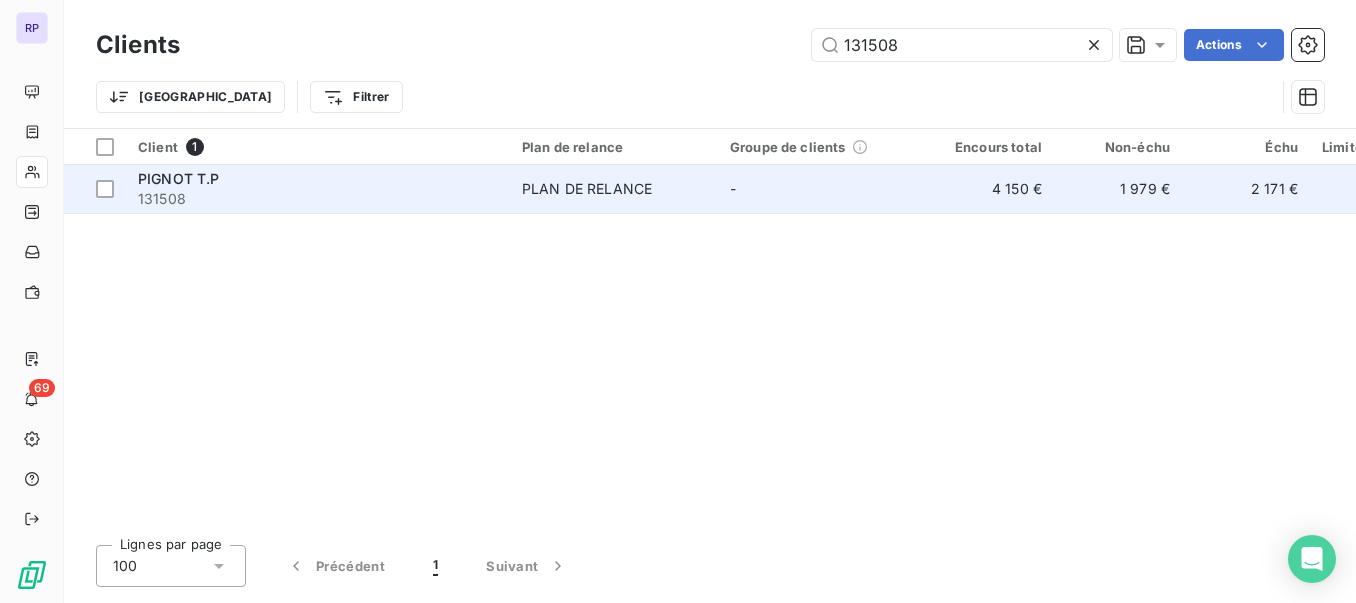 click on "PIGNOT   T.P" at bounding box center [179, 178] 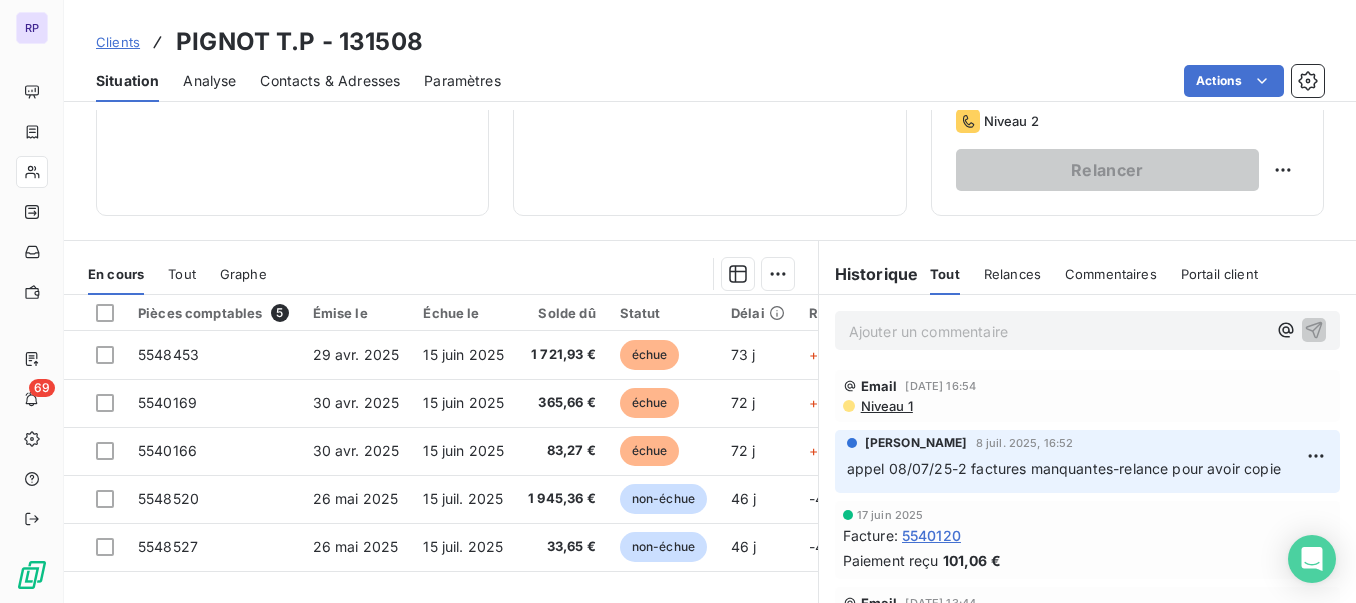 scroll, scrollTop: 339, scrollLeft: 0, axis: vertical 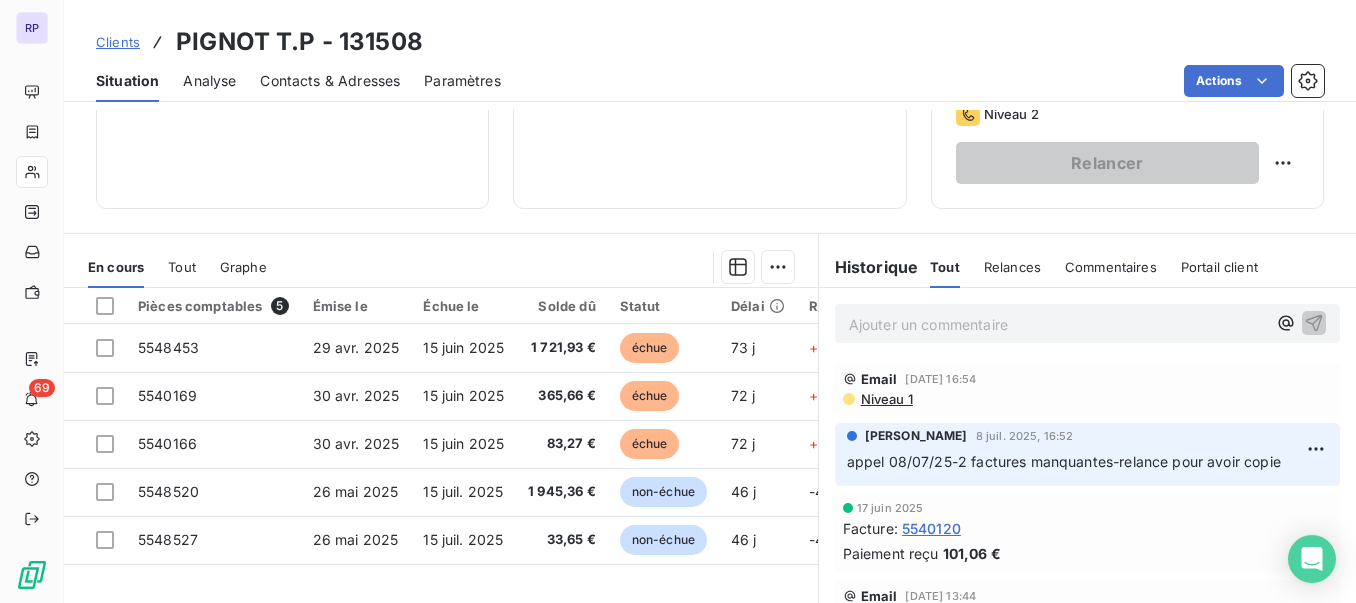 click on "Contacts & Adresses" at bounding box center [330, 81] 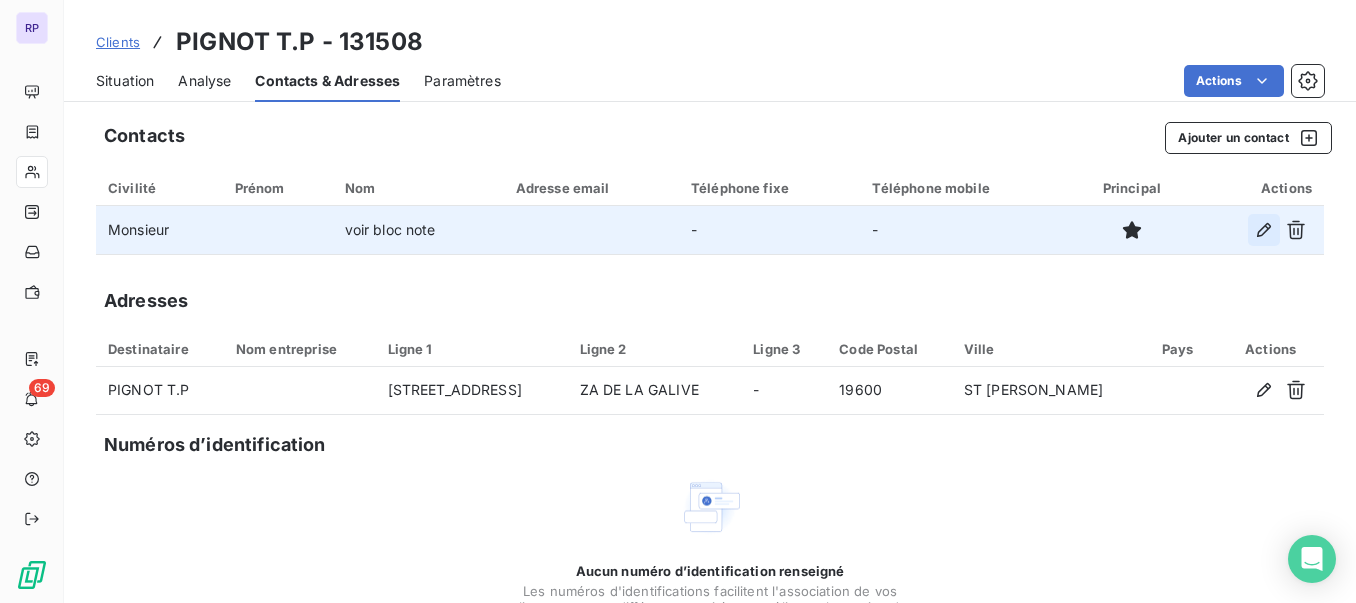 click 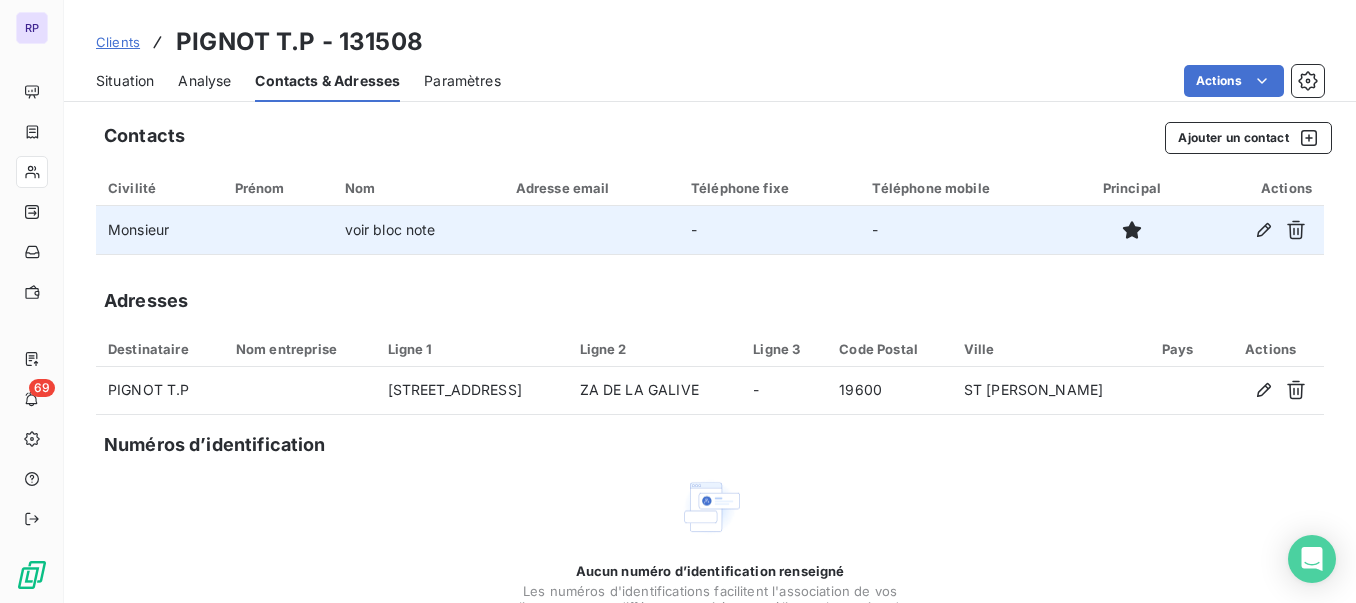 type on "voir bloc note" 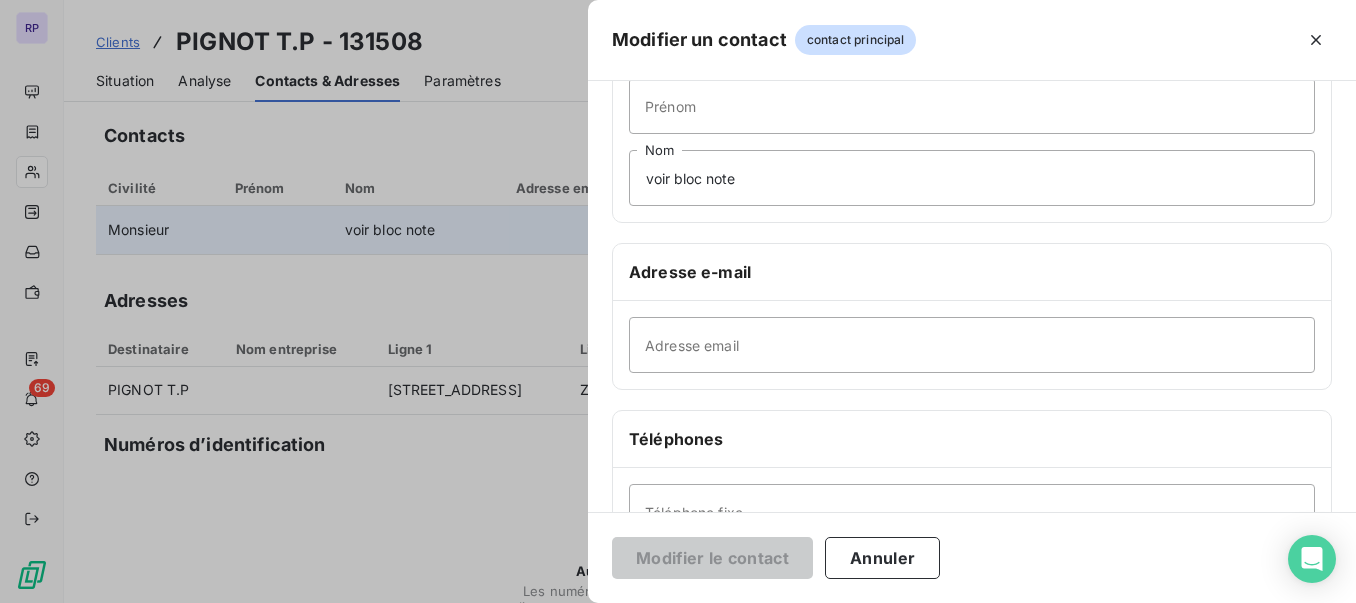 scroll, scrollTop: 187, scrollLeft: 0, axis: vertical 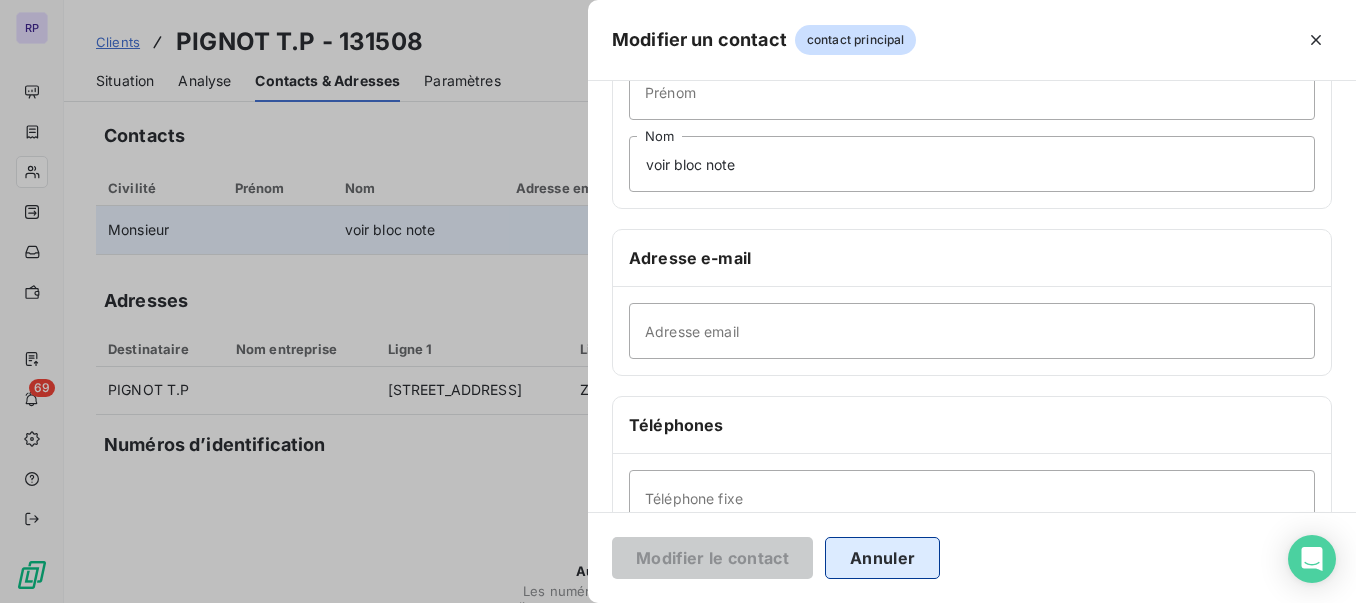 click on "Annuler" at bounding box center (882, 558) 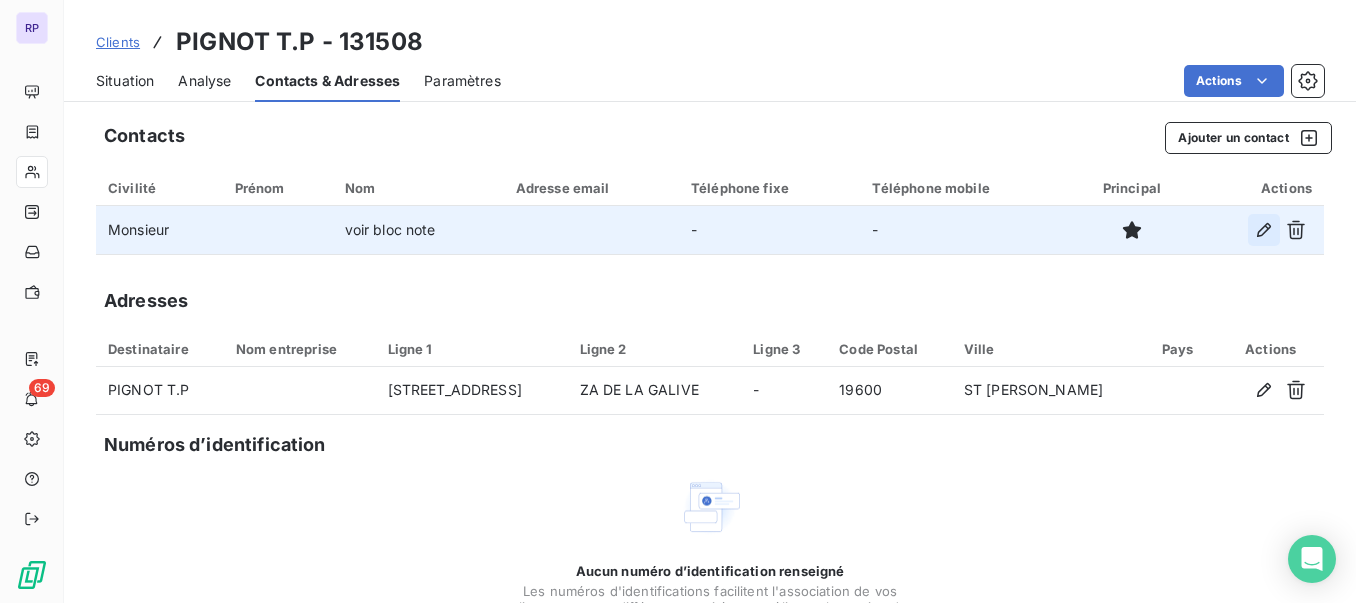click 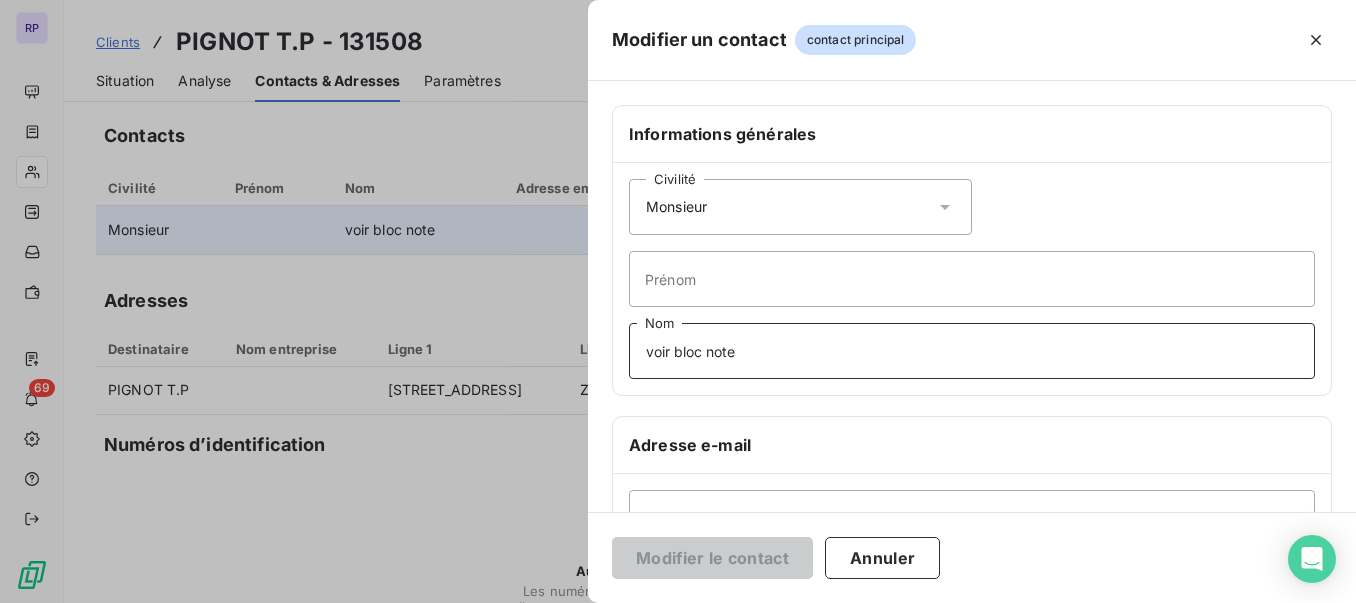 click on "voir bloc note" at bounding box center [972, 351] 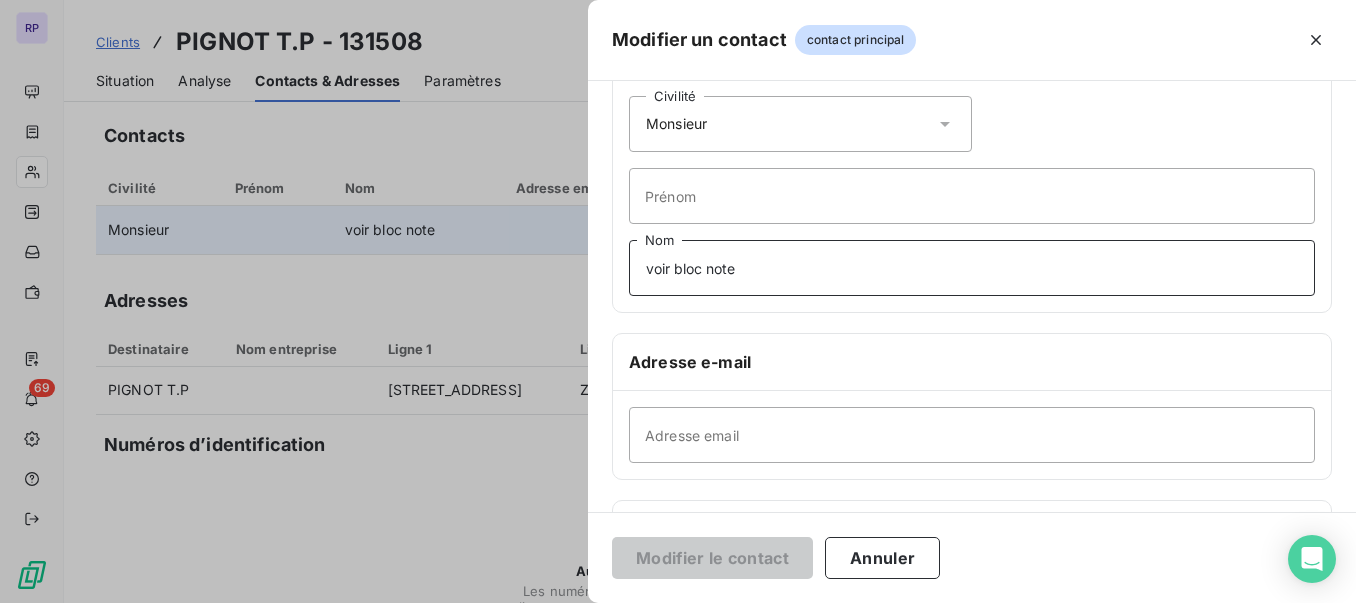scroll, scrollTop: 111, scrollLeft: 0, axis: vertical 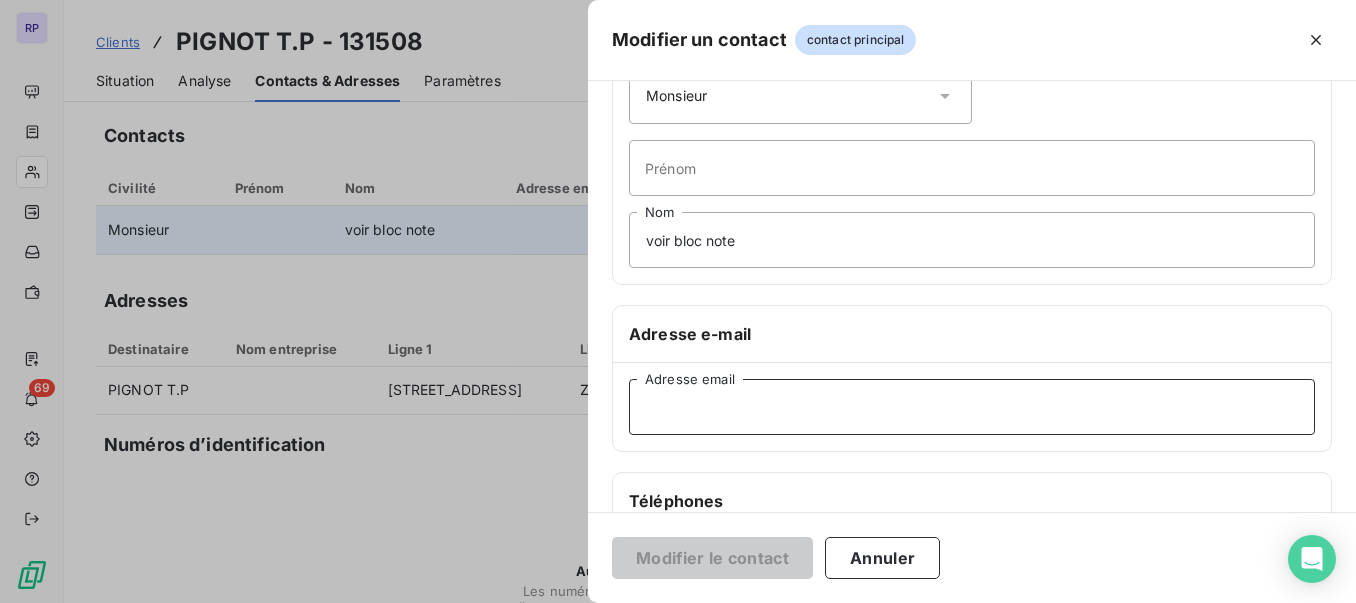 click on "Adresse email" at bounding box center [972, 407] 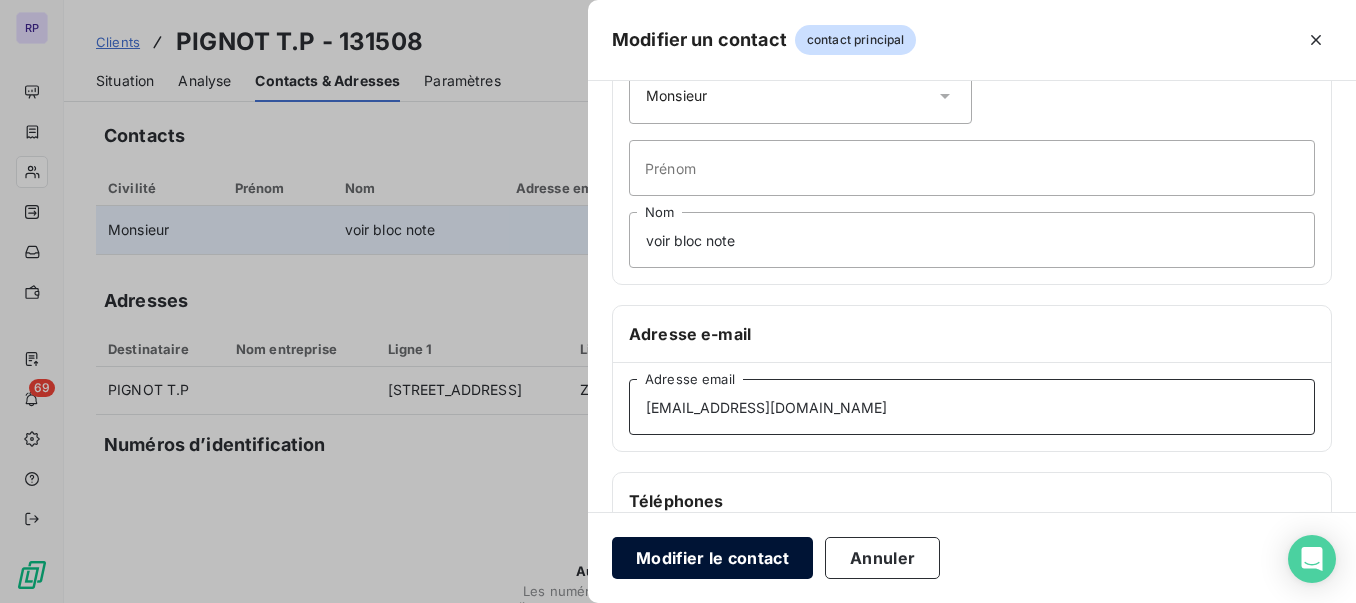 type on "[EMAIL_ADDRESS][DOMAIN_NAME]" 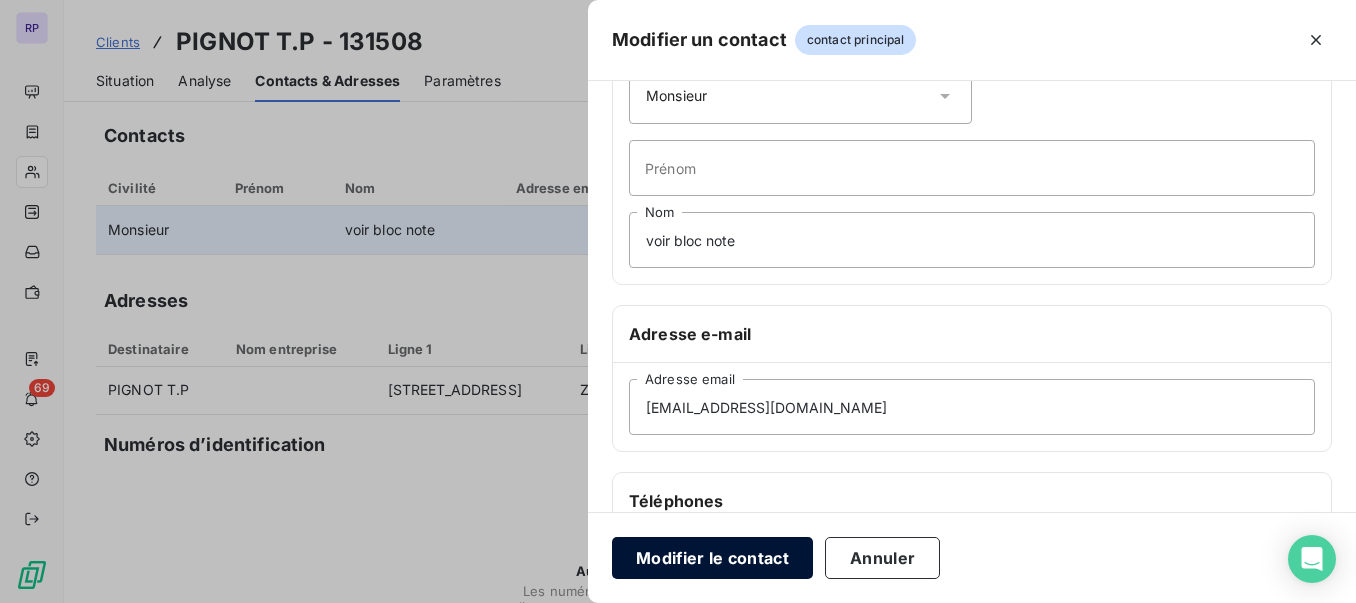 click on "Modifier le contact" at bounding box center [712, 558] 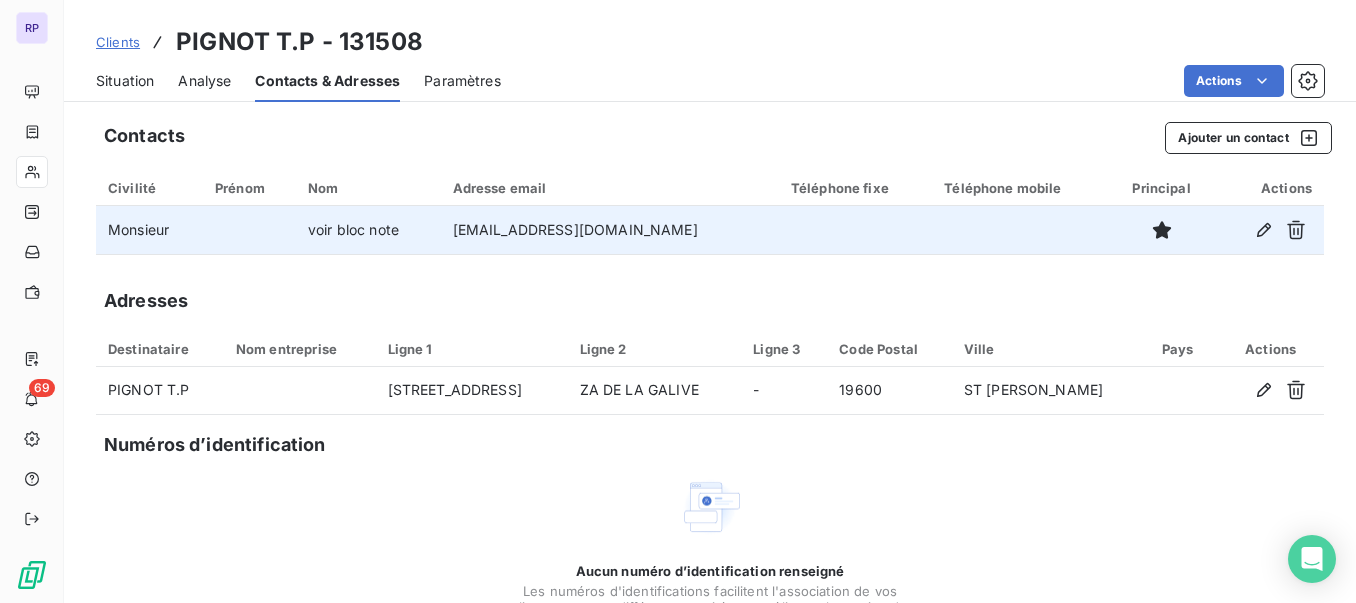 click on "Clients" at bounding box center [118, 42] 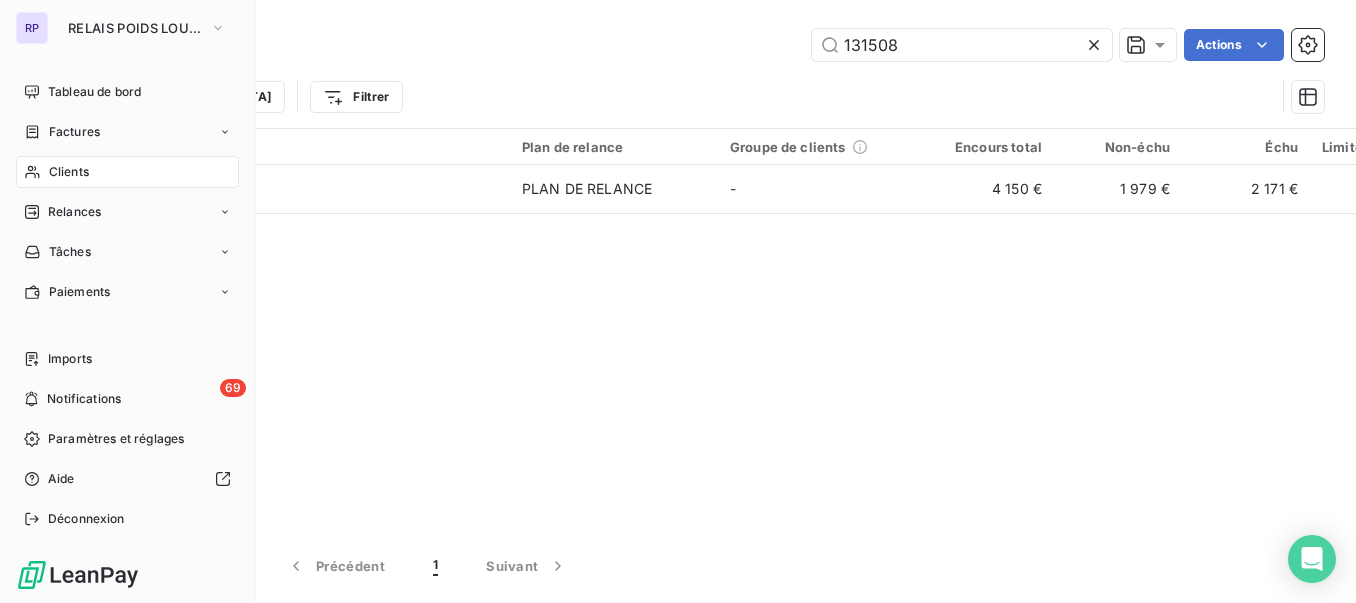 click on "Clients" at bounding box center (69, 172) 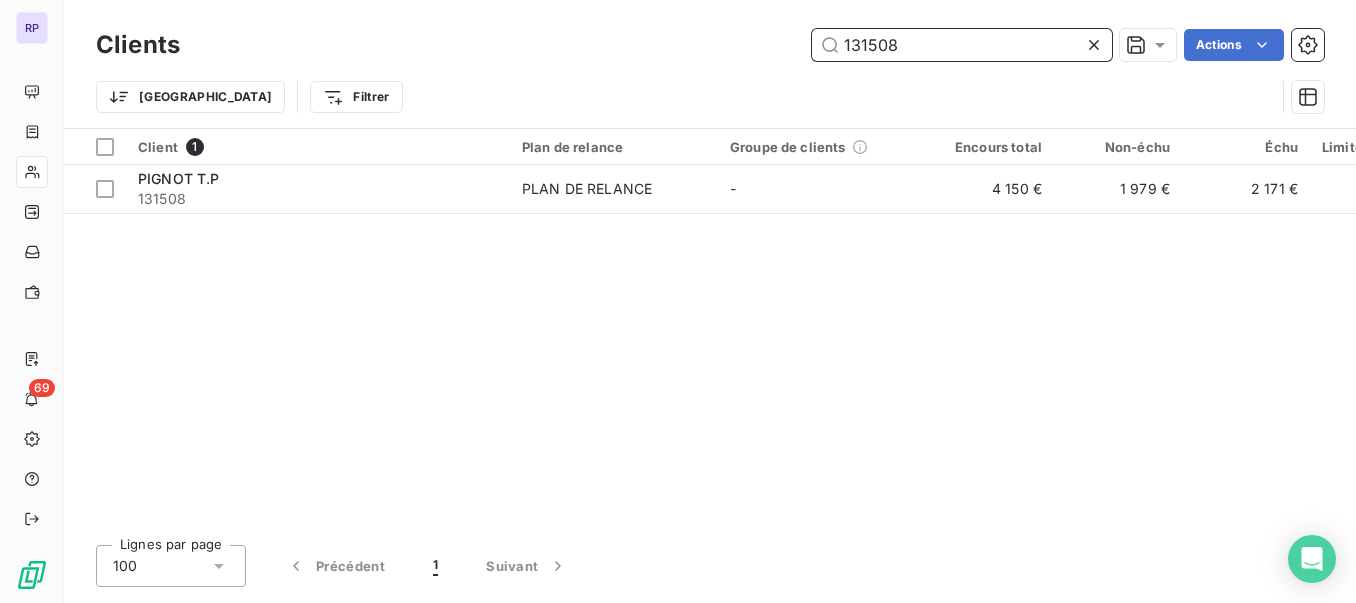 drag, startPoint x: 919, startPoint y: 55, endPoint x: 807, endPoint y: 48, distance: 112.21854 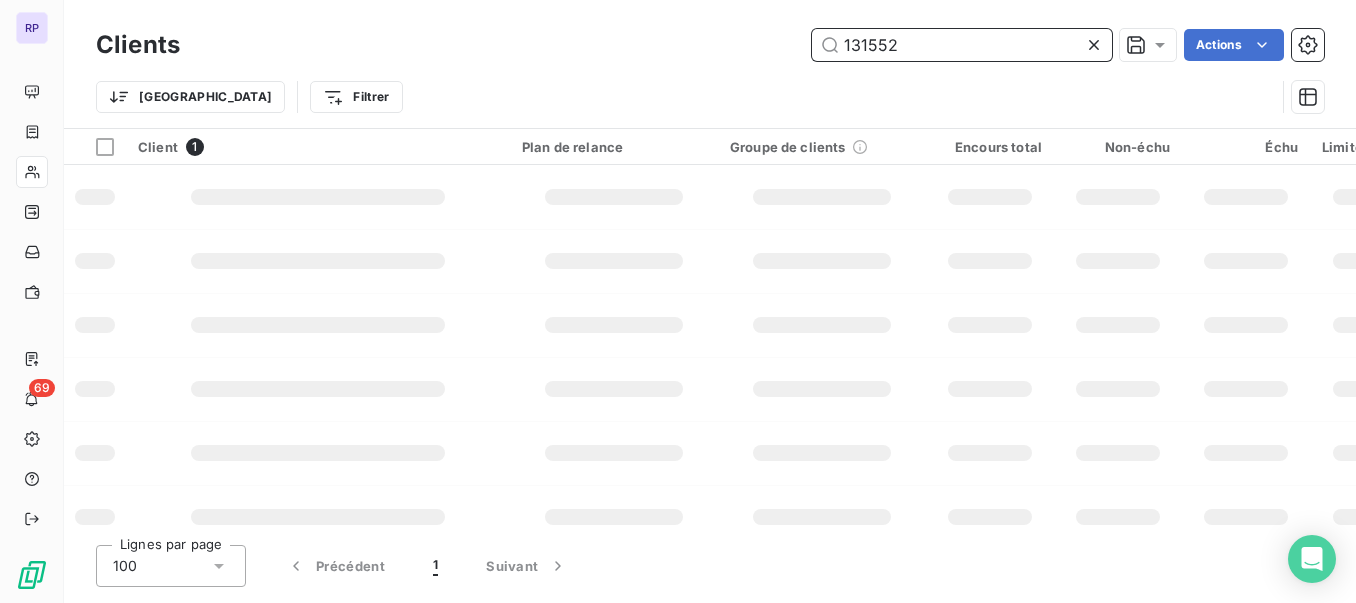 type on "131552" 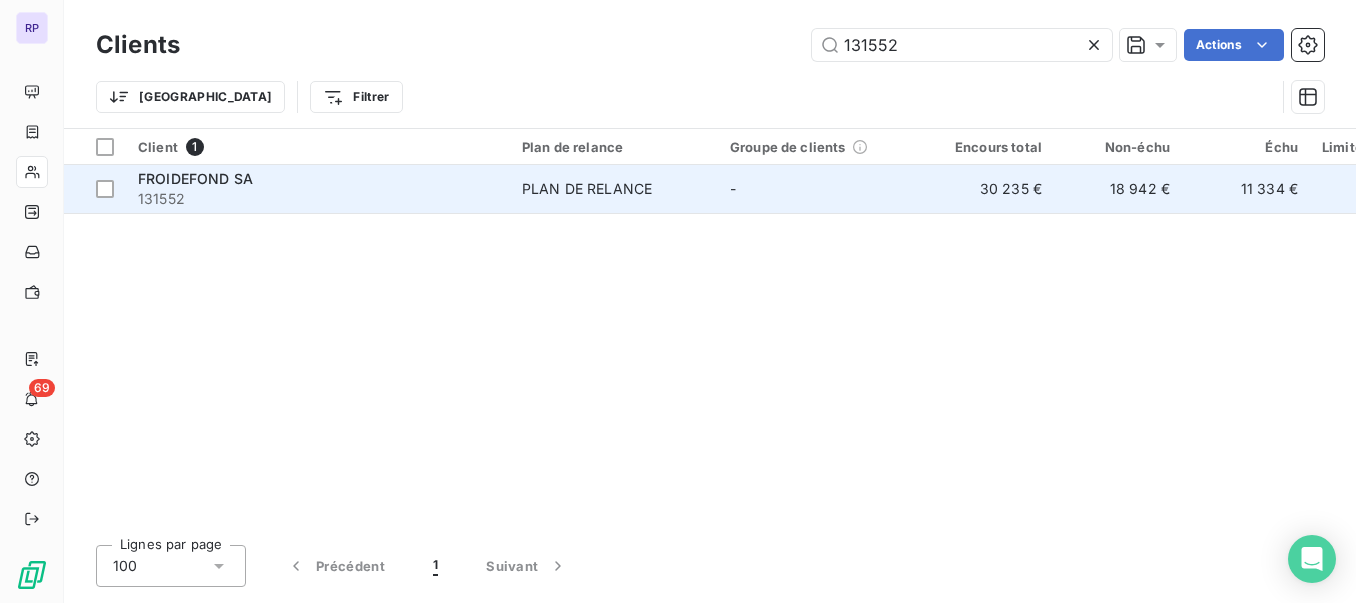 click on "131552" at bounding box center (318, 199) 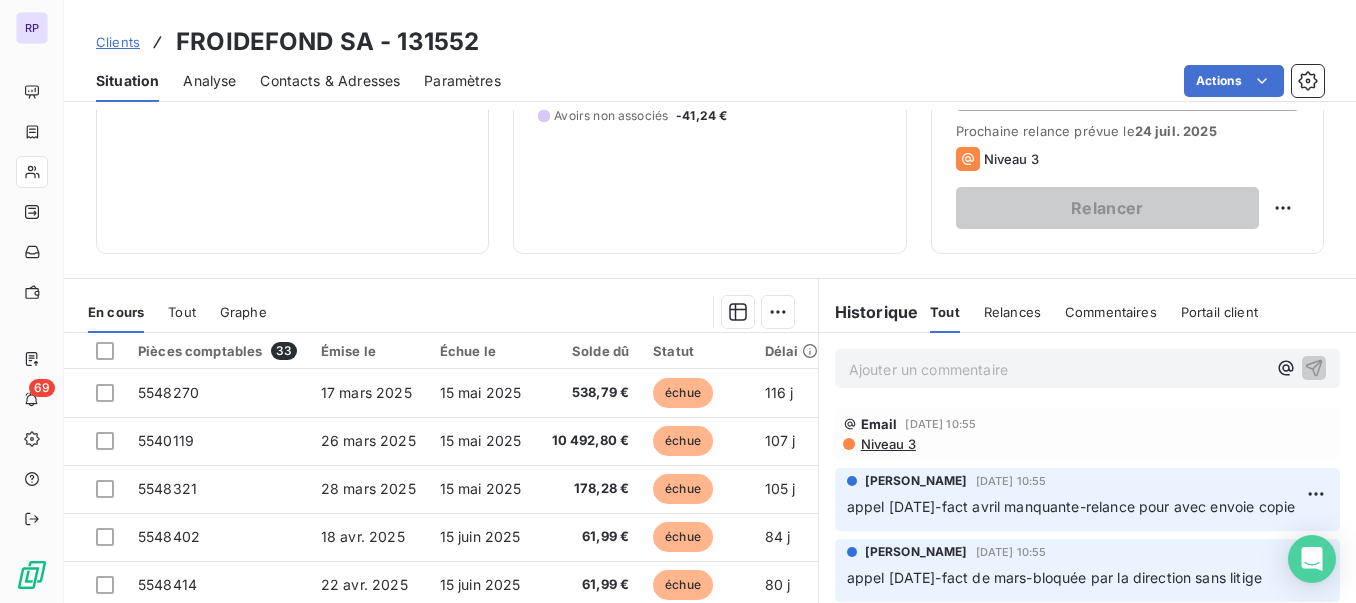 scroll, scrollTop: 303, scrollLeft: 0, axis: vertical 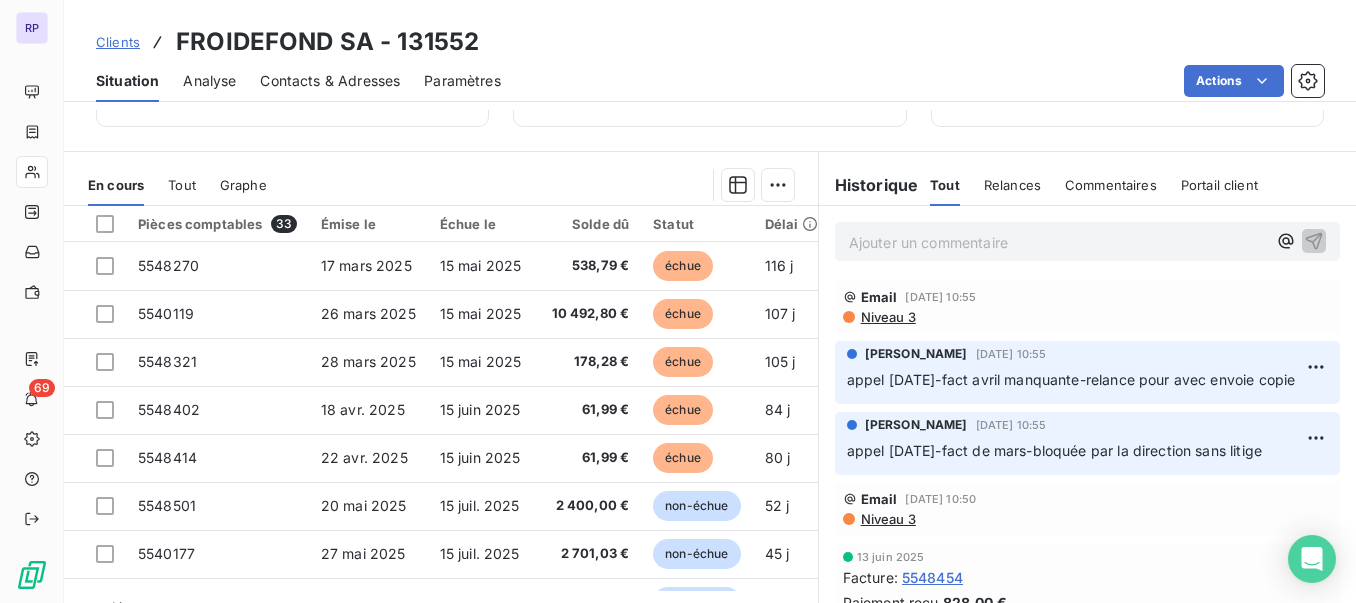 click on "Ajouter un commentaire ﻿" at bounding box center (1057, 242) 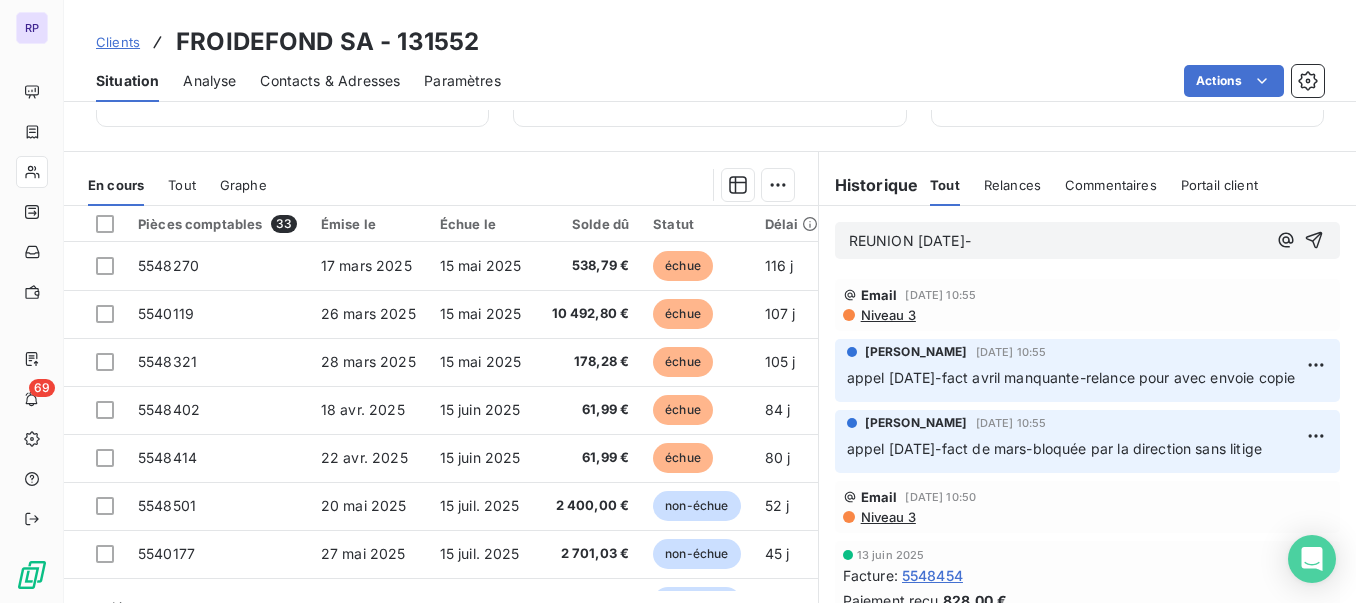 copy on "REUNION [DATE]-" 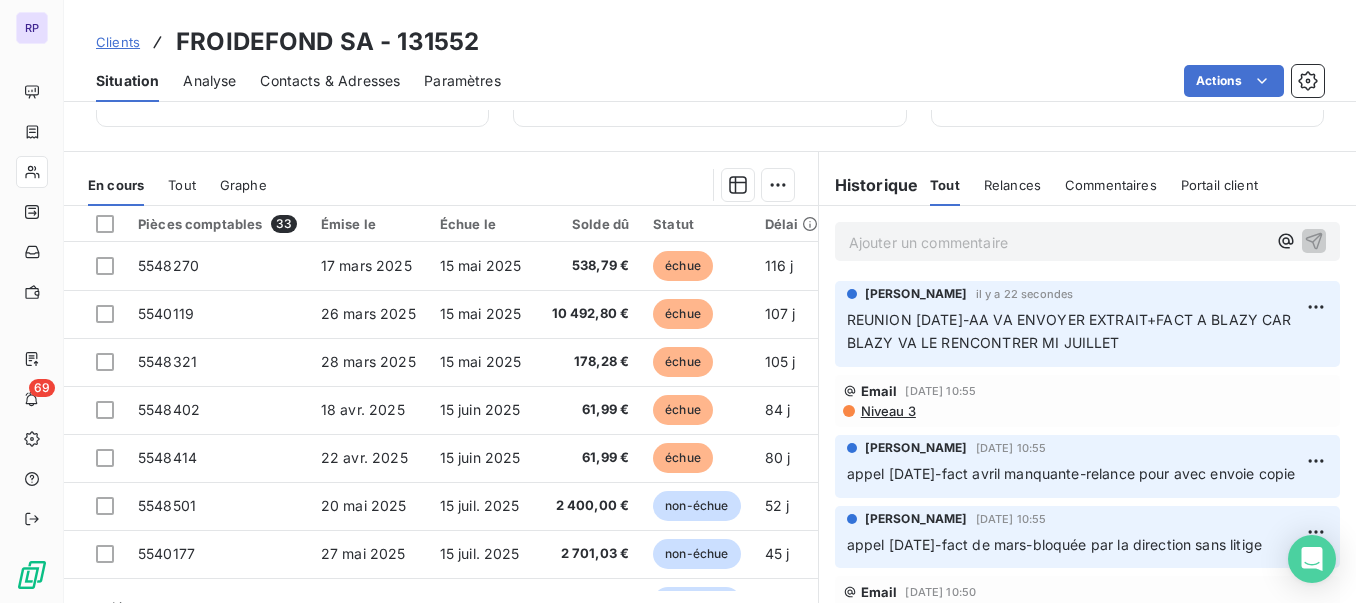 click on "Clients" at bounding box center (118, 42) 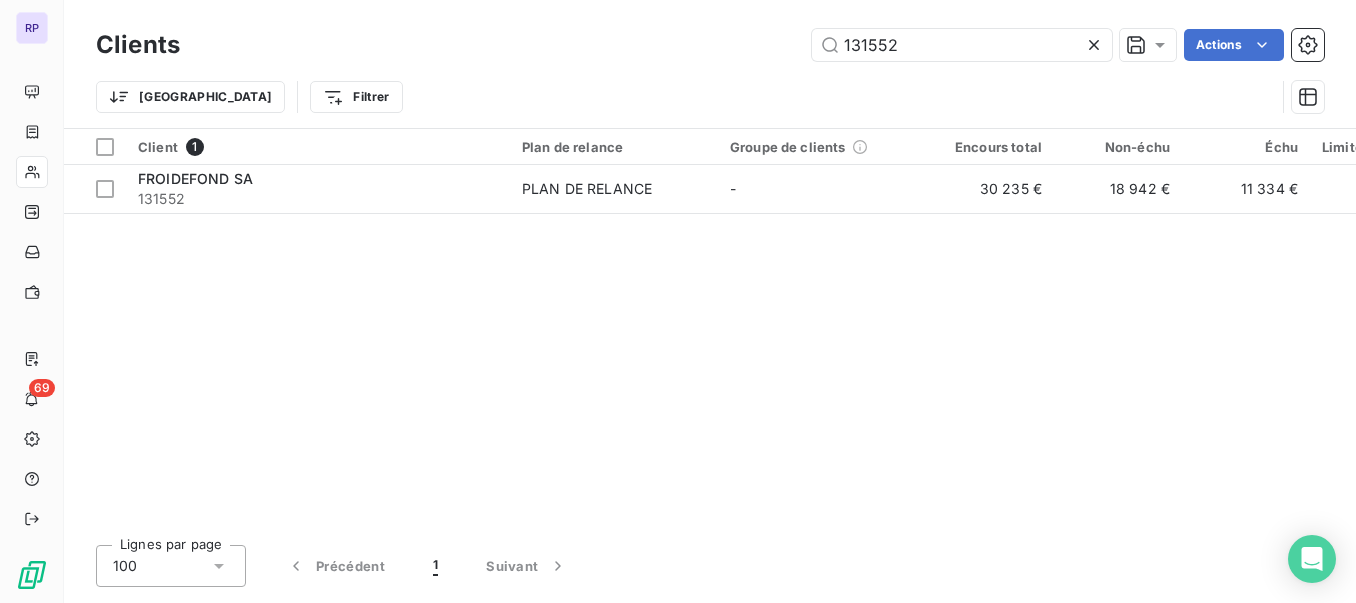 drag, startPoint x: 909, startPoint y: 44, endPoint x: 798, endPoint y: 37, distance: 111.220505 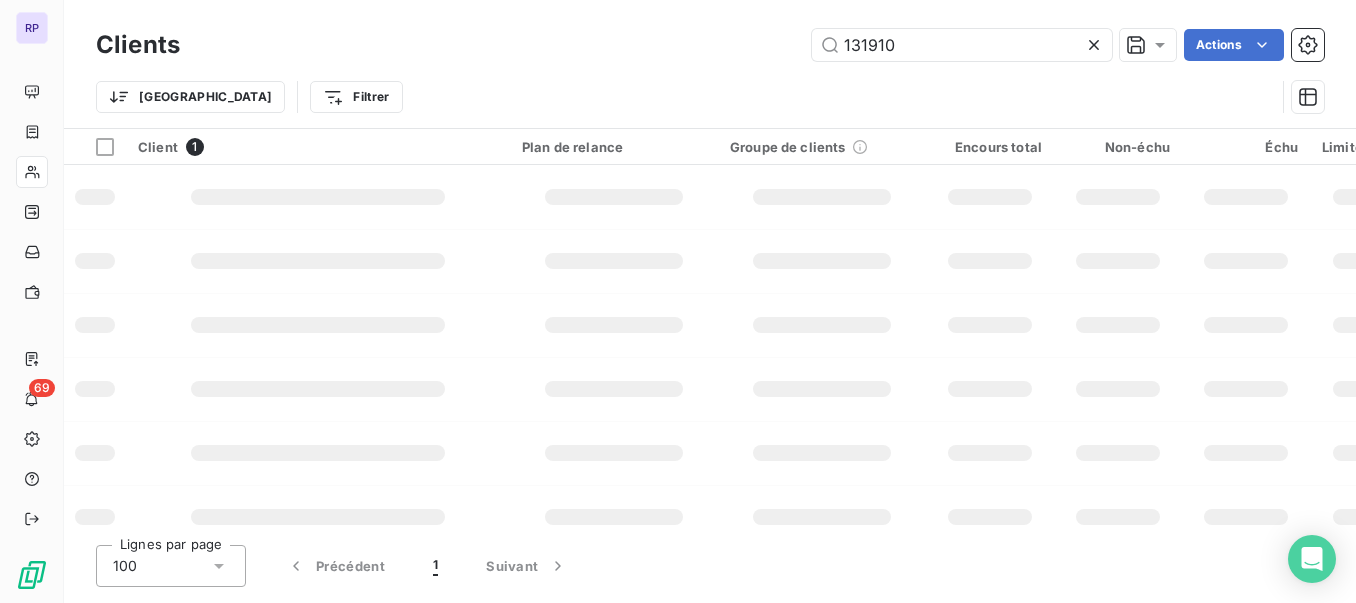 type on "131910" 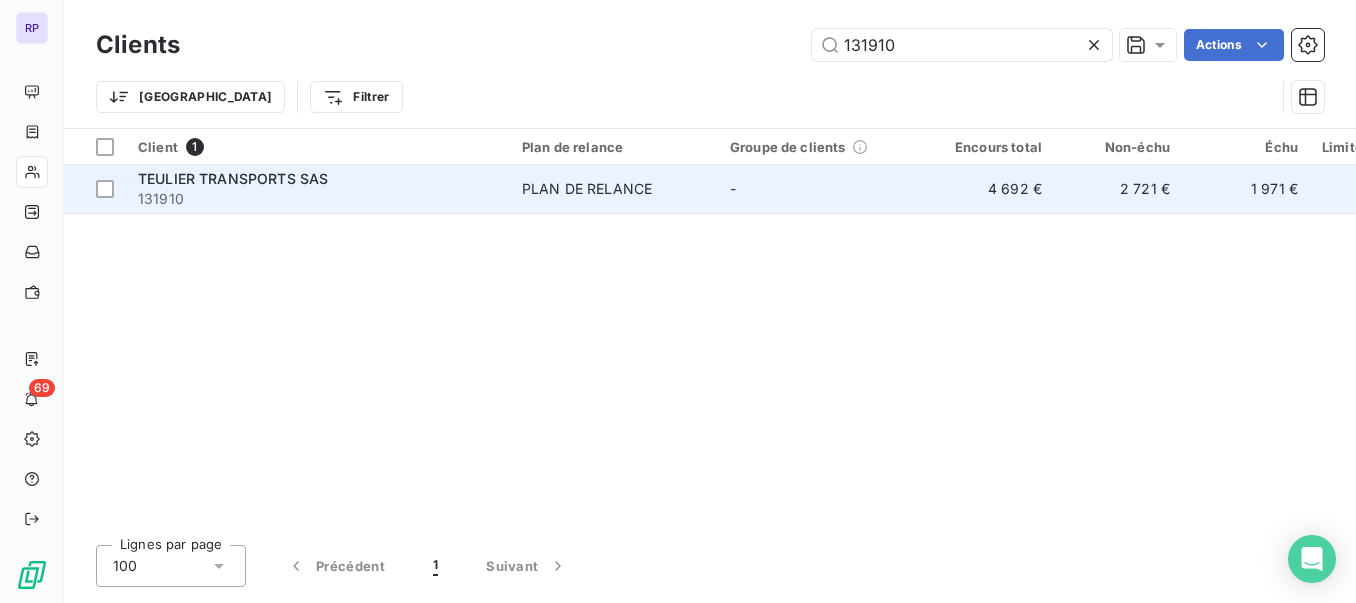 click on "TEULIER TRANSPORTS SAS" at bounding box center [233, 178] 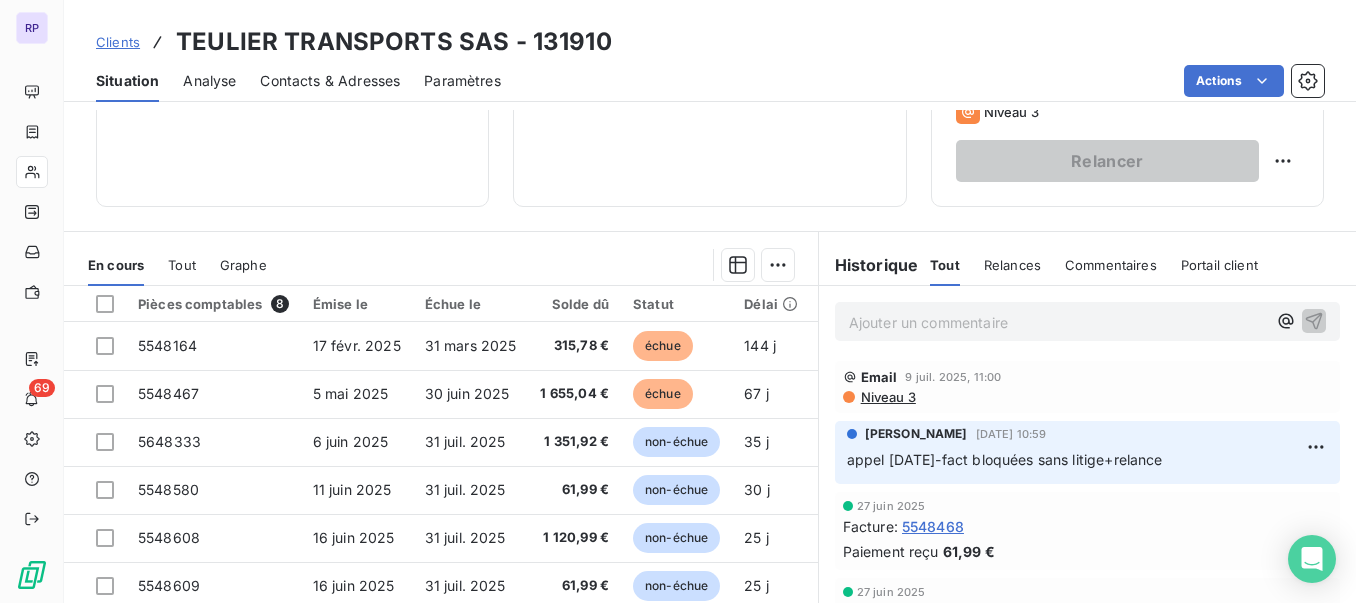 scroll, scrollTop: 330, scrollLeft: 0, axis: vertical 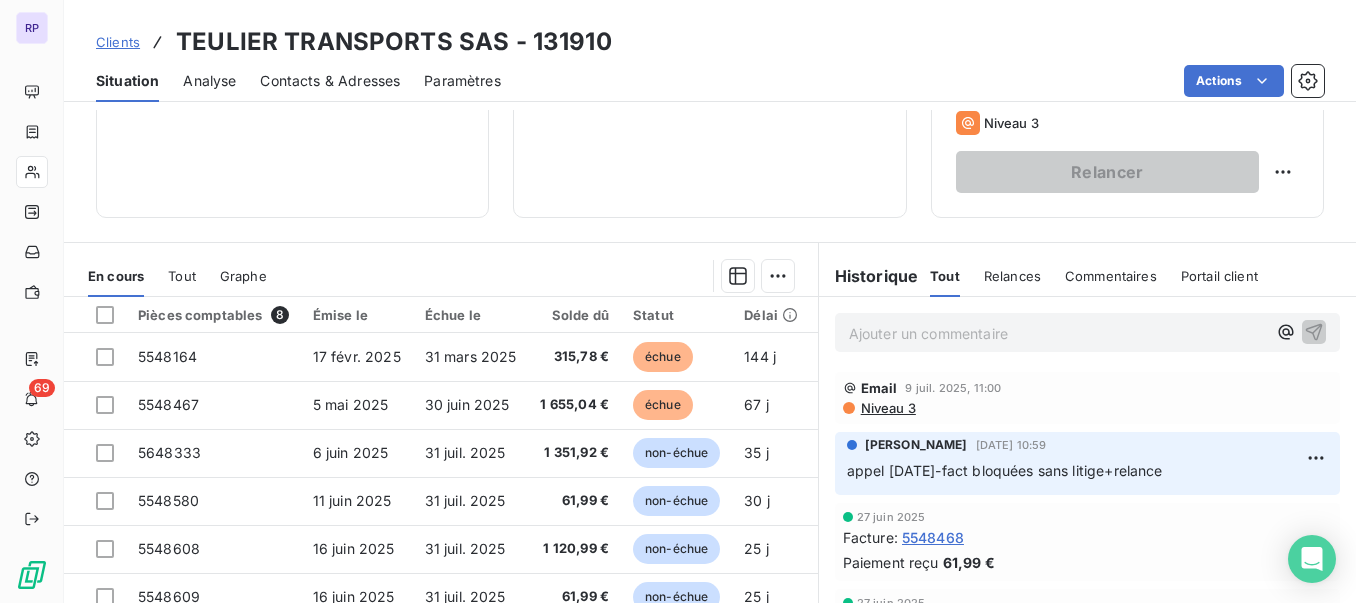 click on "Clients" at bounding box center [118, 42] 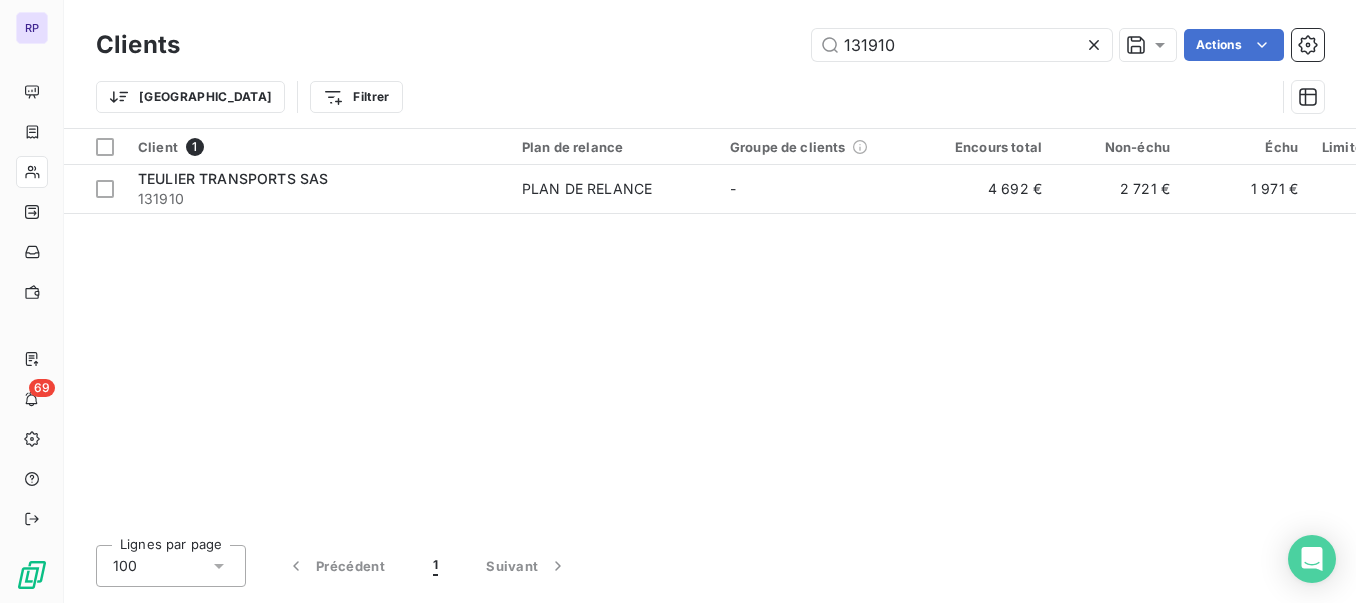 drag, startPoint x: 897, startPoint y: 52, endPoint x: 742, endPoint y: 52, distance: 155 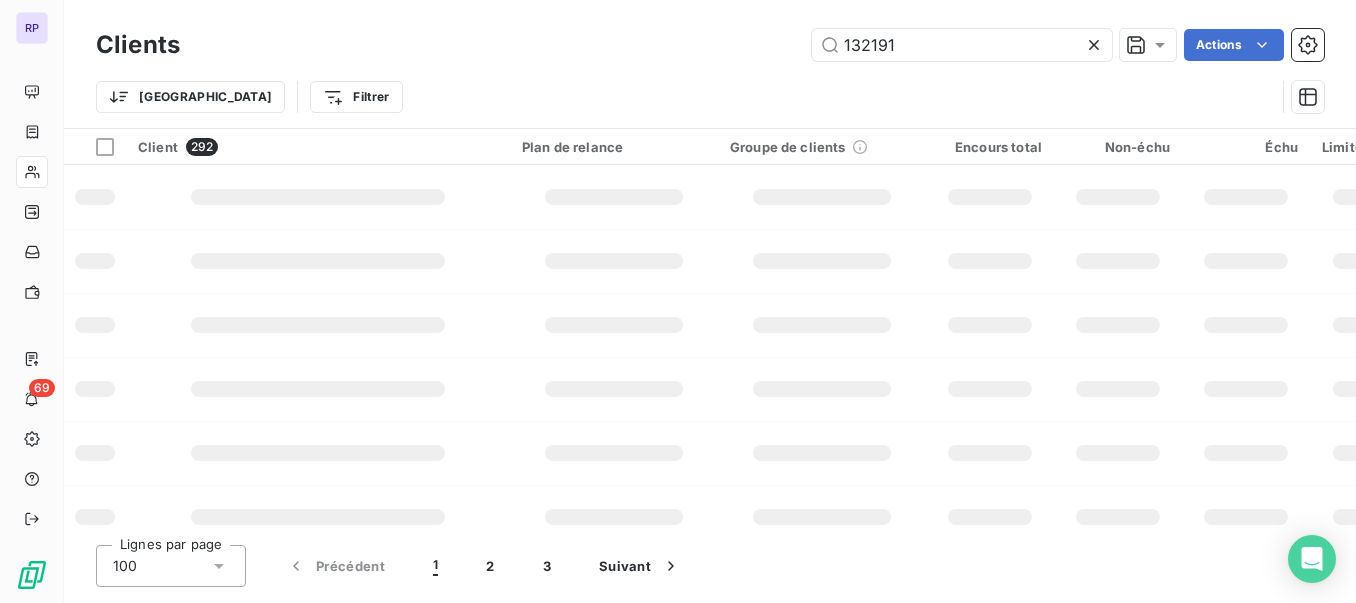 type on "132191" 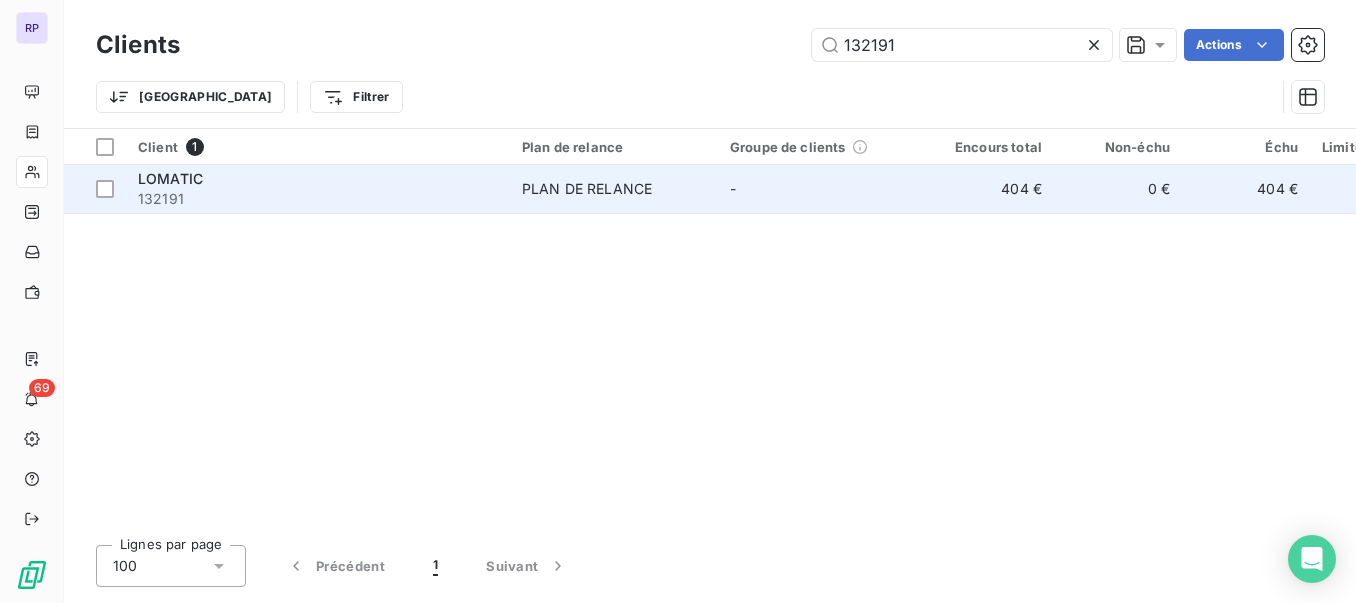 click on "LOMATIC" at bounding box center (170, 178) 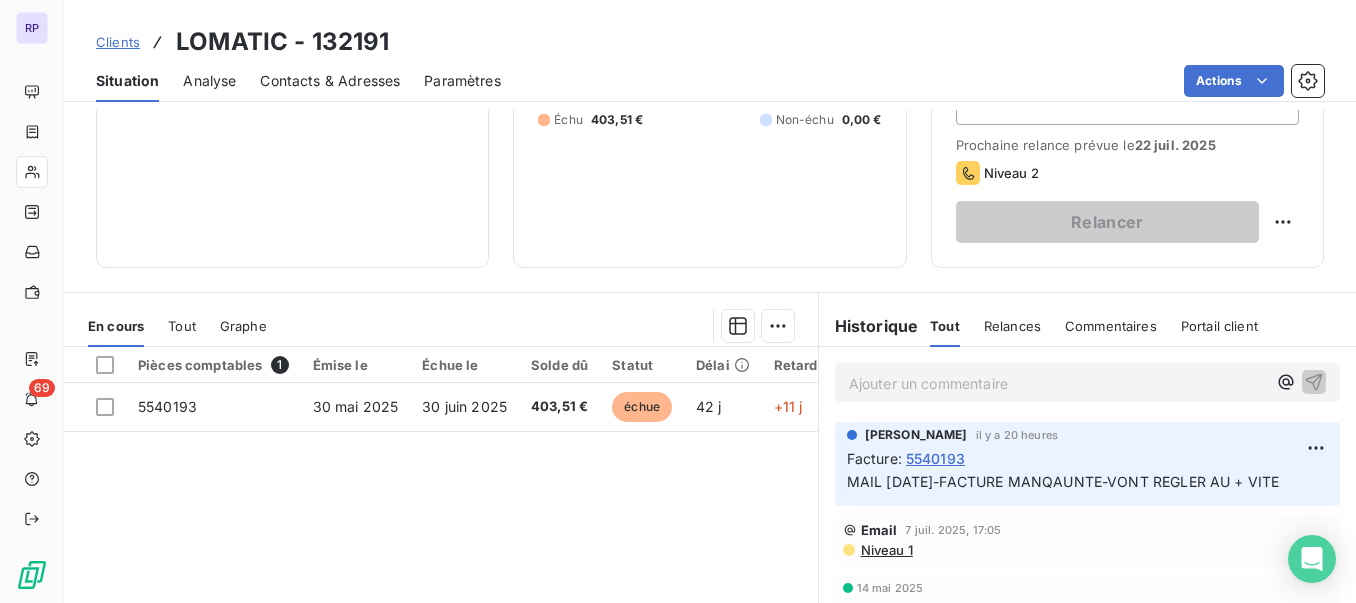 scroll, scrollTop: 282, scrollLeft: 0, axis: vertical 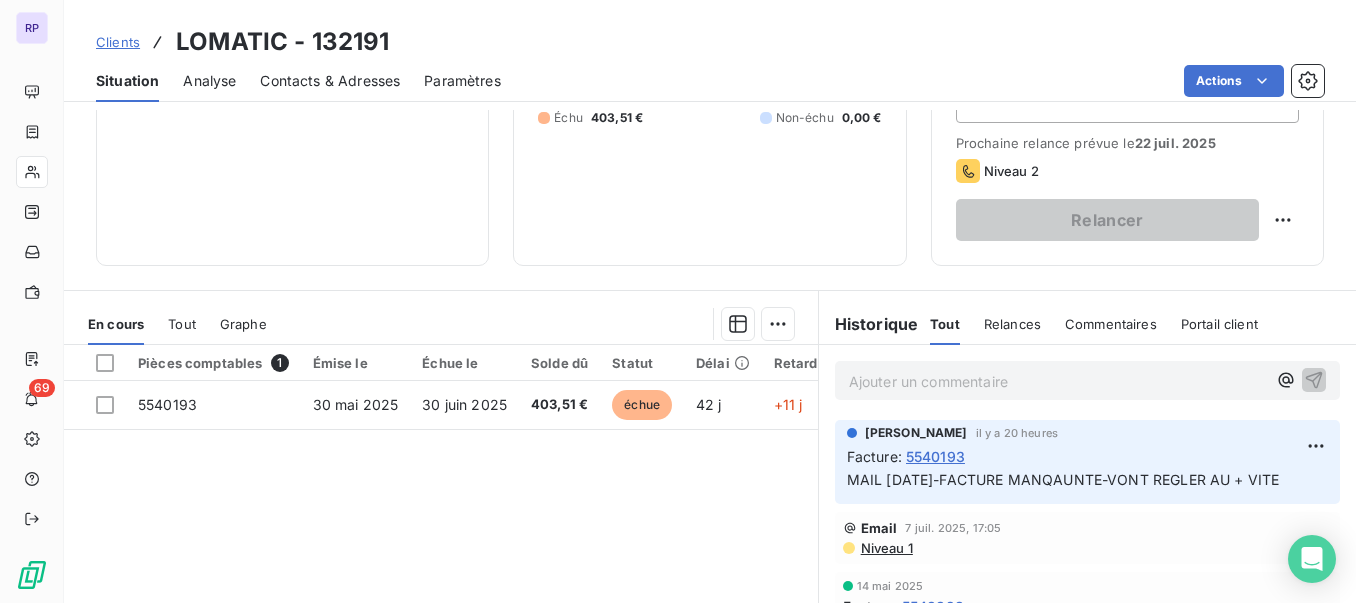 click on "Clients" at bounding box center (118, 42) 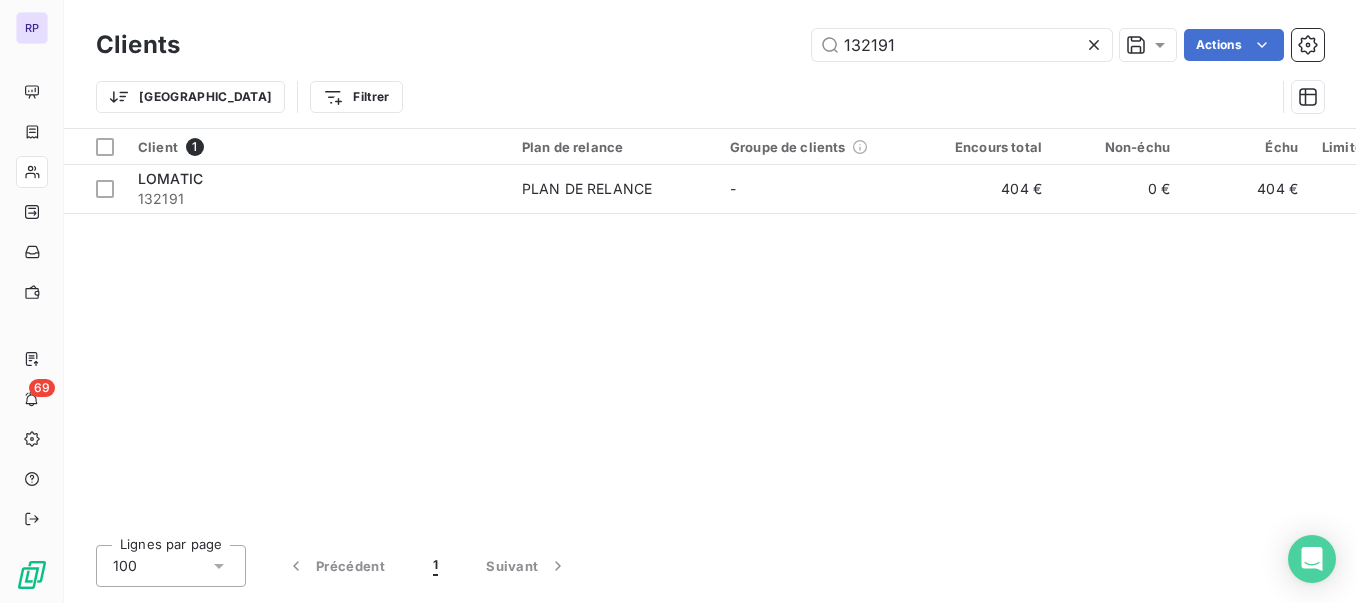 drag, startPoint x: 878, startPoint y: 46, endPoint x: 776, endPoint y: 46, distance: 102 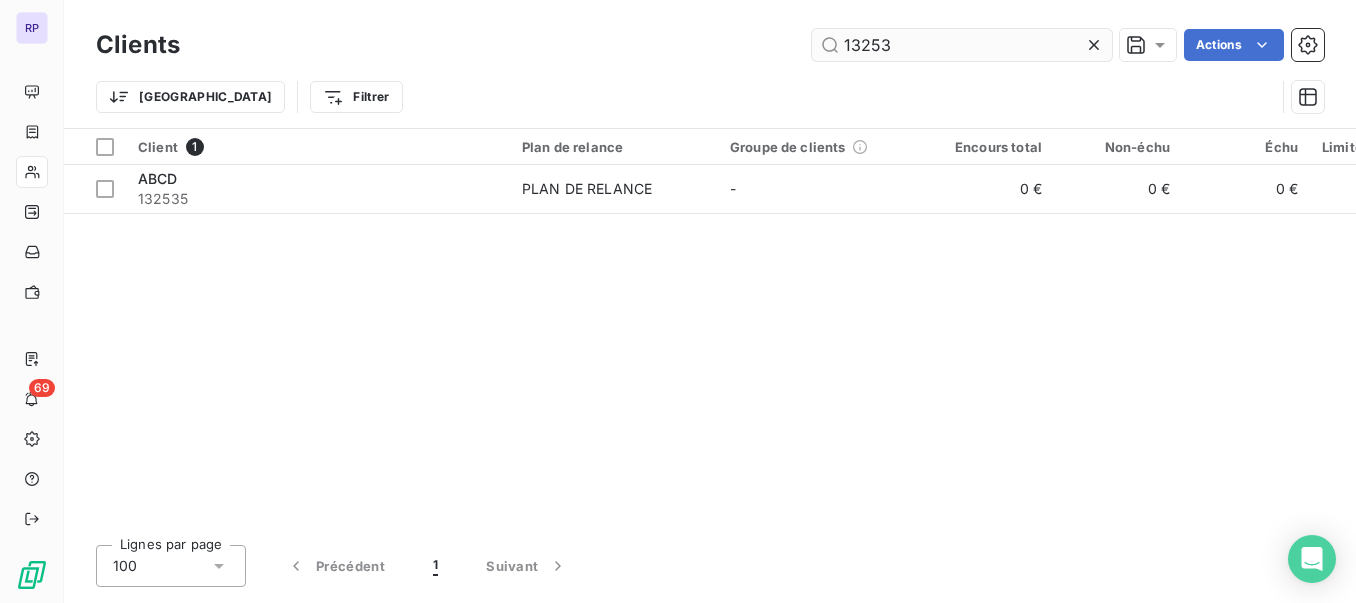 drag, startPoint x: 904, startPoint y: 40, endPoint x: 822, endPoint y: 37, distance: 82.05486 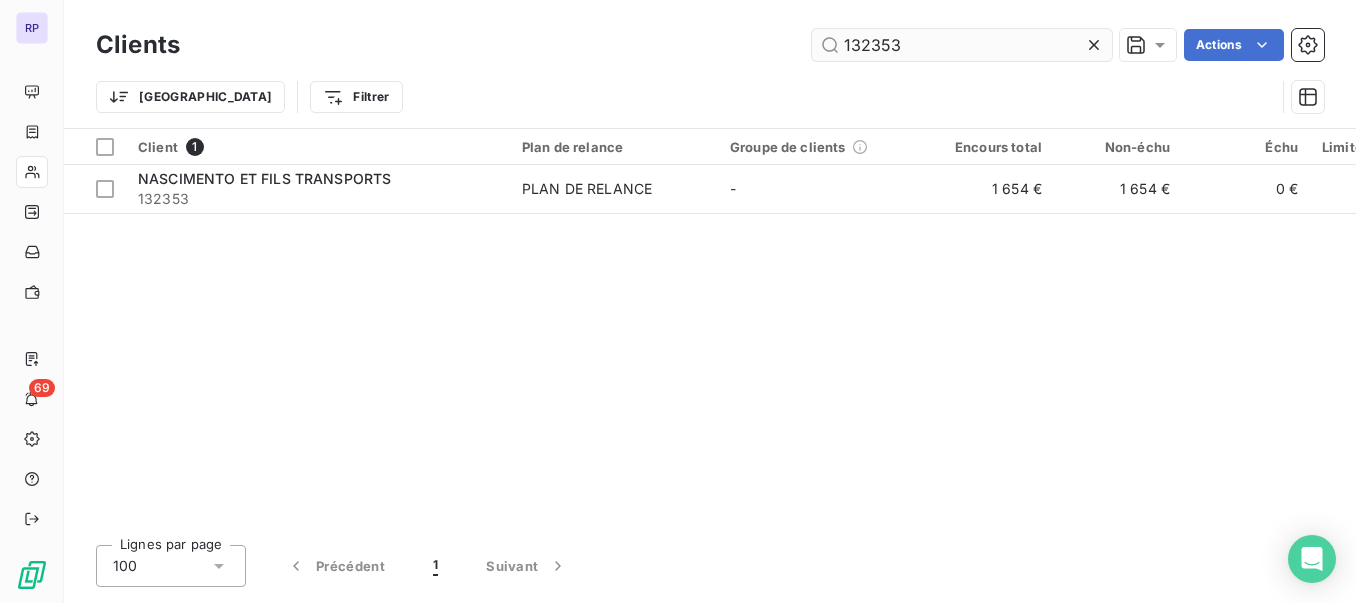 drag, startPoint x: 935, startPoint y: 40, endPoint x: 815, endPoint y: 35, distance: 120.10412 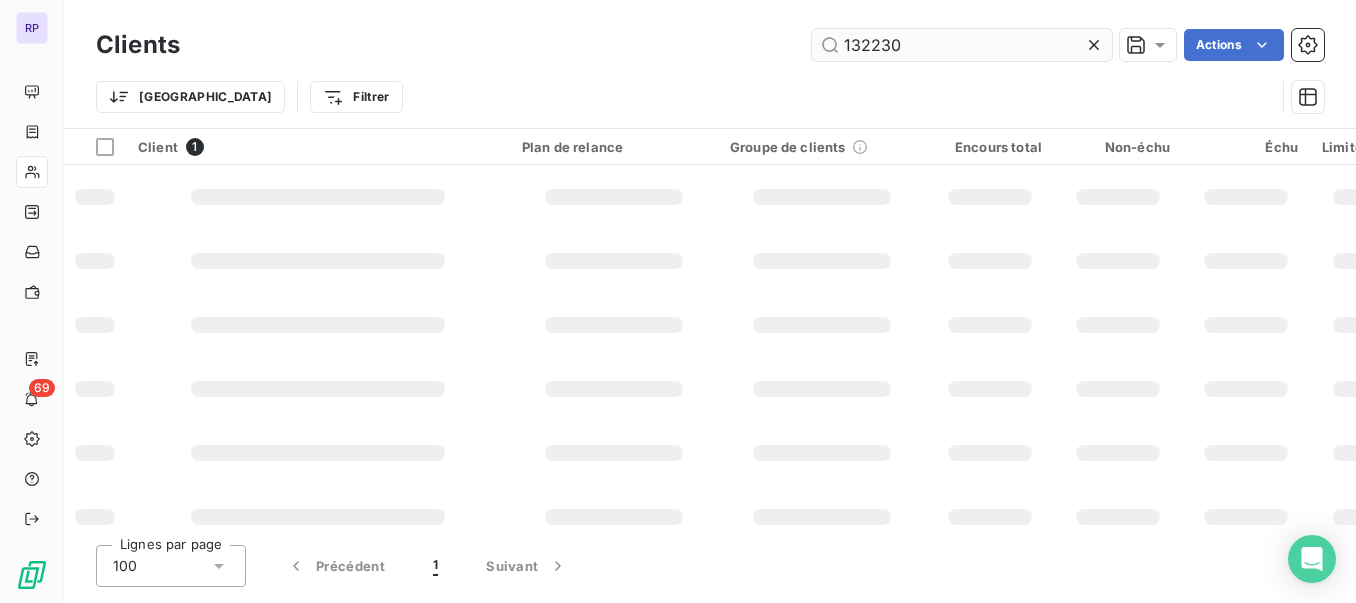 type on "132230" 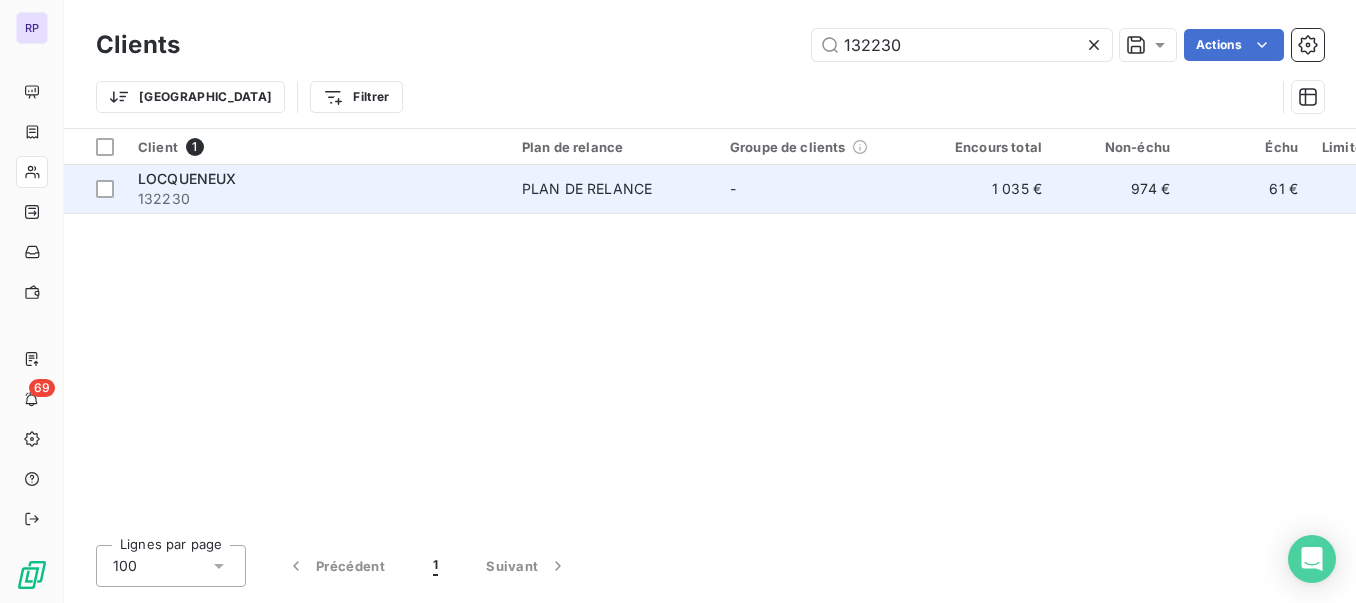 click on "LOCQUENEUX" at bounding box center (318, 179) 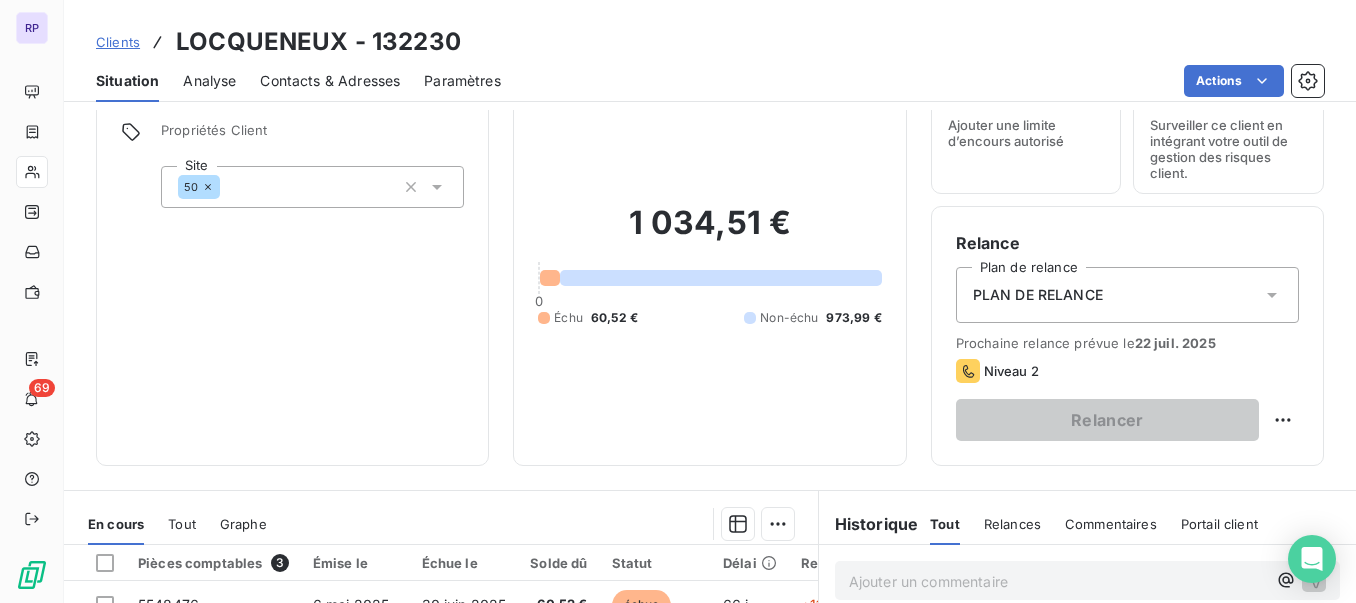 scroll, scrollTop: 72, scrollLeft: 0, axis: vertical 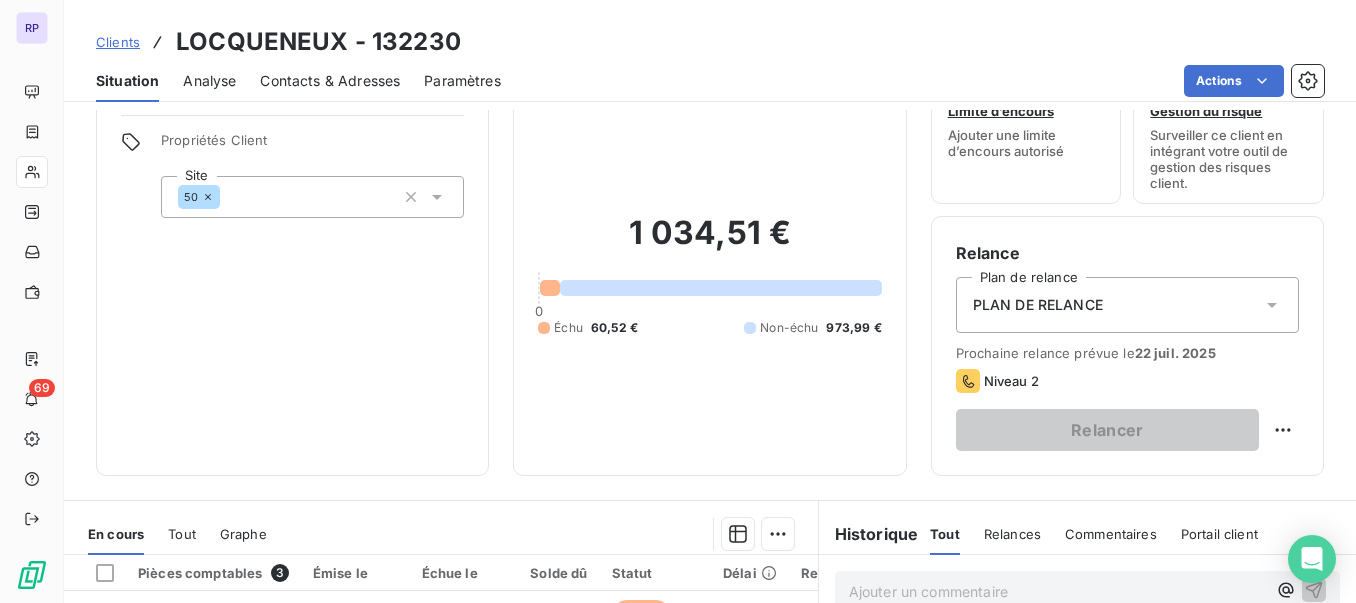 click on "Clients" at bounding box center [118, 42] 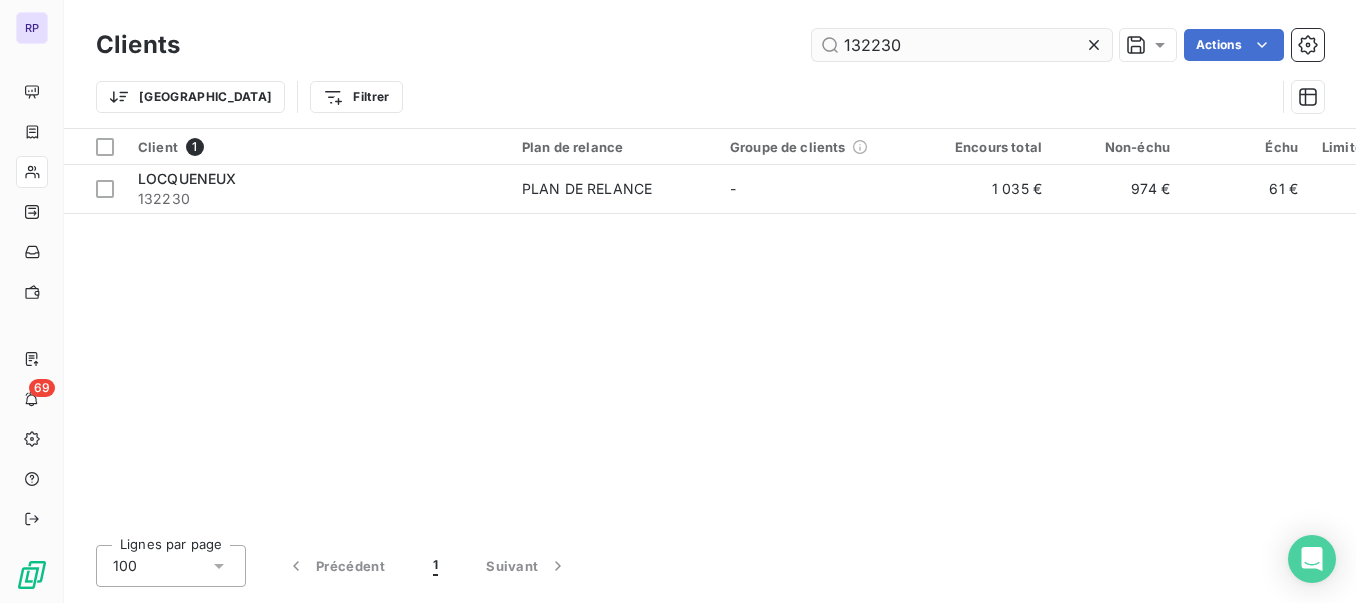 drag, startPoint x: 909, startPoint y: 48, endPoint x: 816, endPoint y: 40, distance: 93.34345 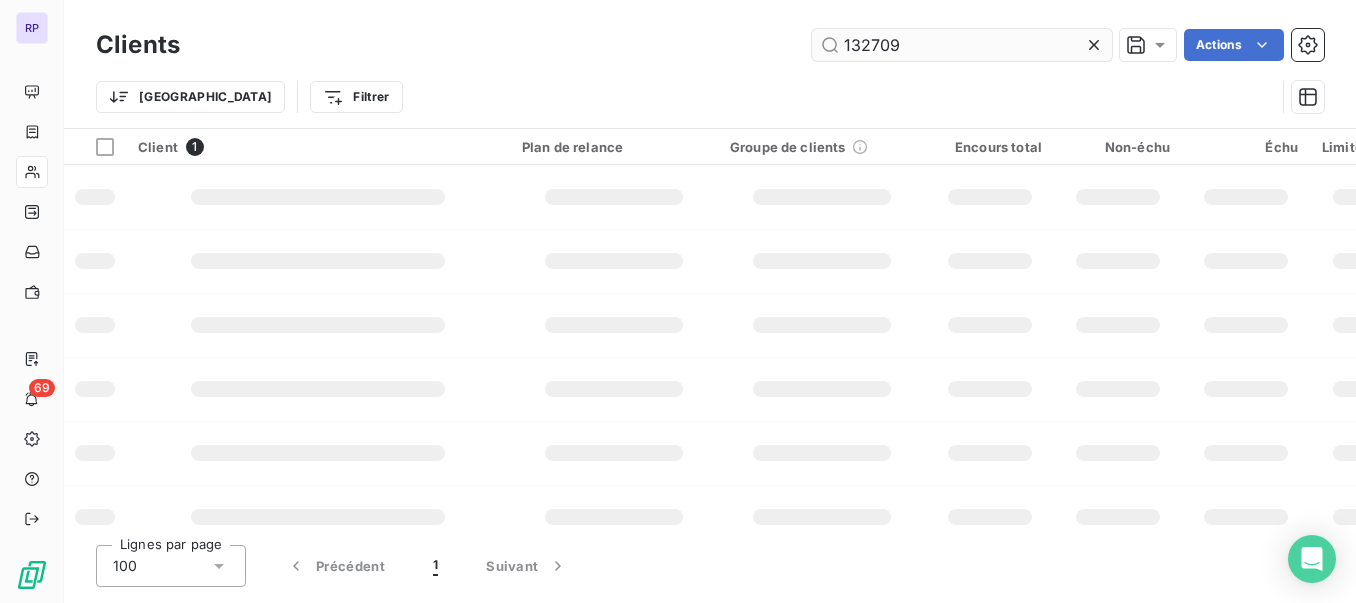 type on "132709" 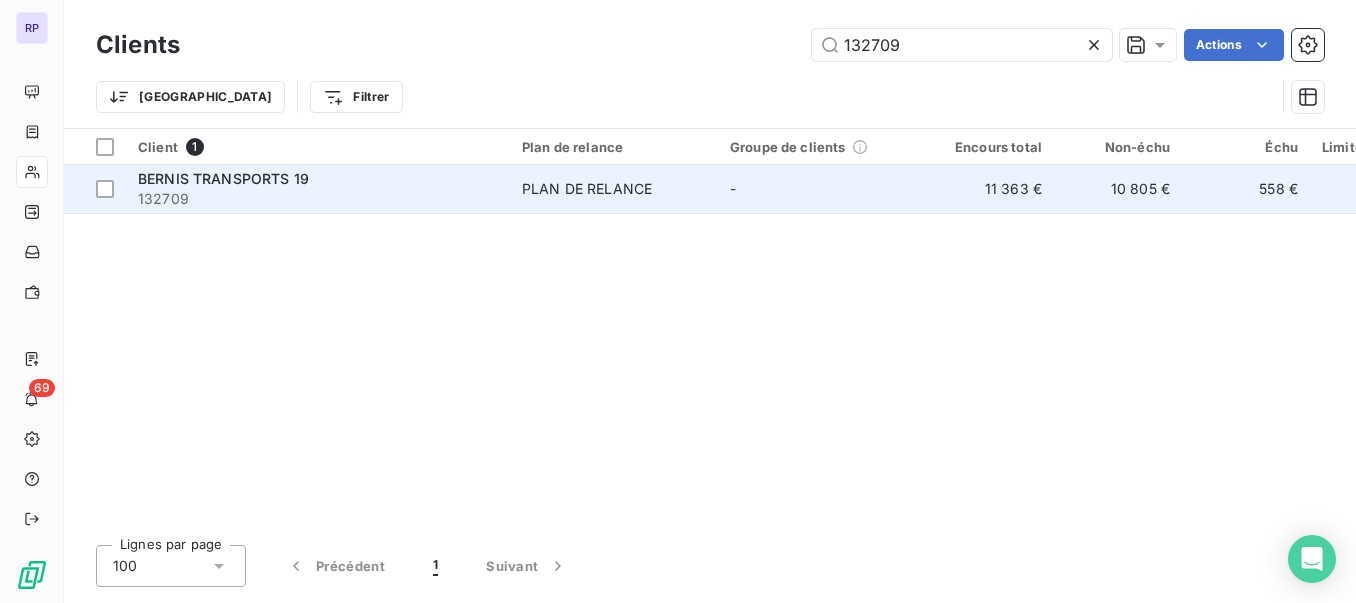 click on "BERNIS TRANSPORTS 19" at bounding box center [318, 179] 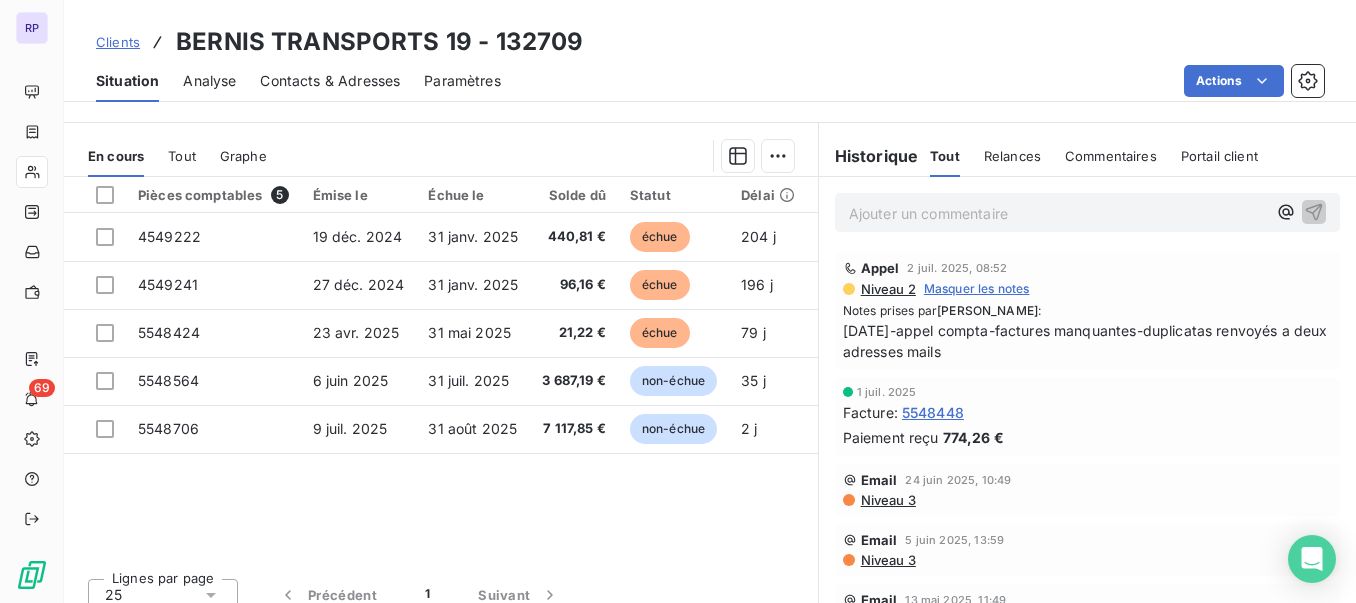 scroll, scrollTop: 458, scrollLeft: 0, axis: vertical 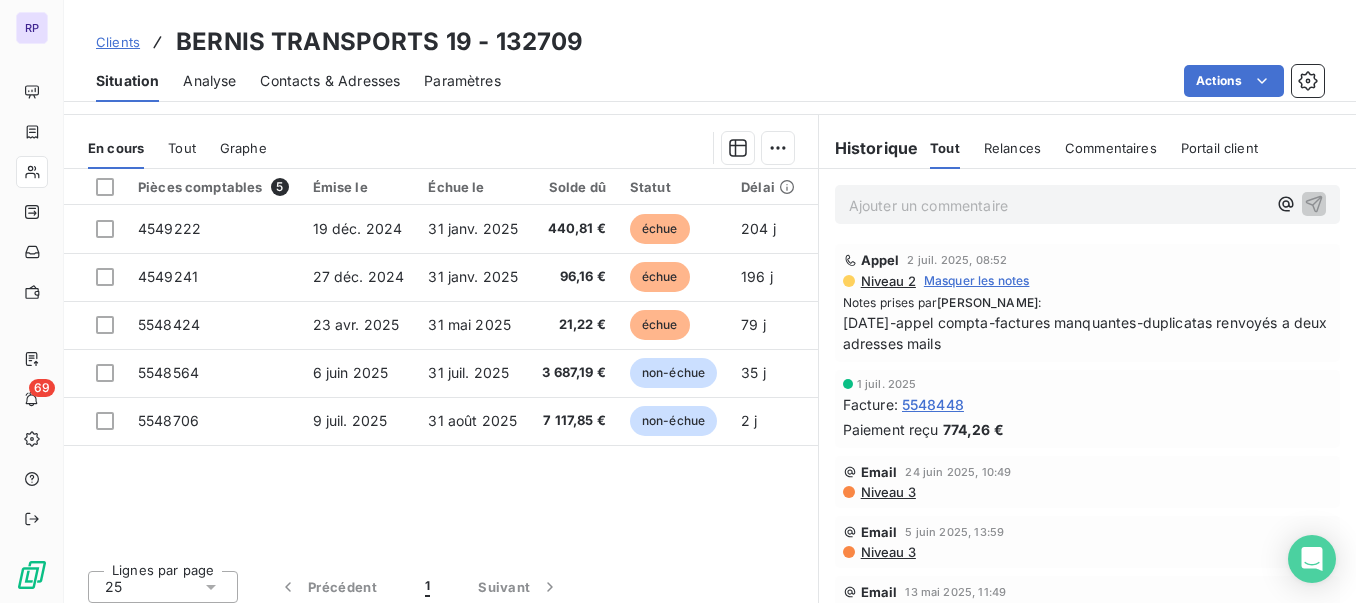 click on "Contacts & Adresses" at bounding box center [330, 81] 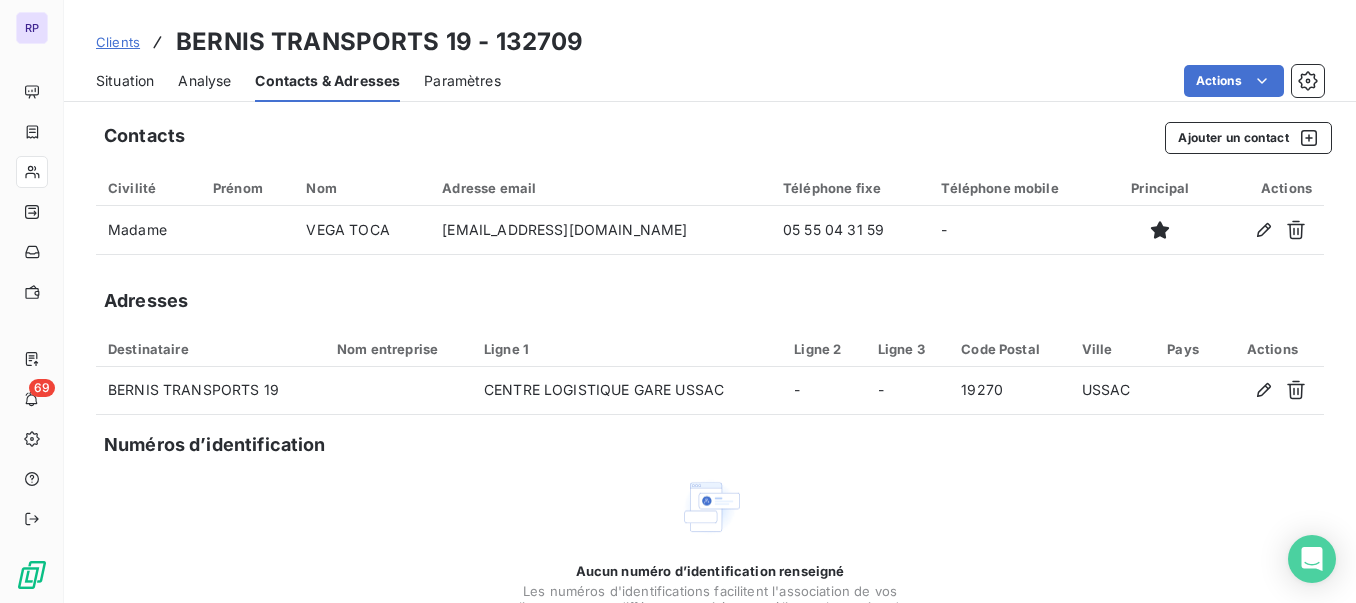 click on "Situation" at bounding box center (125, 81) 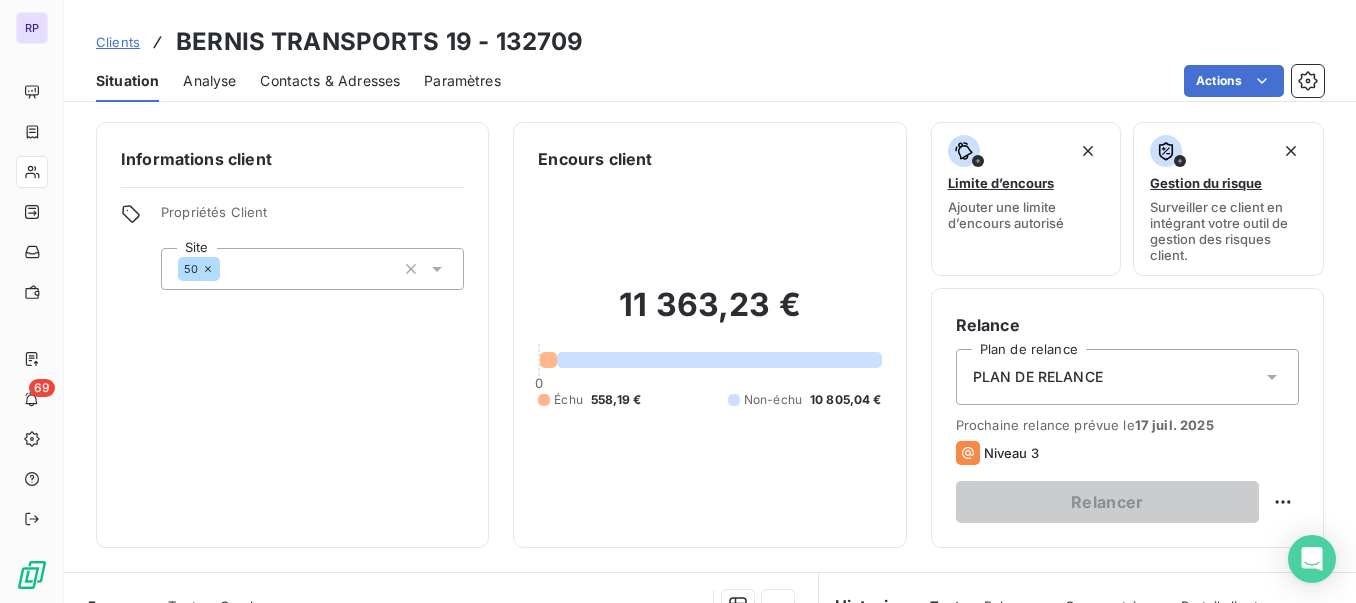 click on "Clients" at bounding box center (118, 42) 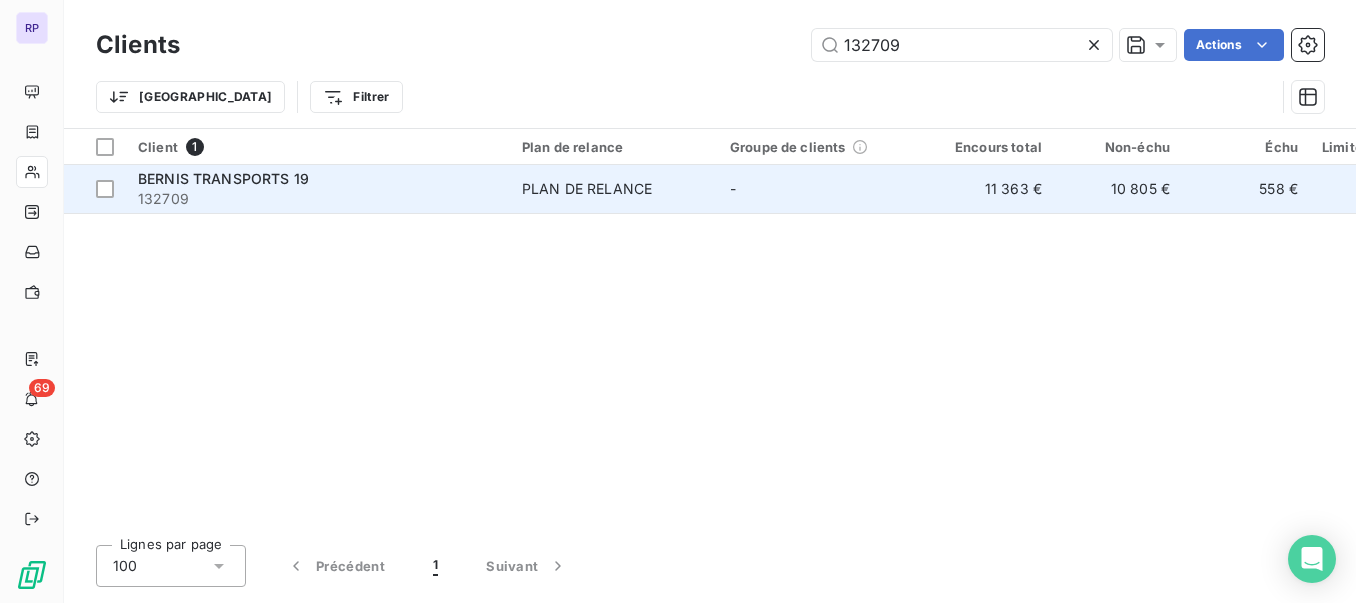 click on "132709" at bounding box center [318, 199] 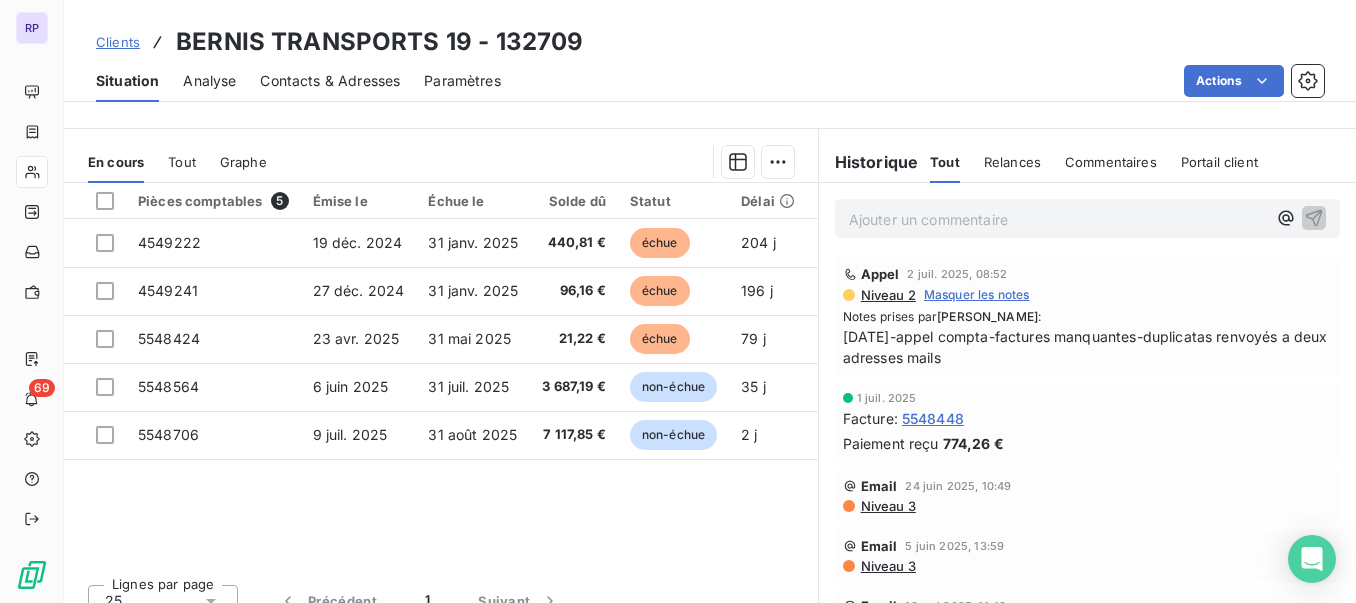 scroll, scrollTop: 469, scrollLeft: 0, axis: vertical 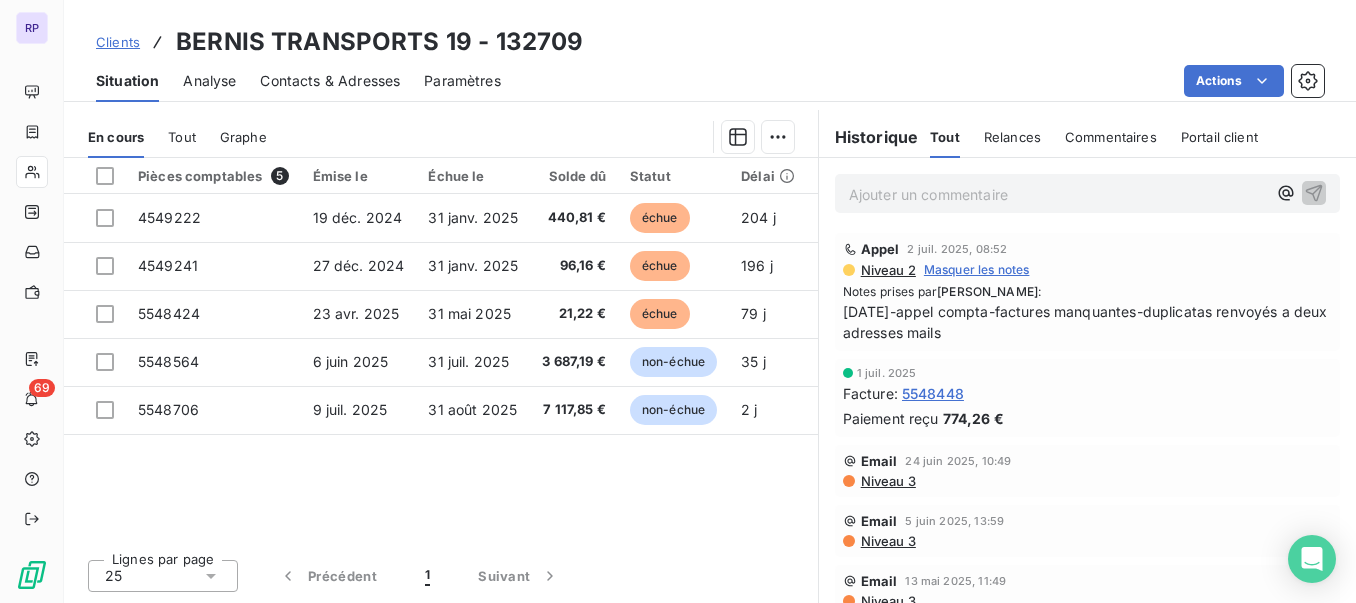 click on "Niveau 3" at bounding box center (887, 481) 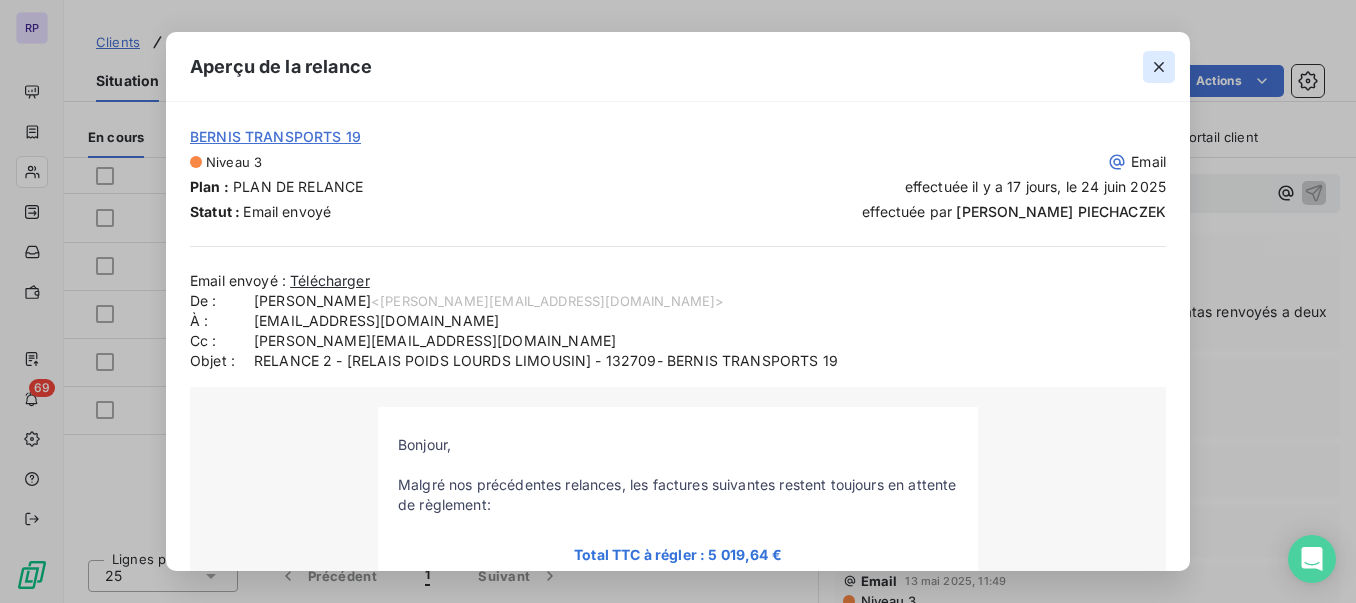 click 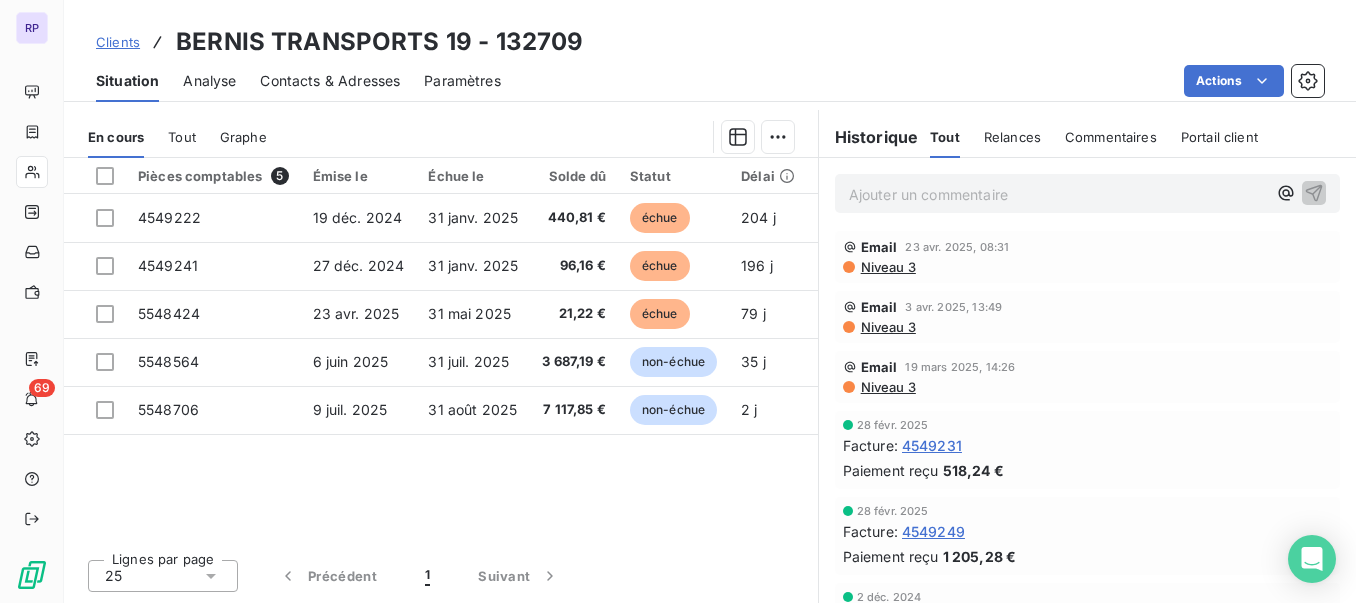 scroll, scrollTop: 492, scrollLeft: 0, axis: vertical 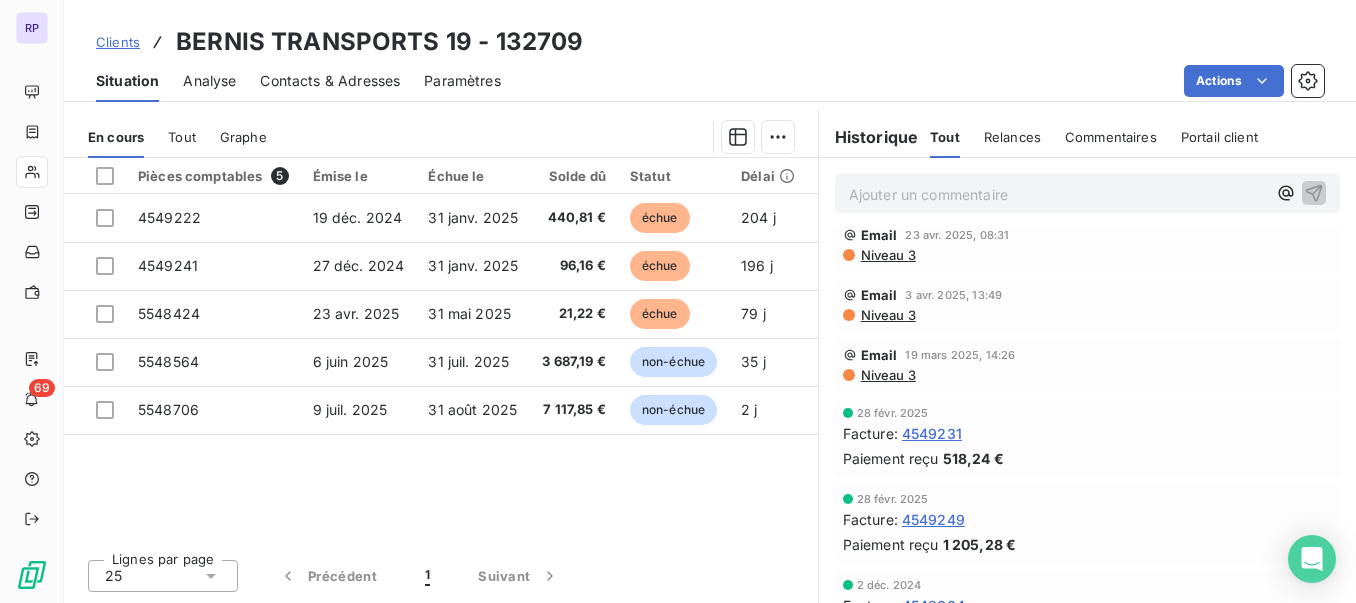 click on "Niveau 3" at bounding box center [887, 375] 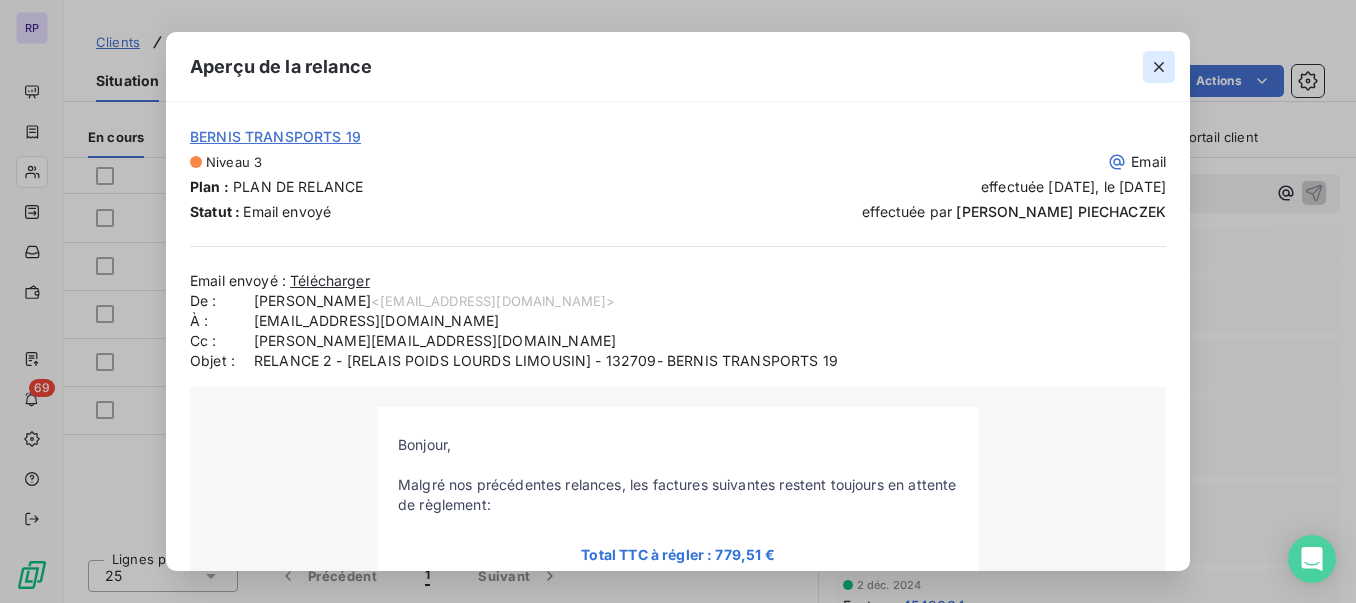 click 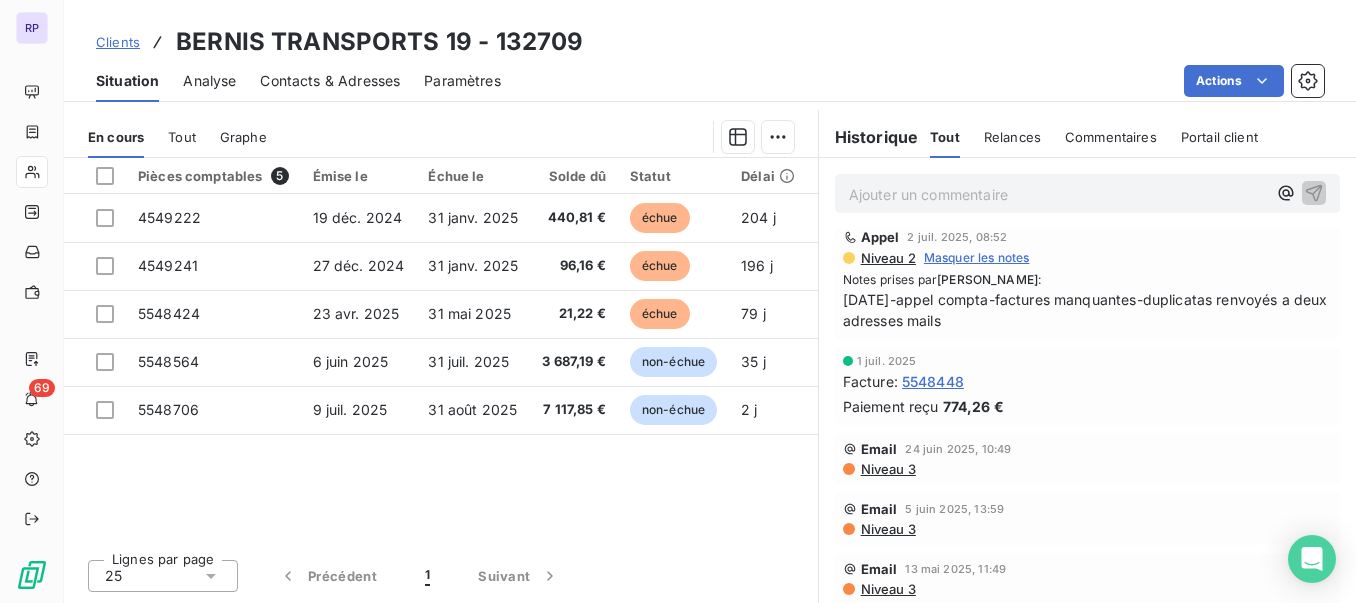 scroll, scrollTop: 0, scrollLeft: 0, axis: both 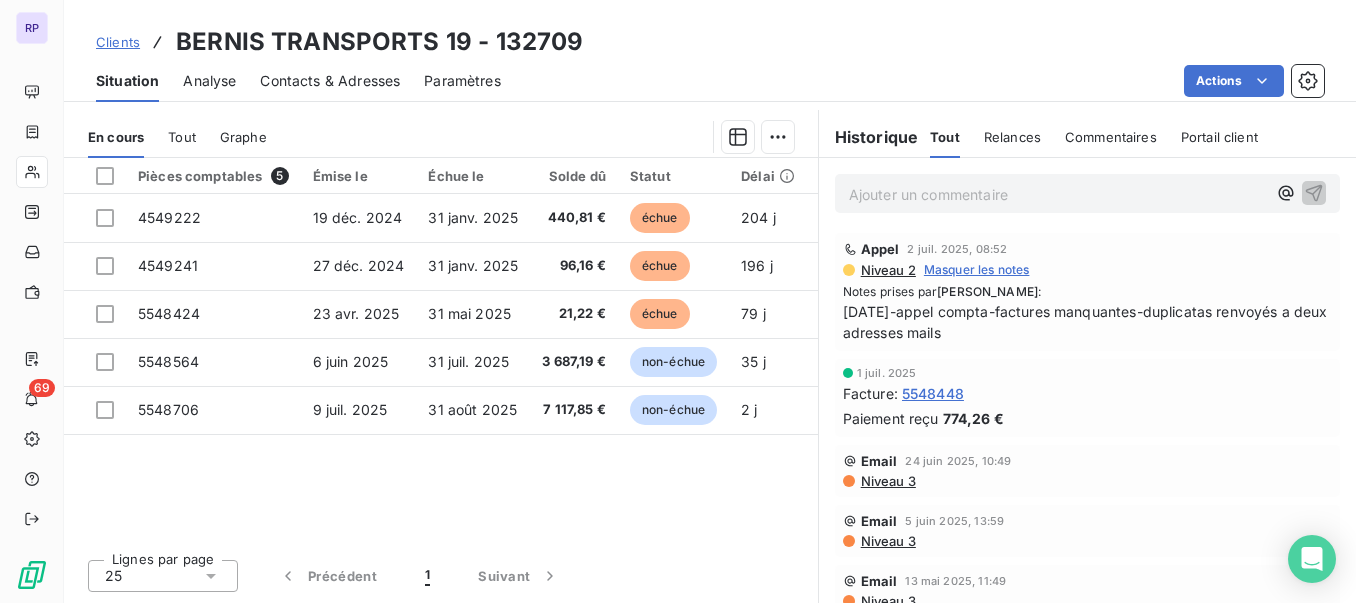 click on "Clients" at bounding box center (118, 42) 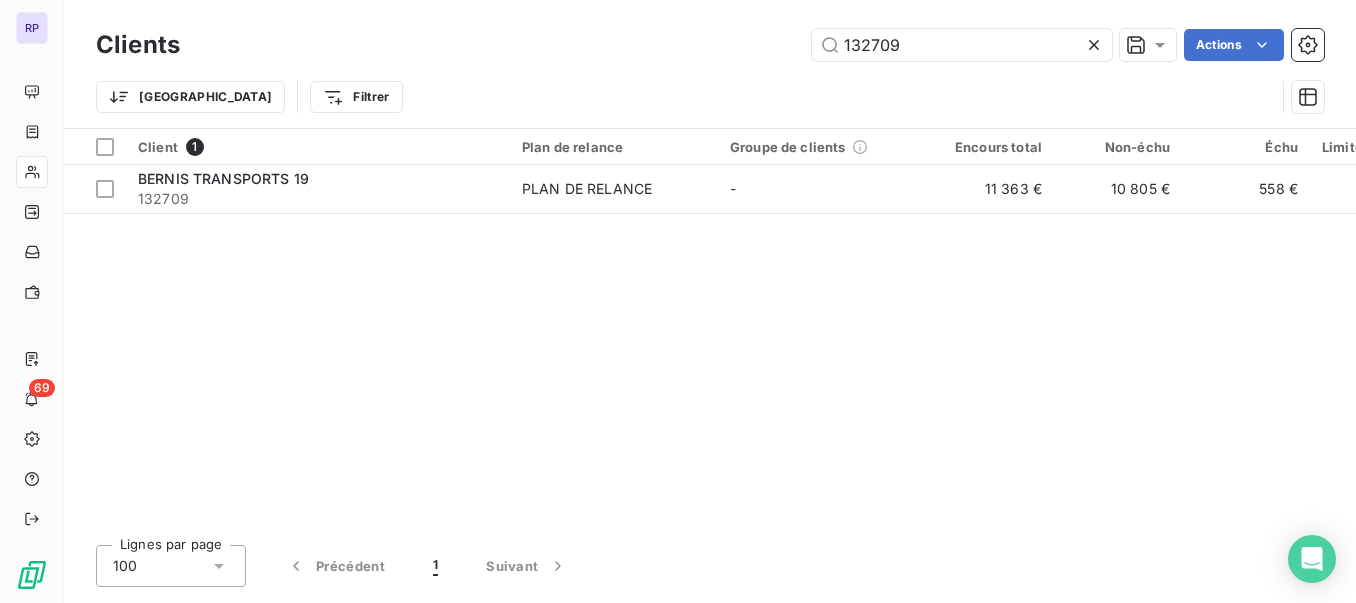 drag, startPoint x: 904, startPoint y: 45, endPoint x: 744, endPoint y: 53, distance: 160.19987 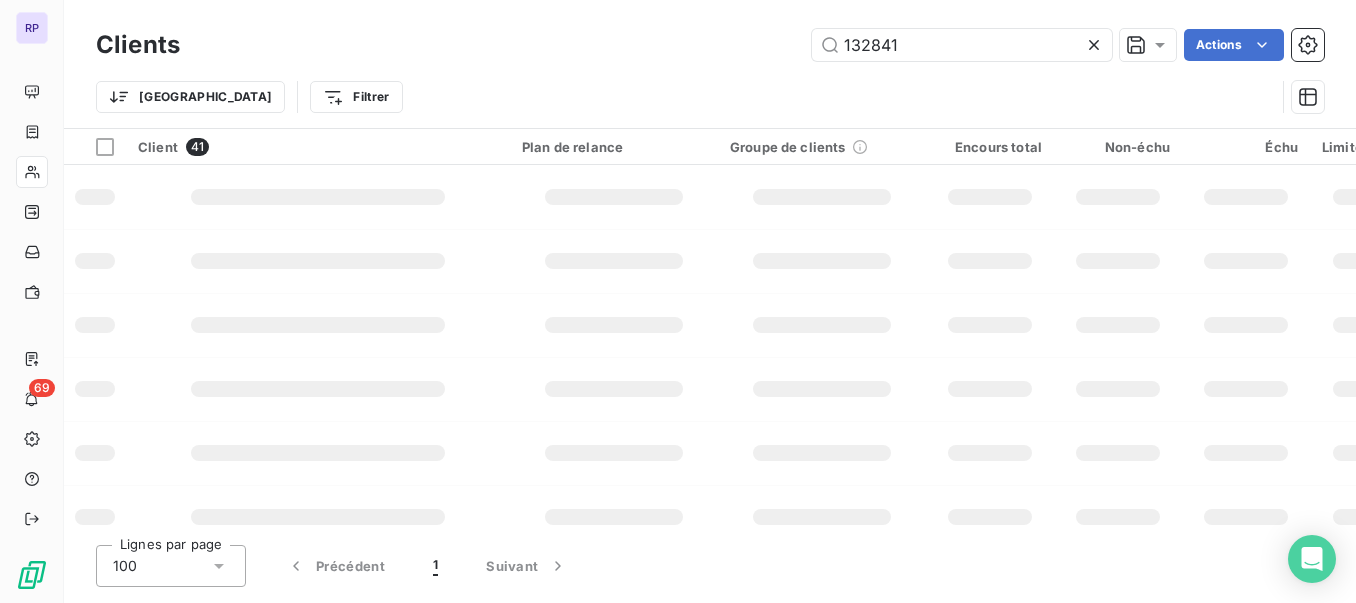 type on "132841" 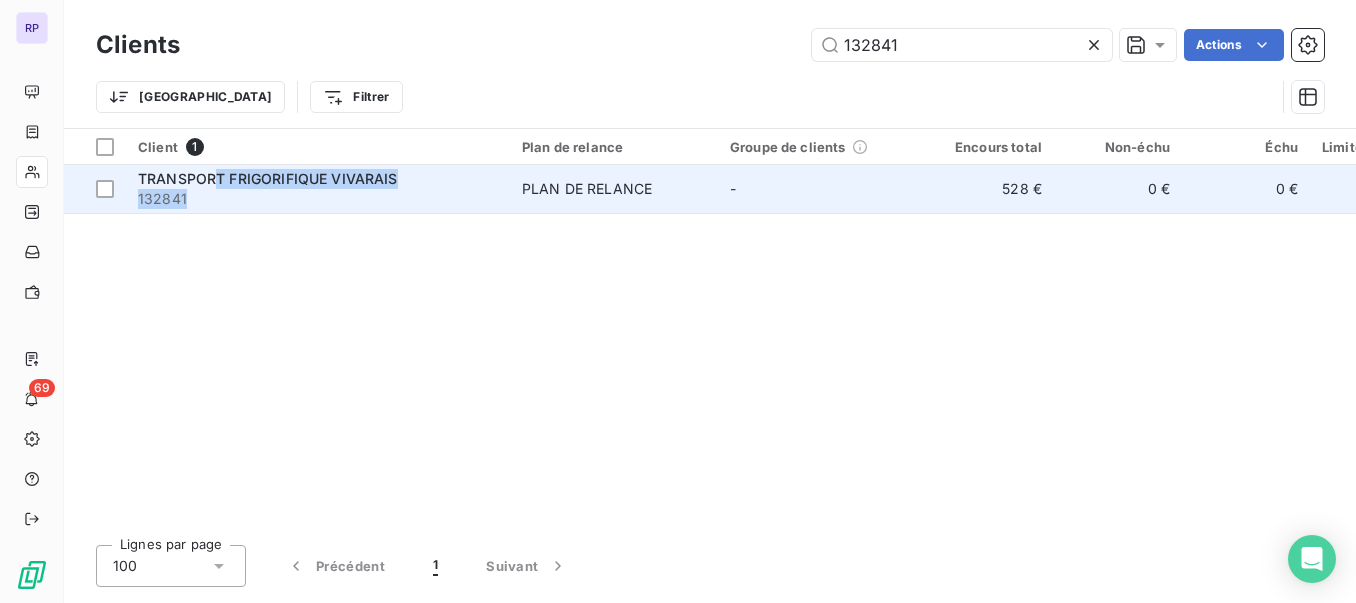 click on "TRANSPORT FRIGORIFIQUE VIVARAIS 132841" at bounding box center (318, 189) 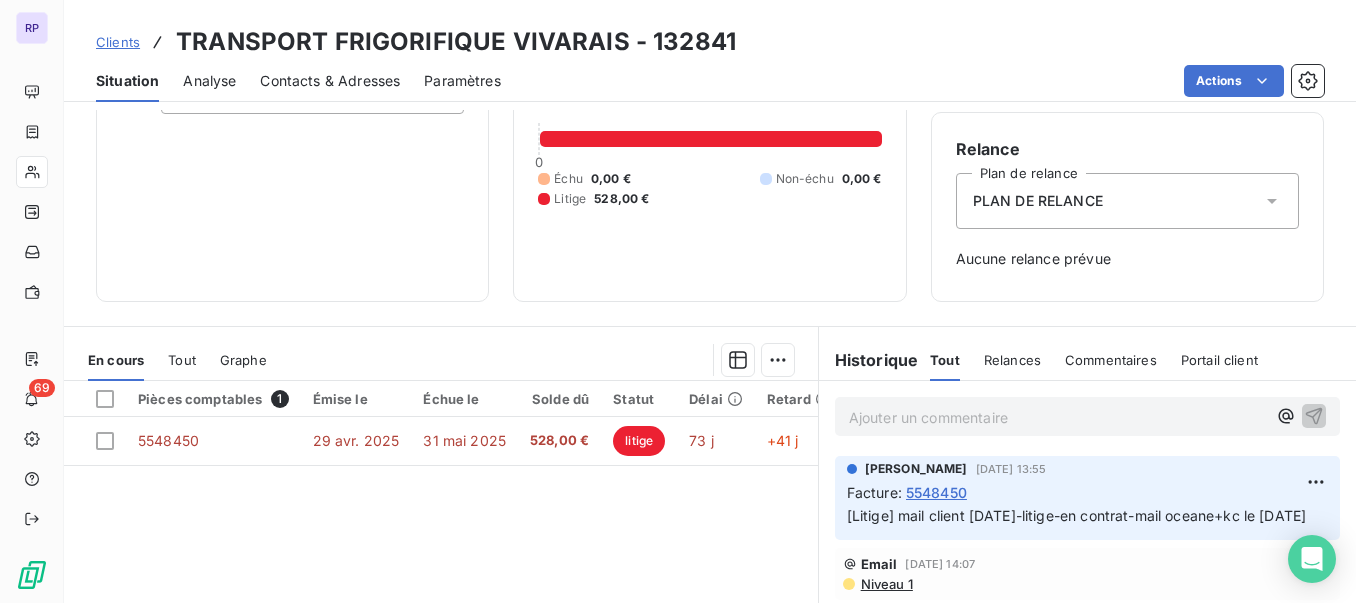 scroll, scrollTop: 237, scrollLeft: 0, axis: vertical 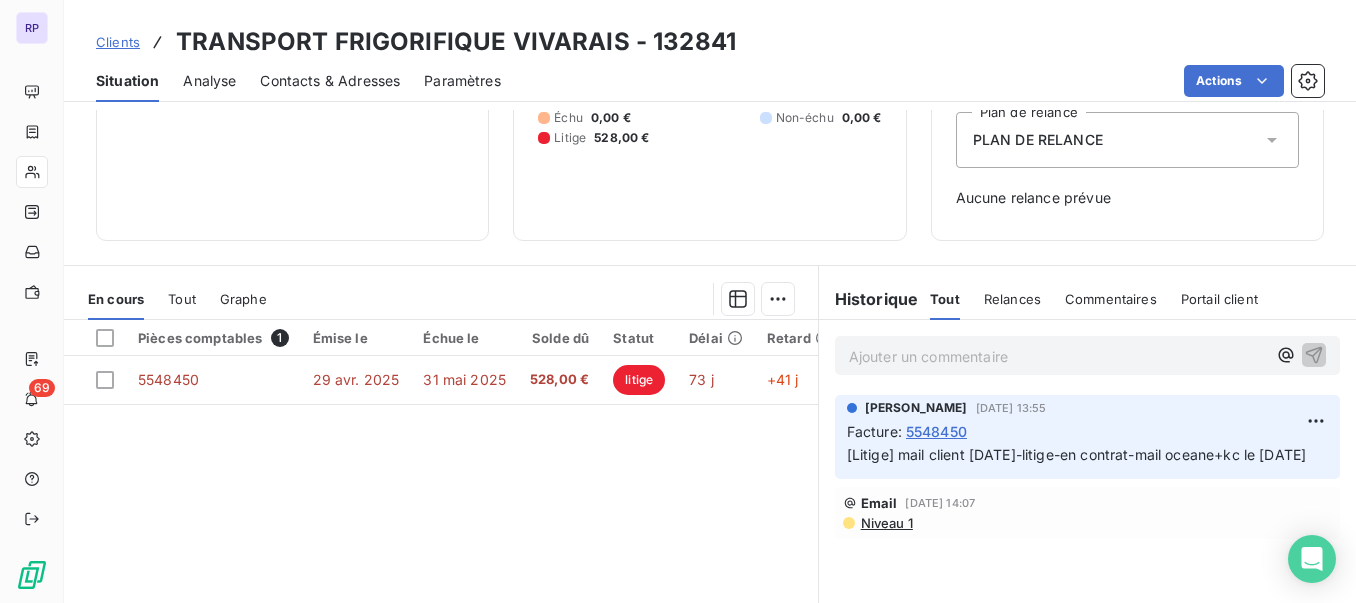click on "Ajouter un commentaire ﻿" at bounding box center (1057, 356) 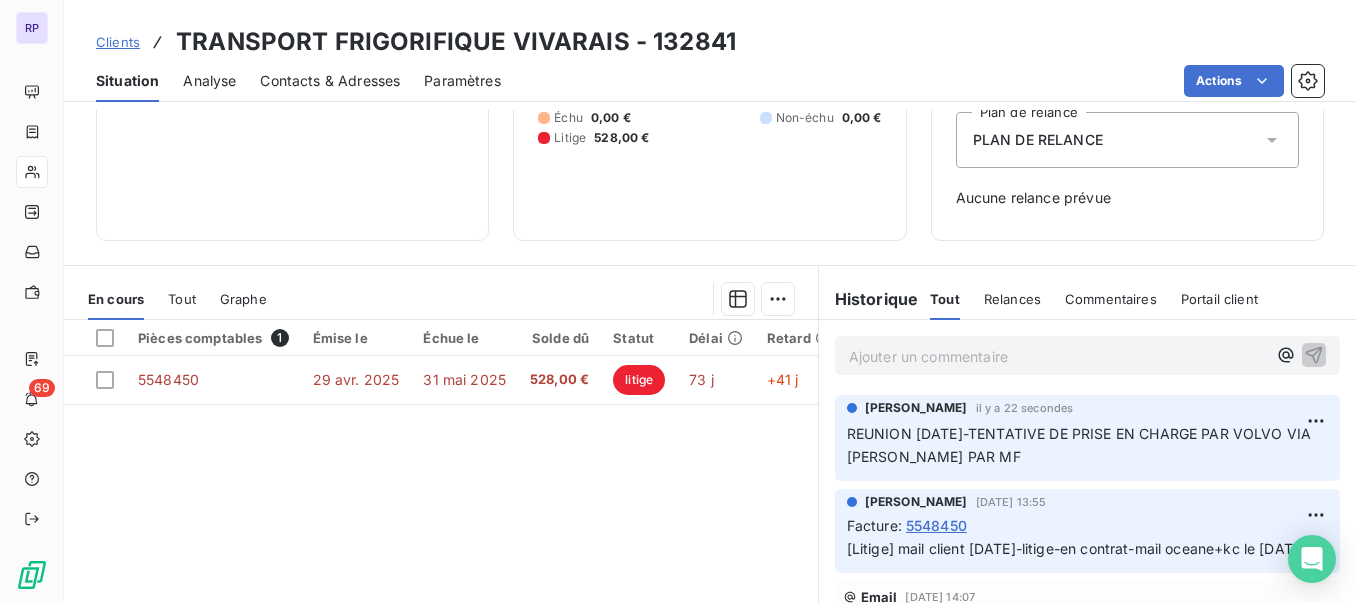 click on "Clients" at bounding box center [118, 42] 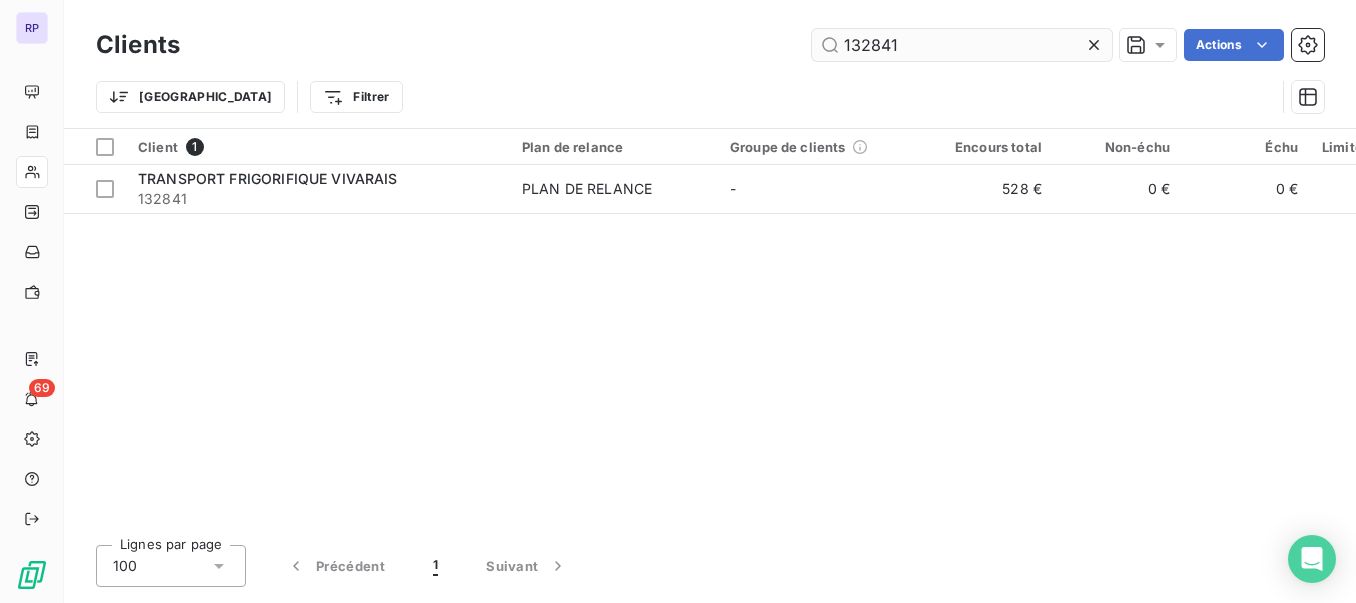 drag, startPoint x: 882, startPoint y: 44, endPoint x: 817, endPoint y: 44, distance: 65 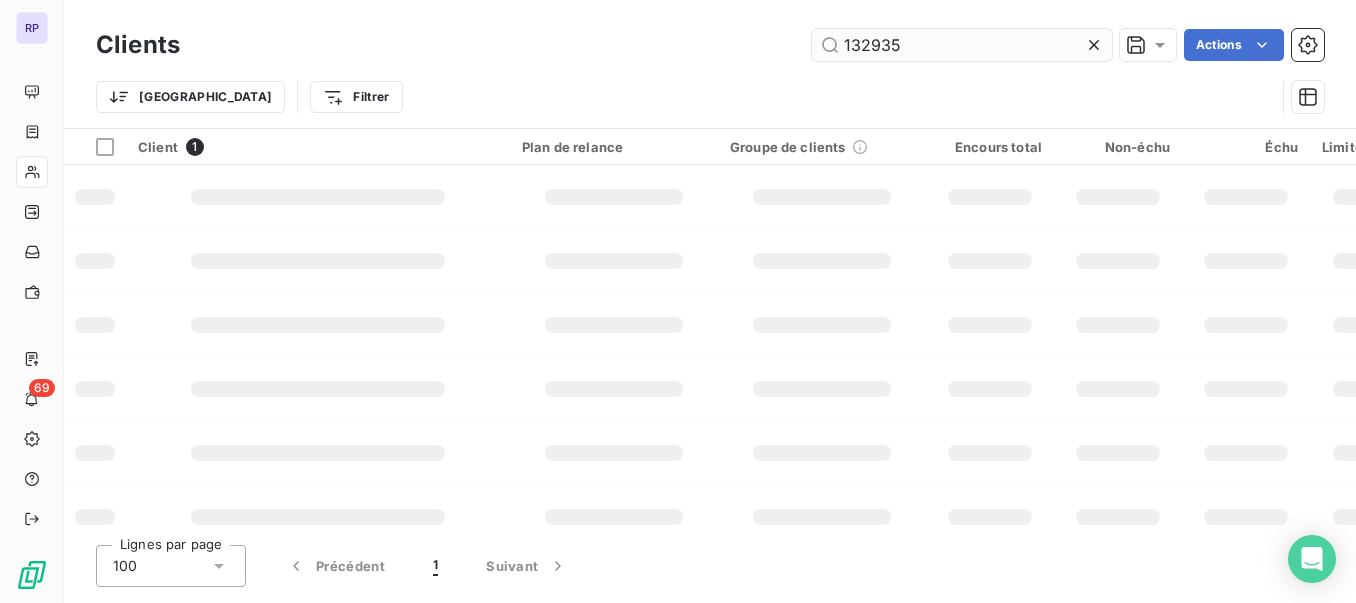 type on "132935" 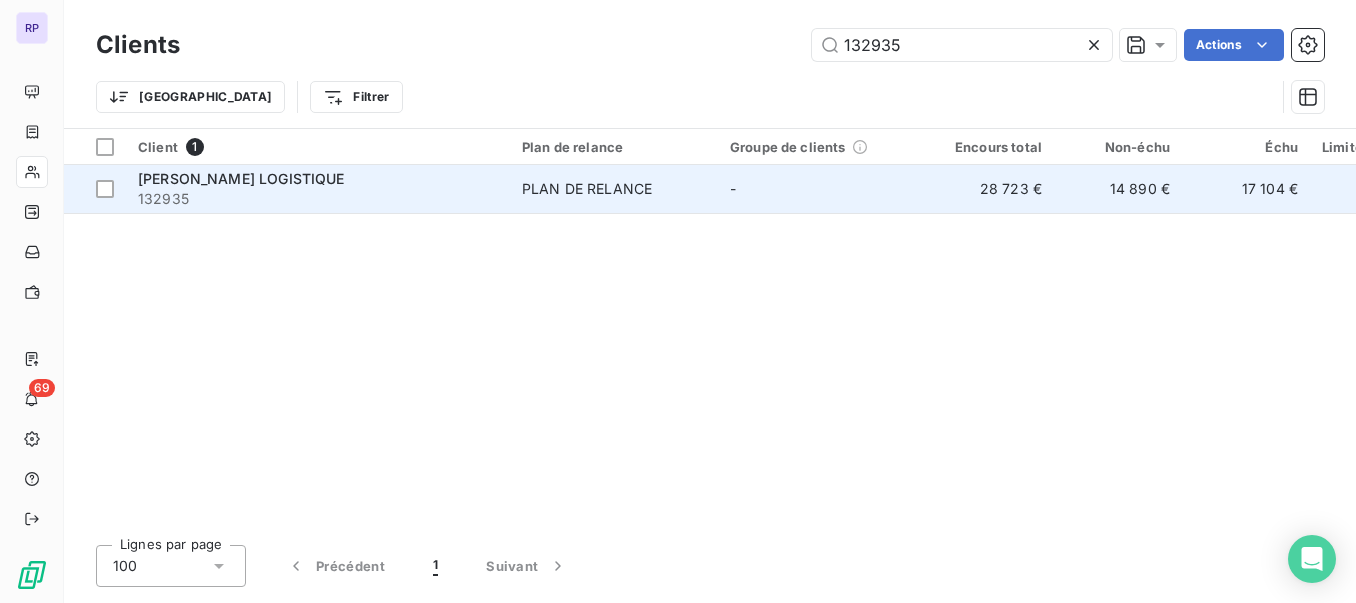 click on "132935" at bounding box center [318, 199] 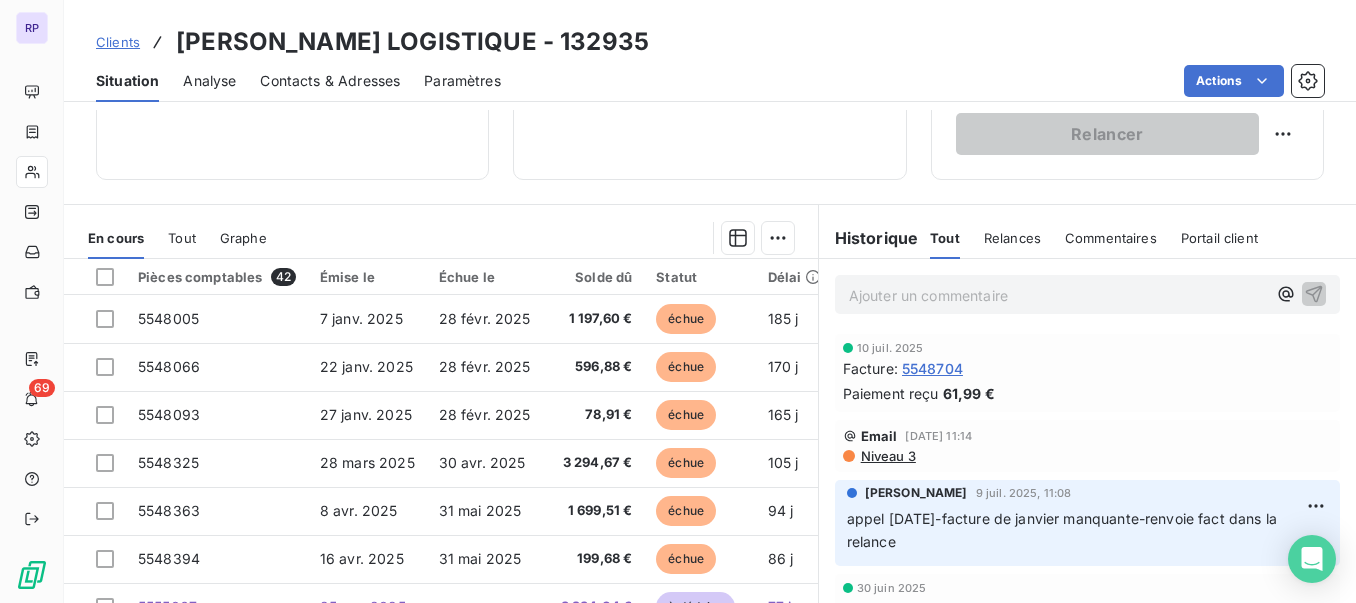scroll, scrollTop: 372, scrollLeft: 0, axis: vertical 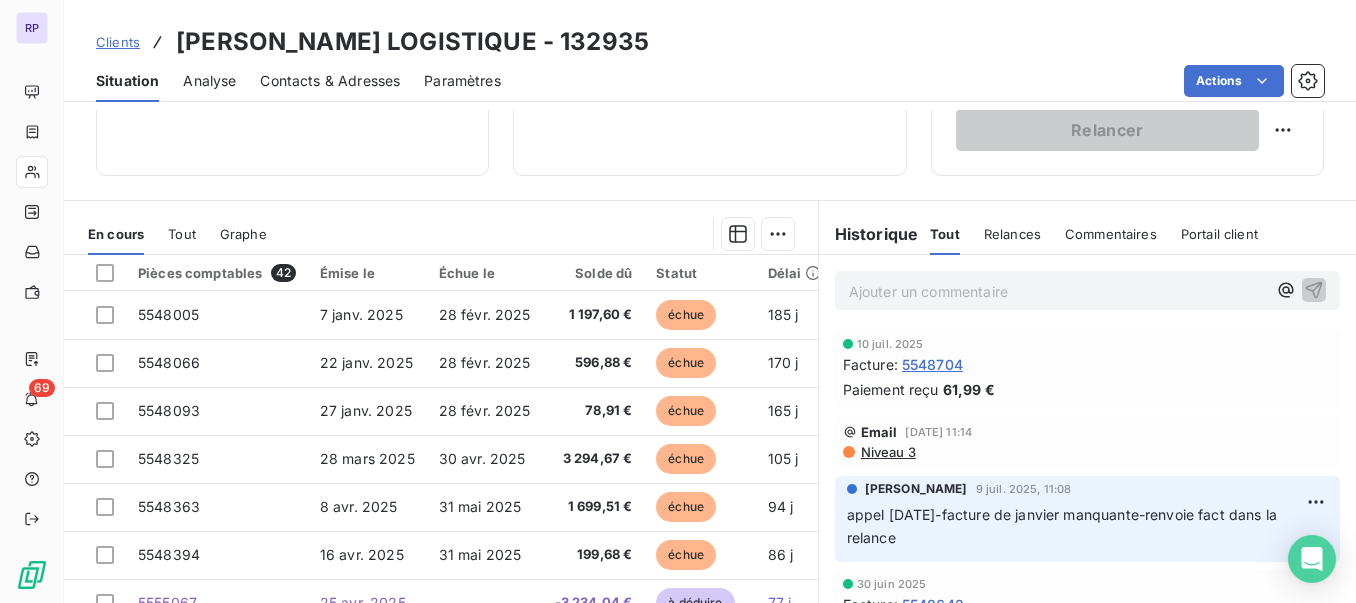 click on "Ajouter un commentaire ﻿" at bounding box center [1057, 291] 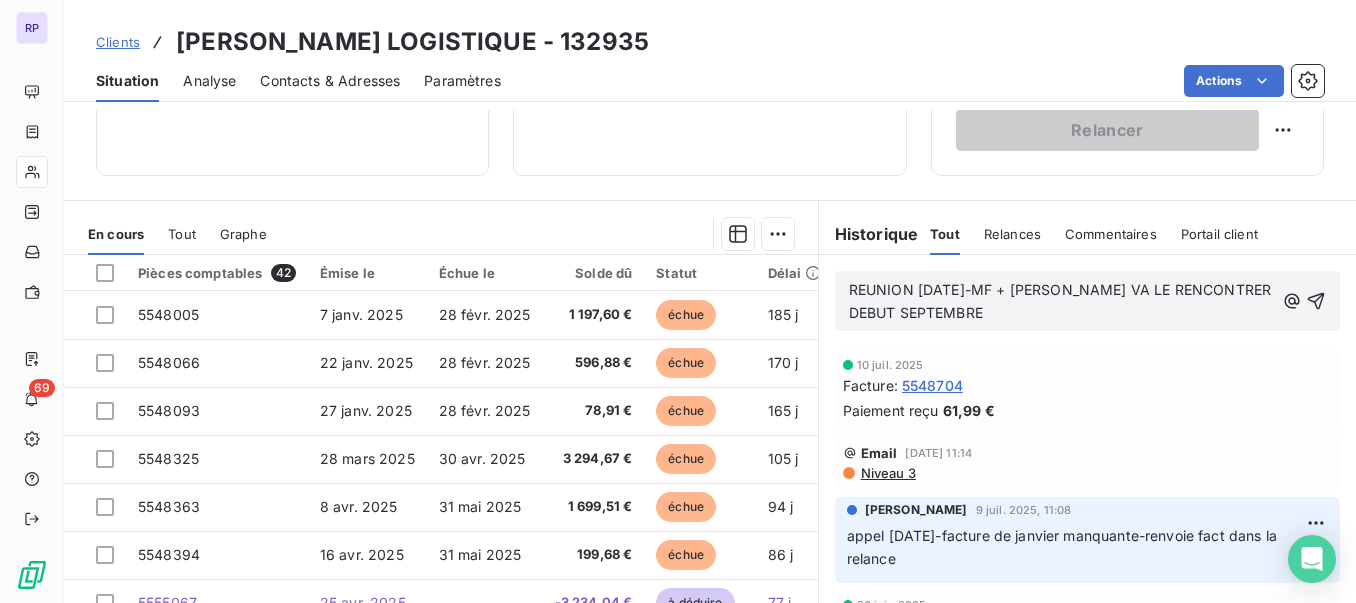 click on "REUNION [DATE]-MF + [PERSON_NAME] VA LE RENCONTRER DEBUT SEPTEMBRE" at bounding box center (1062, 301) 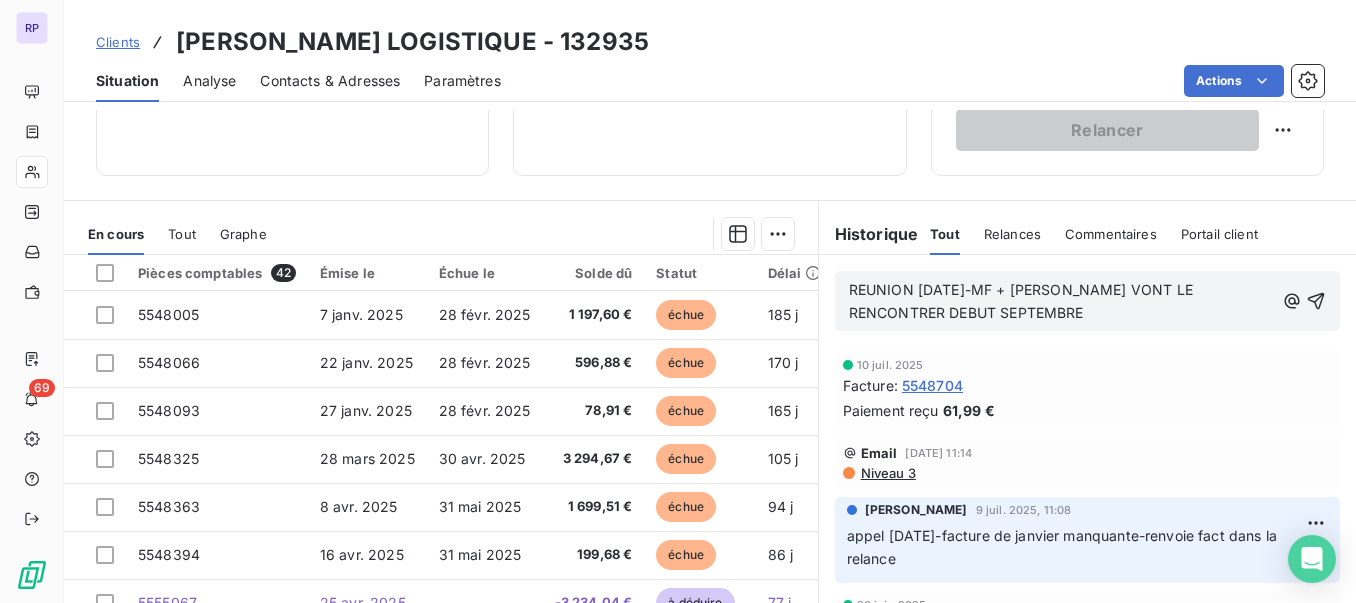 click on "REUNION [DATE]-MF + [PERSON_NAME] VONT LE RENCONTRER DEBUT SEPTEMBRE" at bounding box center (1061, 302) 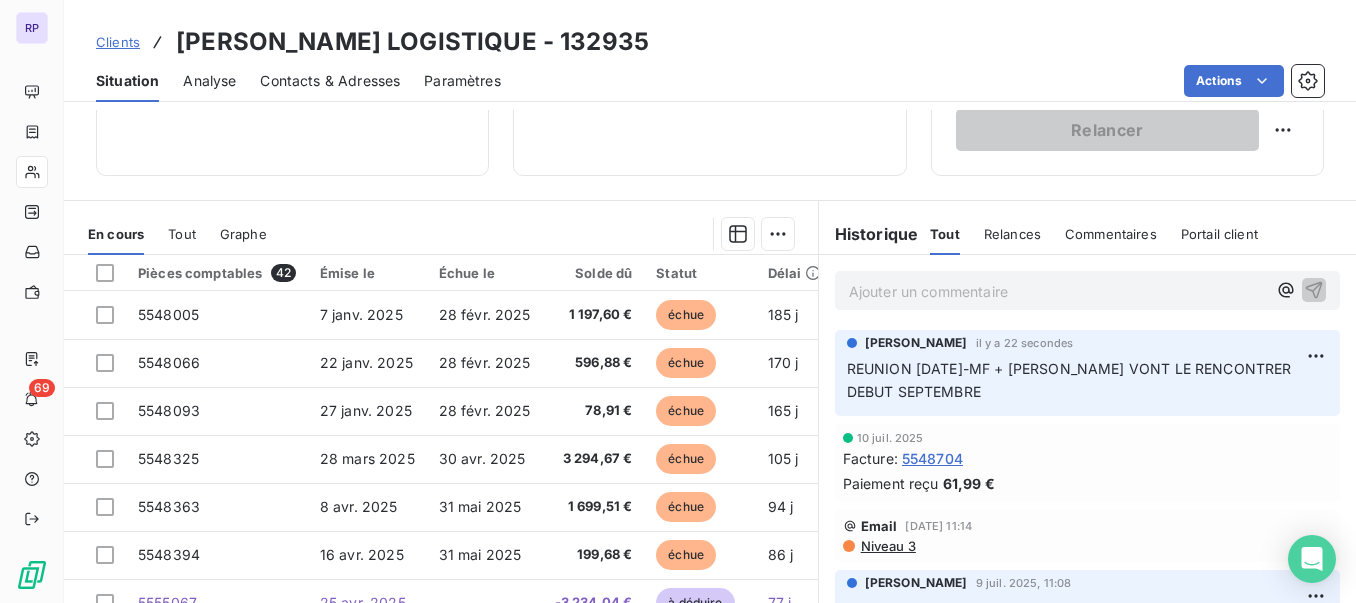 click on "Clients" at bounding box center [118, 42] 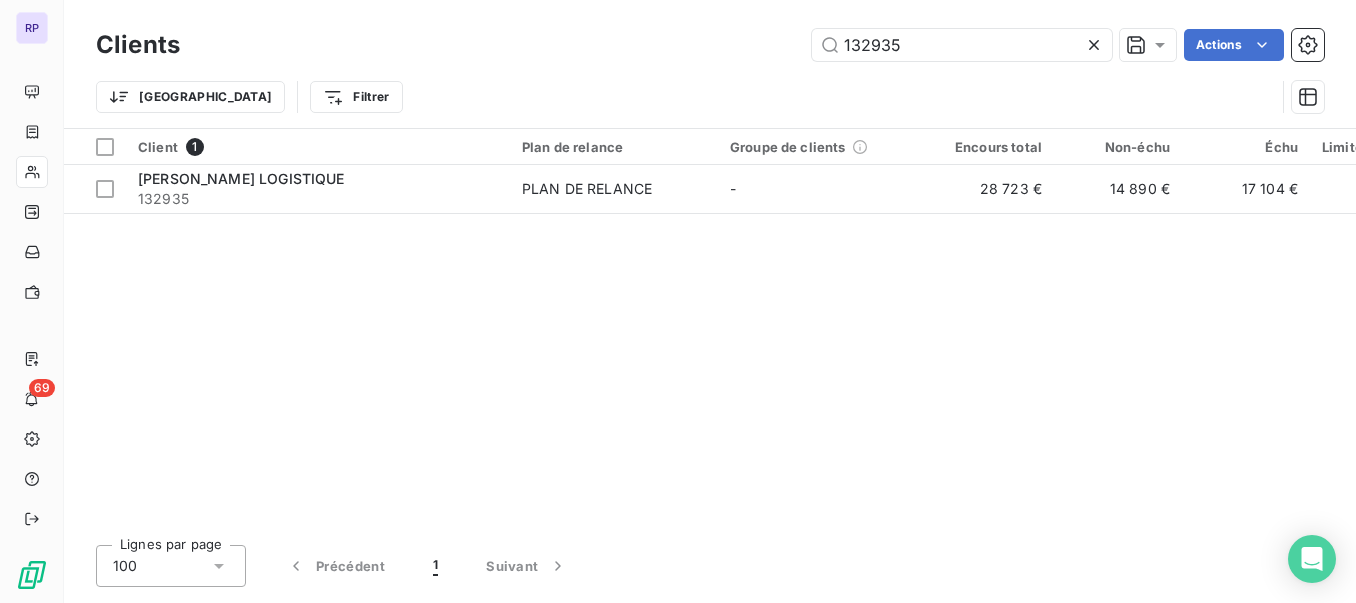 drag, startPoint x: 911, startPoint y: 40, endPoint x: 772, endPoint y: 34, distance: 139.12944 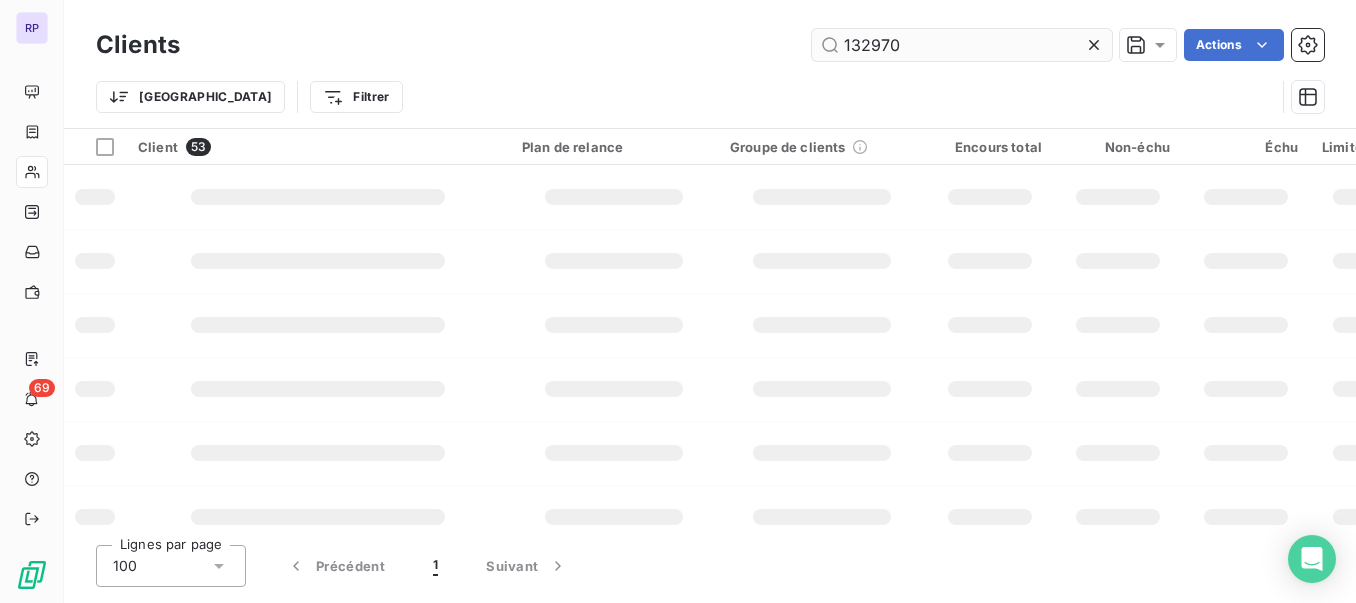 type on "132970" 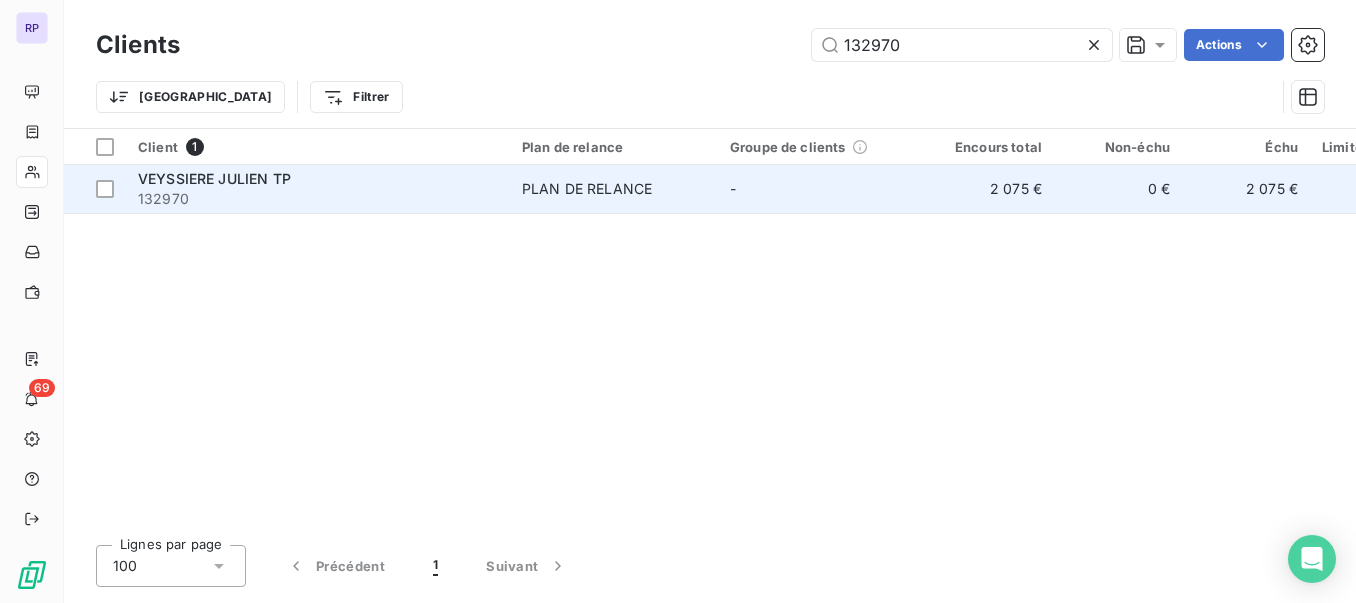 click on "VEYSSIERE JULIEN TP" at bounding box center (318, 179) 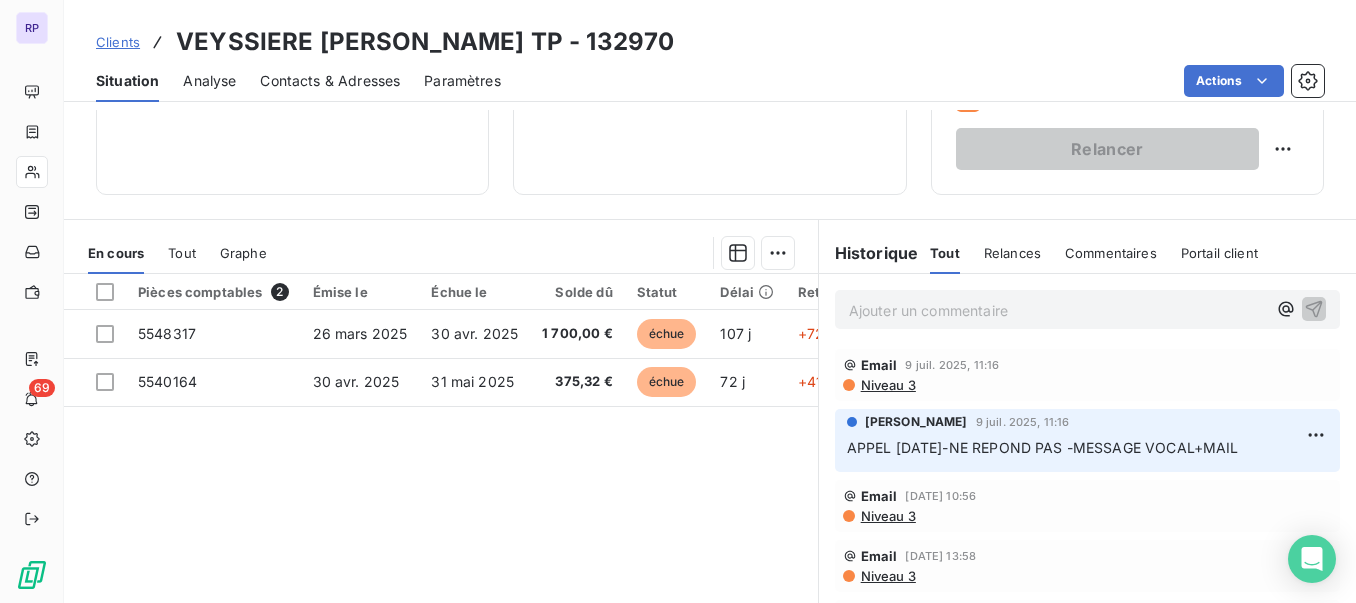 scroll, scrollTop: 366, scrollLeft: 0, axis: vertical 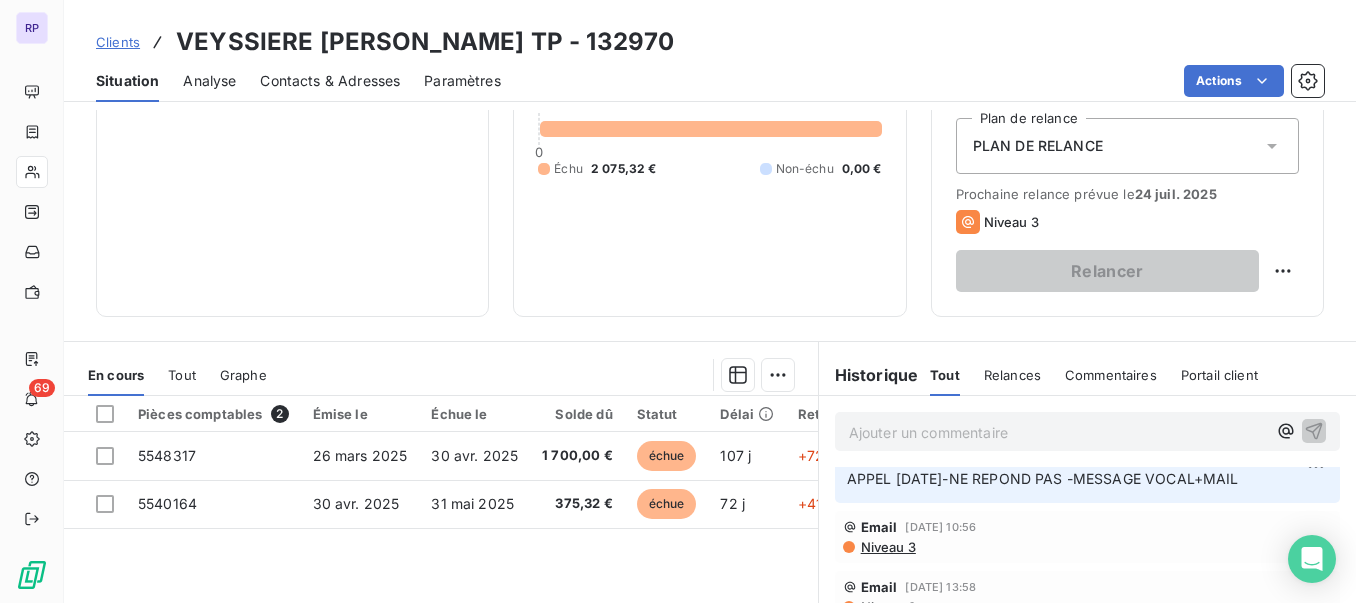 click on "Ajouter un commentaire ﻿" at bounding box center (1057, 432) 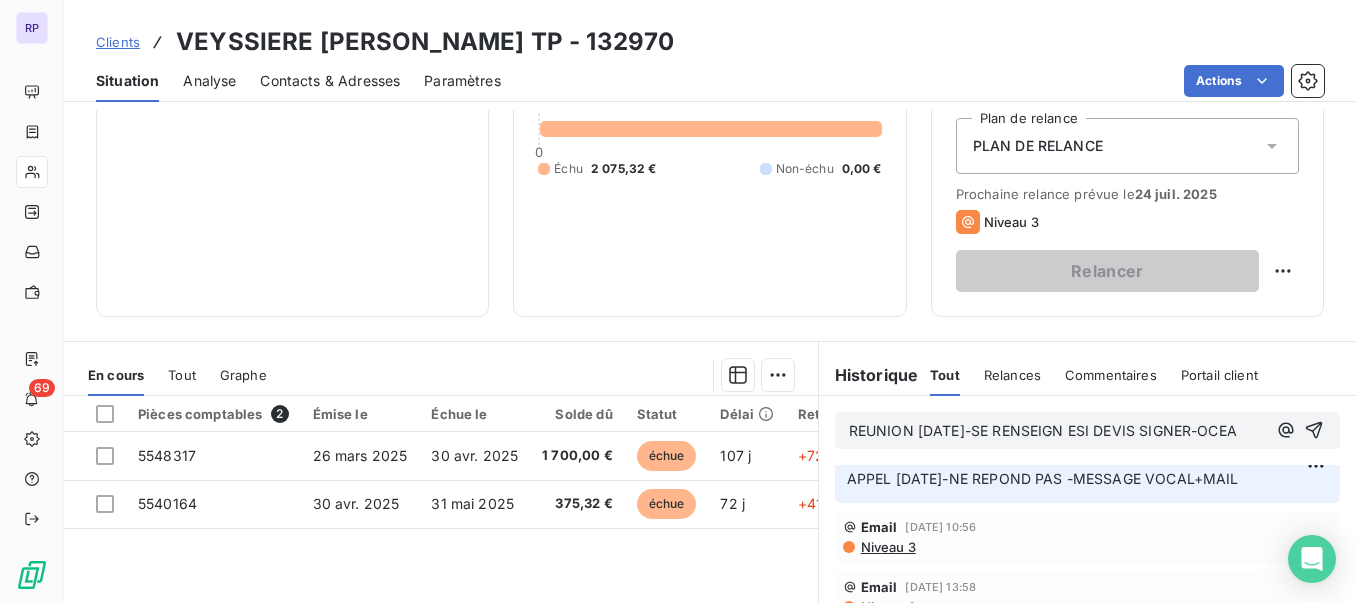 scroll, scrollTop: 111, scrollLeft: 0, axis: vertical 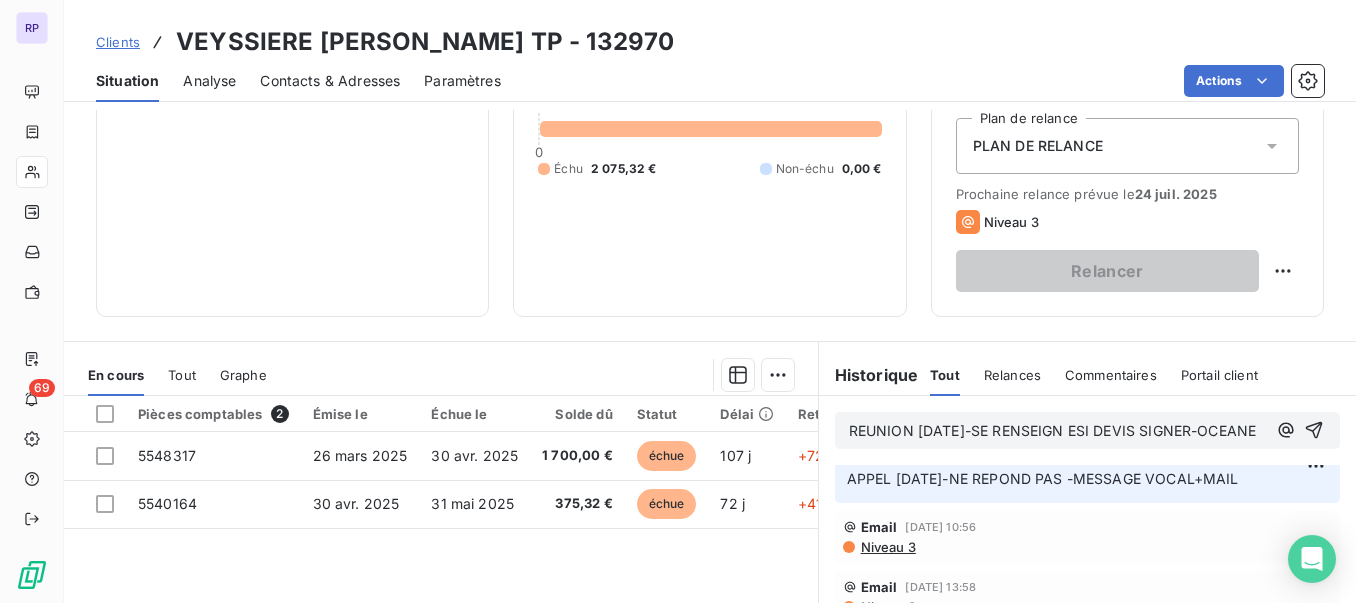 click on "REUNION [DATE]-SE RENSEIGN ESI DEVIS SIGNER-OCEANE" at bounding box center (1053, 430) 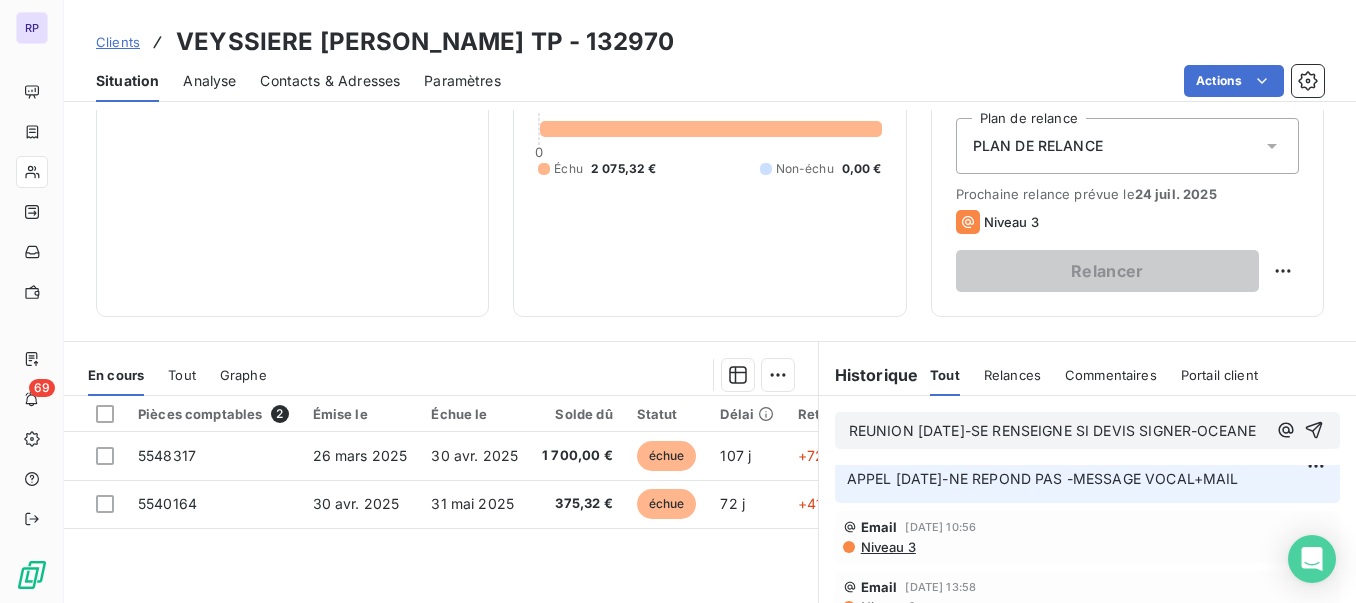click on "REUNION [DATE]-SE RENSEIGNE SI DEVIS SIGNER-OCEANE" at bounding box center (1057, 431) 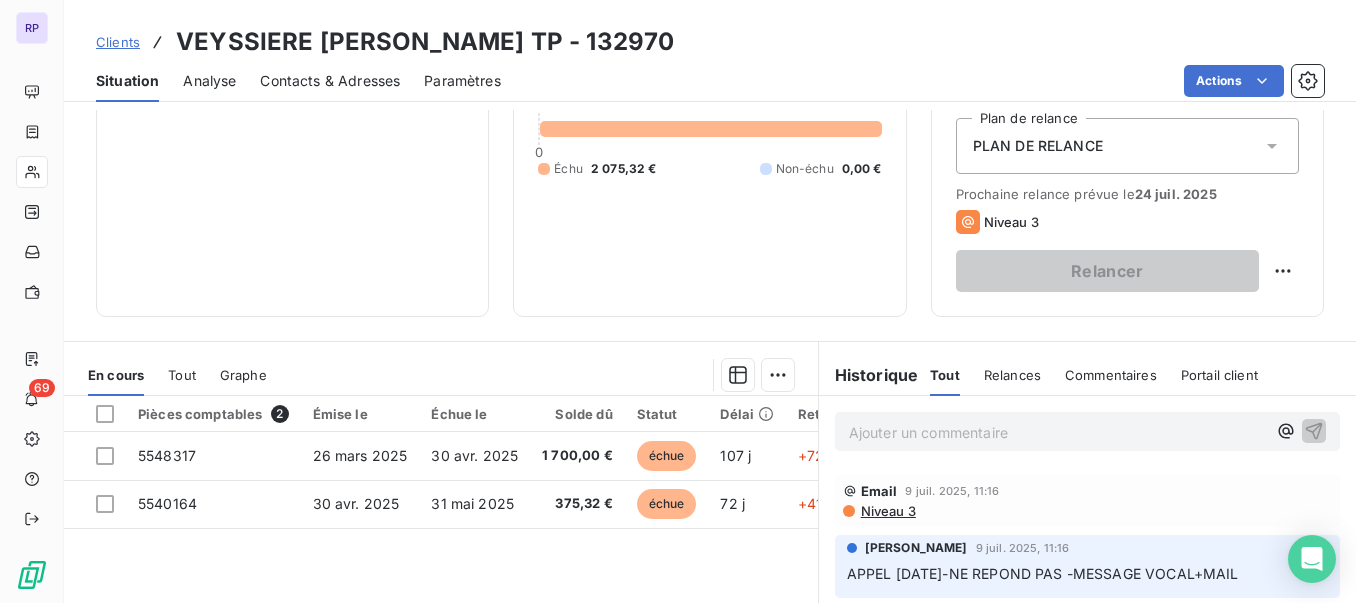 scroll, scrollTop: 184, scrollLeft: 0, axis: vertical 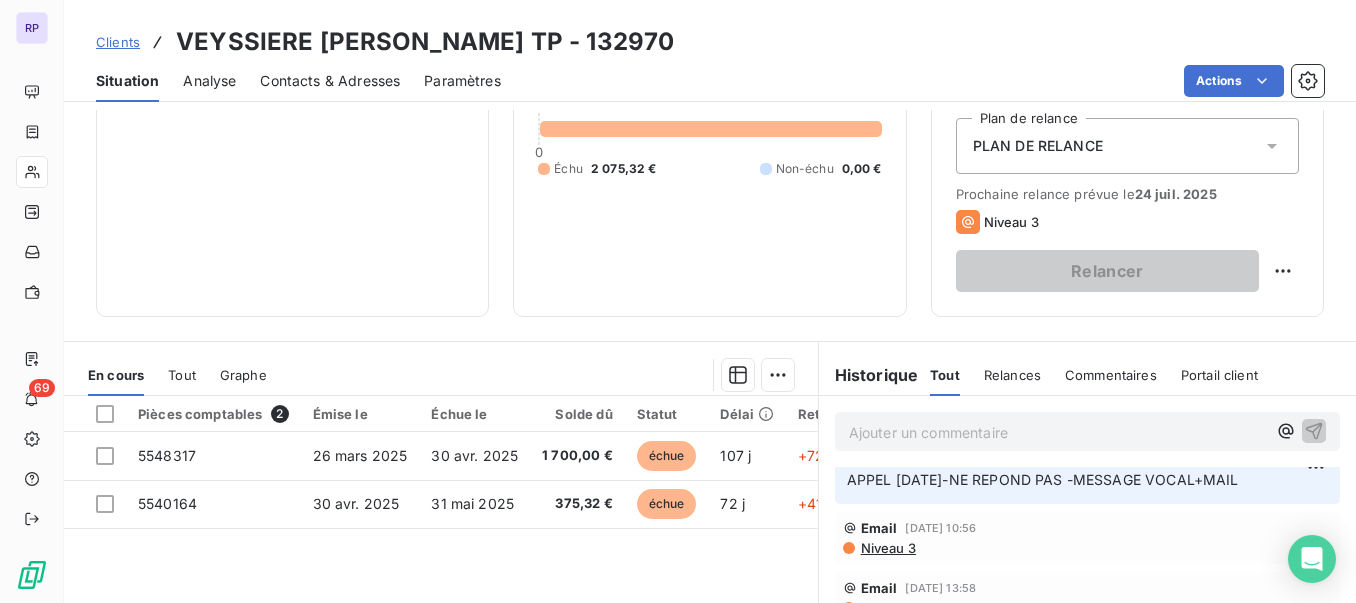 click on "Contacts & Adresses" at bounding box center [330, 81] 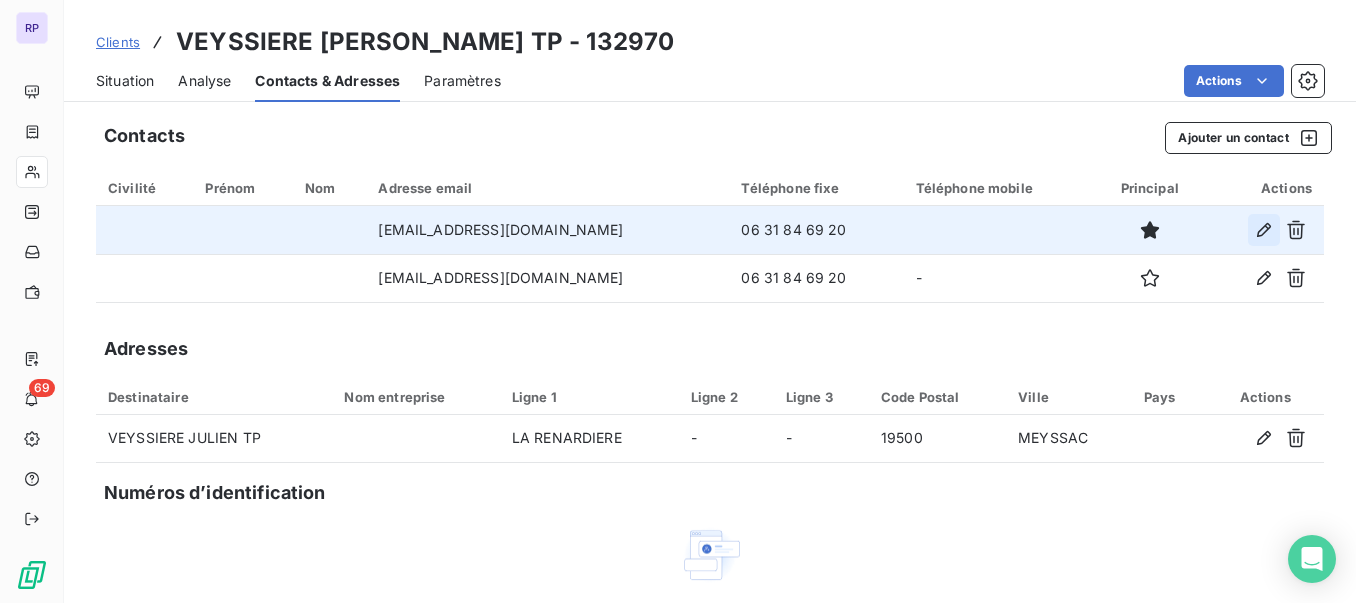 click 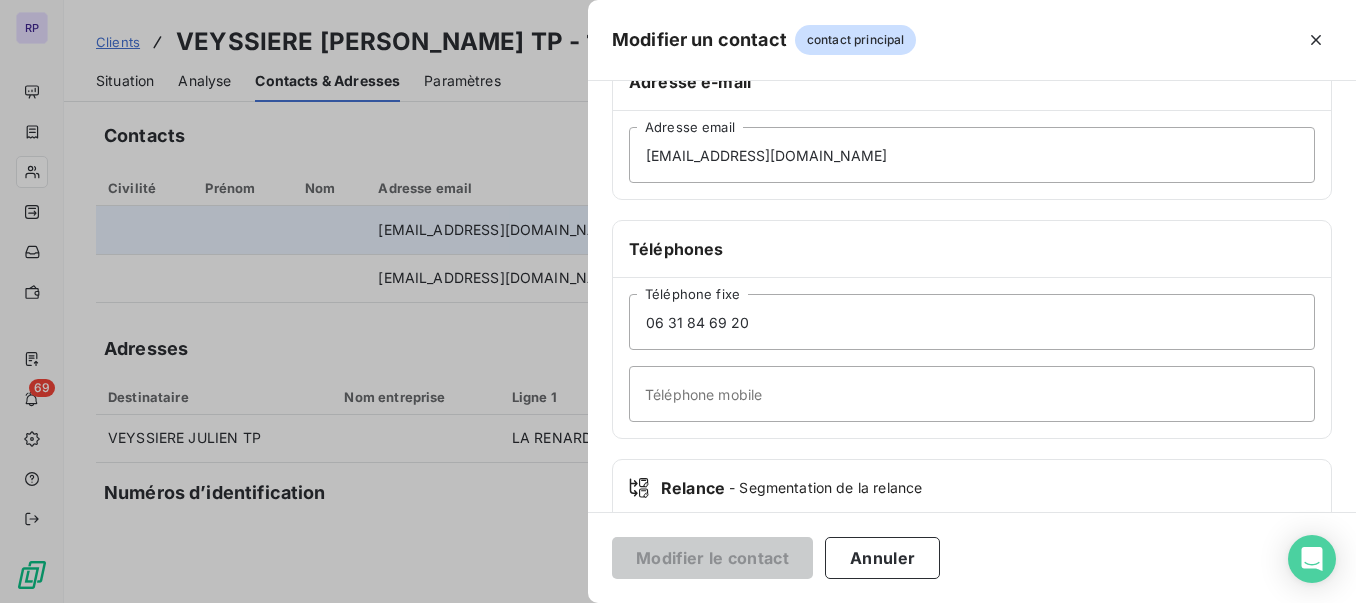 scroll, scrollTop: 365, scrollLeft: 0, axis: vertical 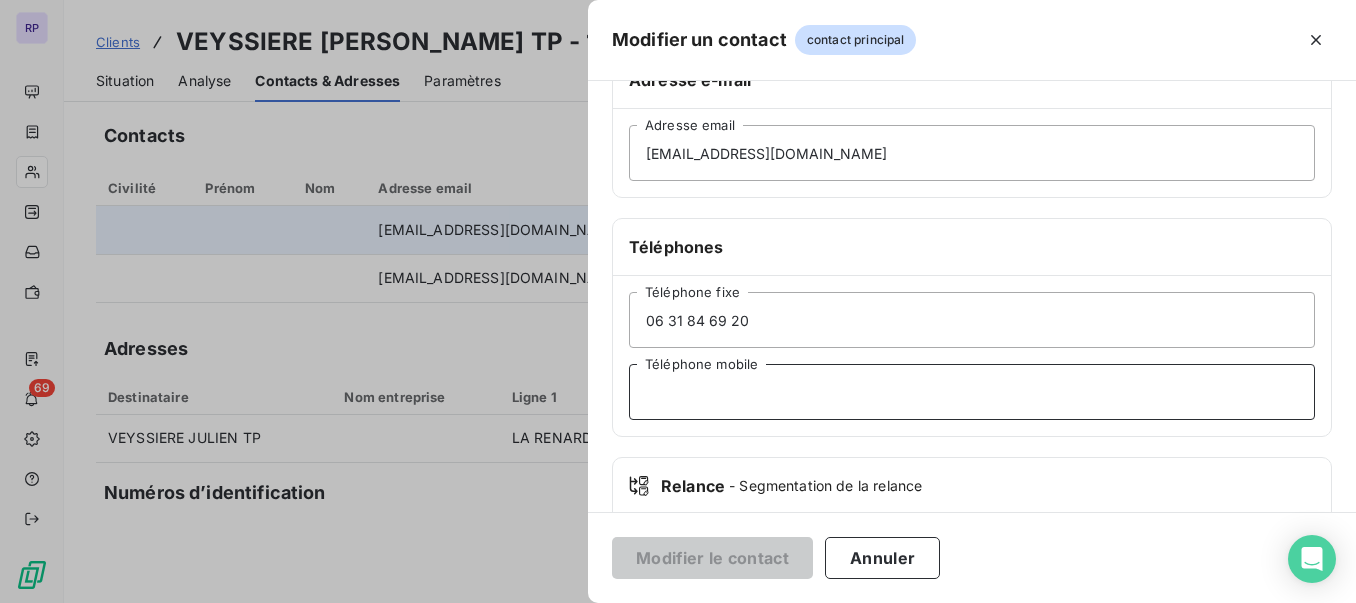 click on "Téléphone mobile" at bounding box center (972, 392) 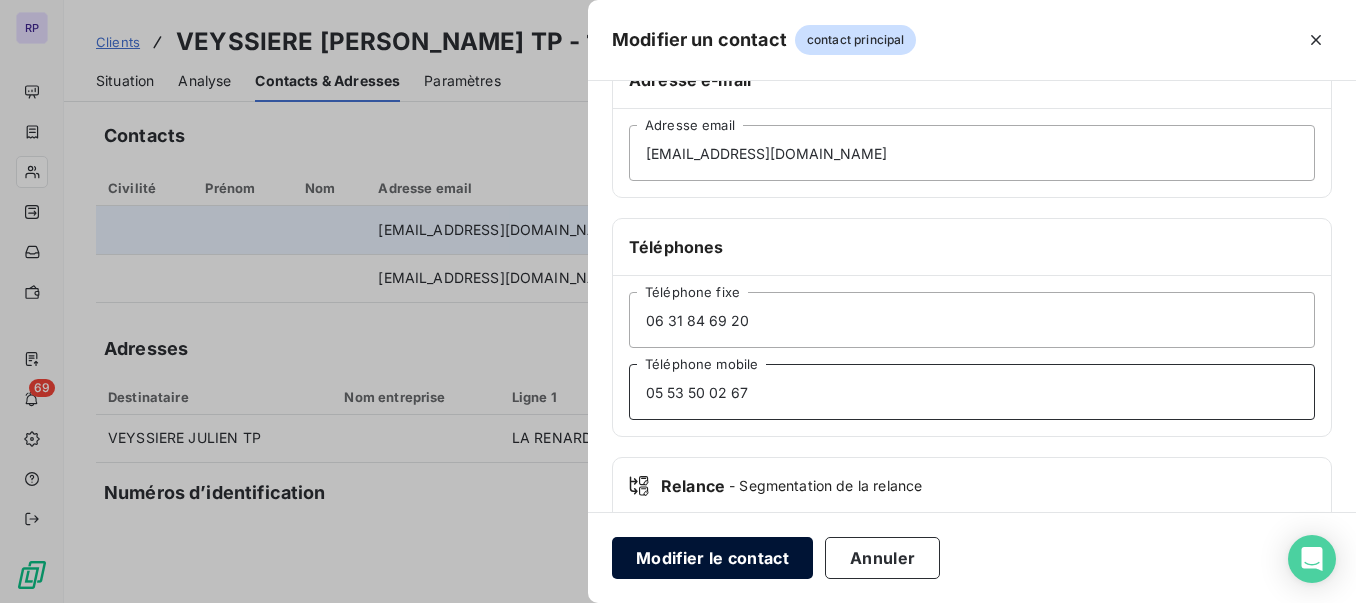 type on "05 53 50 02 67" 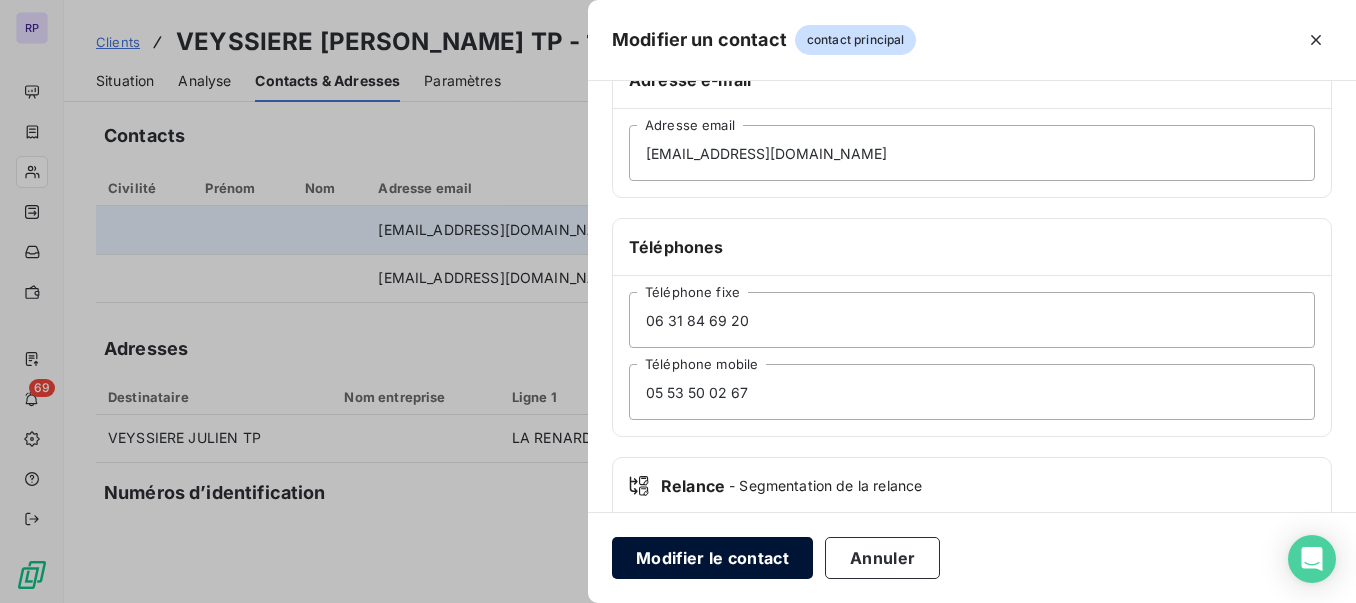 click on "Modifier le contact" at bounding box center (712, 558) 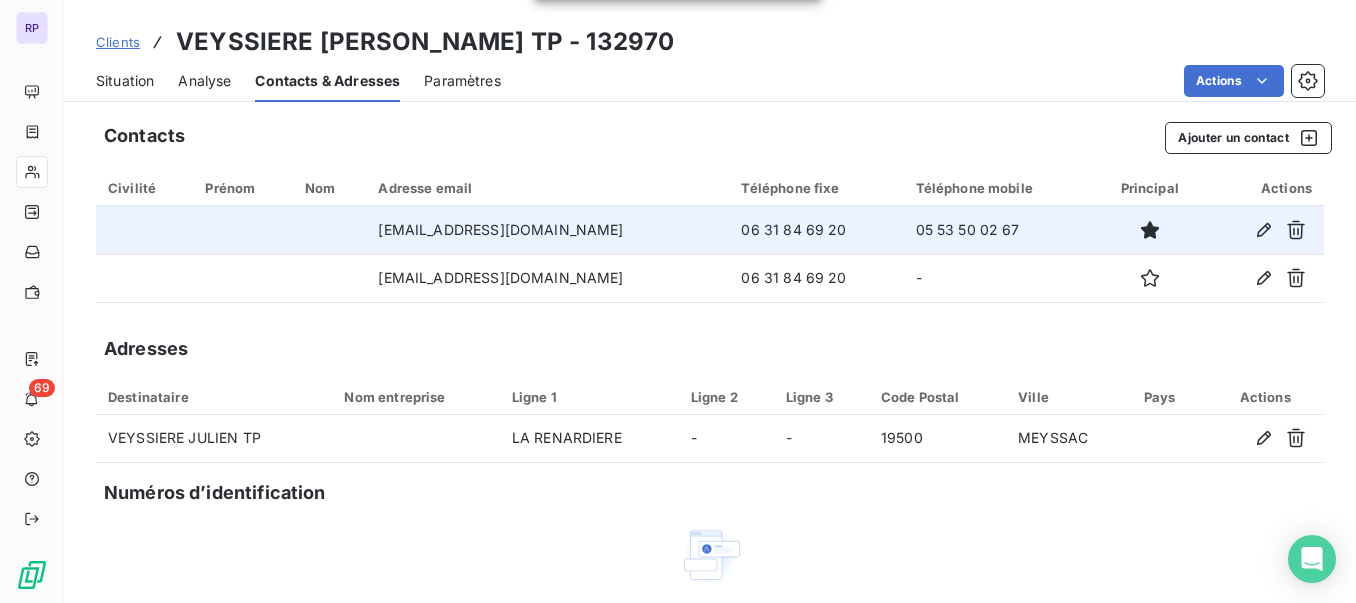 click on "Situation" at bounding box center (125, 81) 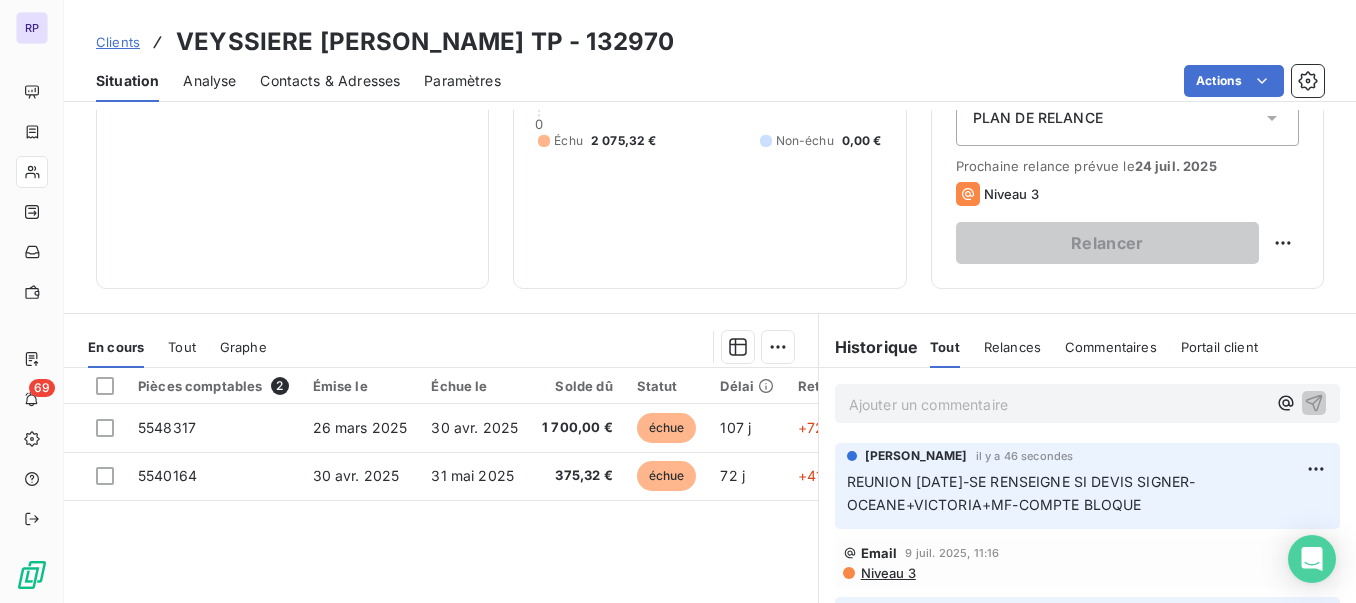 scroll, scrollTop: 330, scrollLeft: 0, axis: vertical 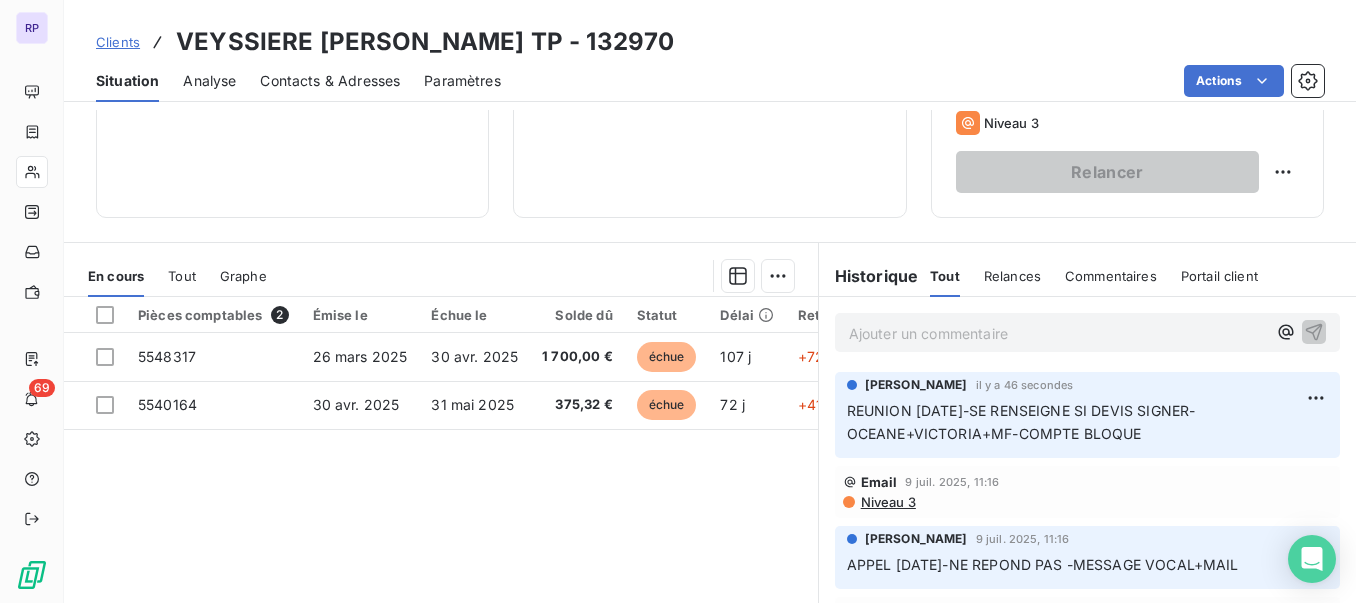 click on "Clients" at bounding box center [118, 42] 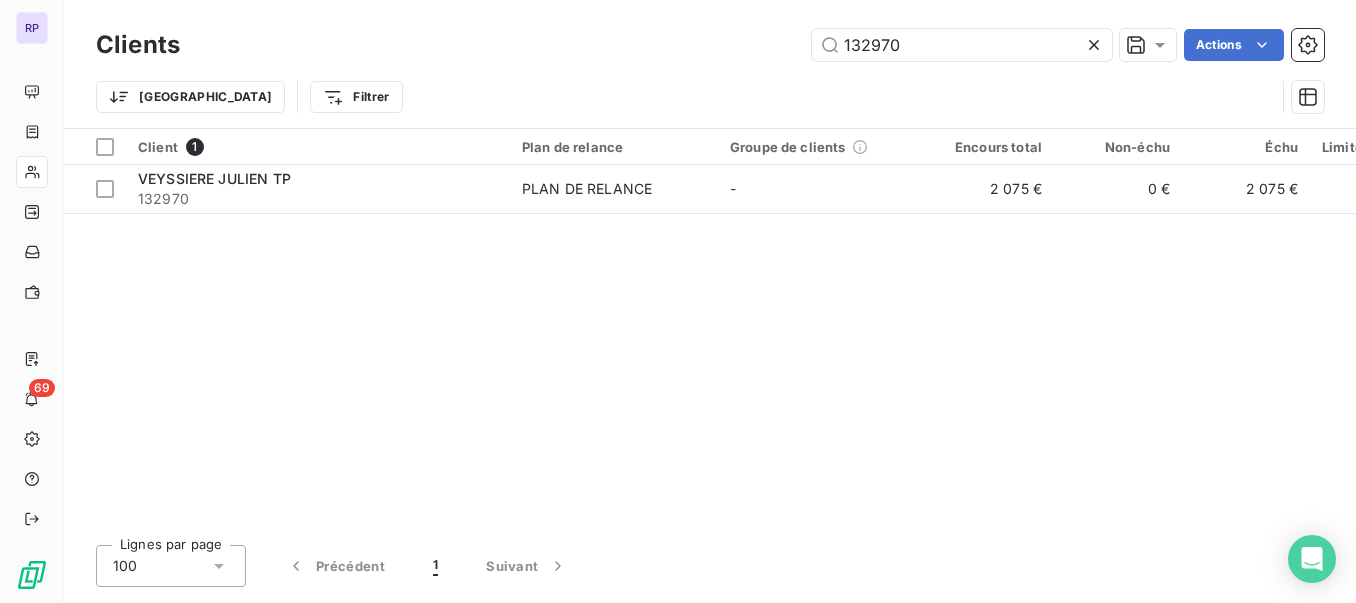 drag, startPoint x: 905, startPoint y: 48, endPoint x: 795, endPoint y: 48, distance: 110 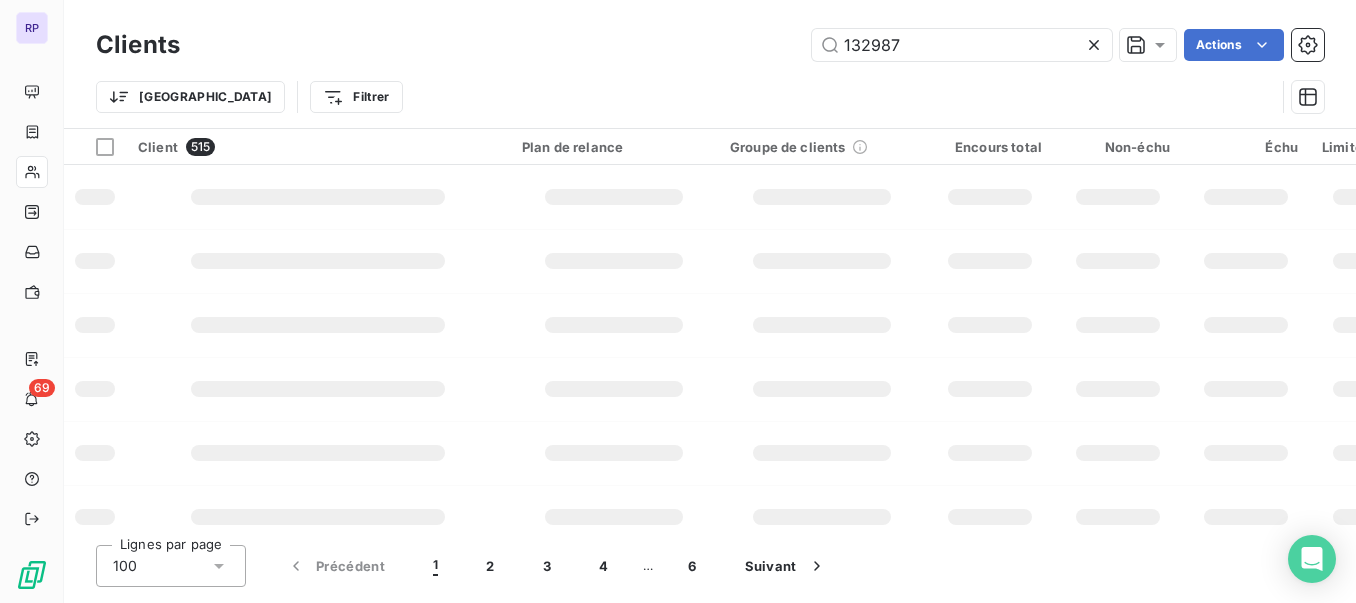 type on "132987" 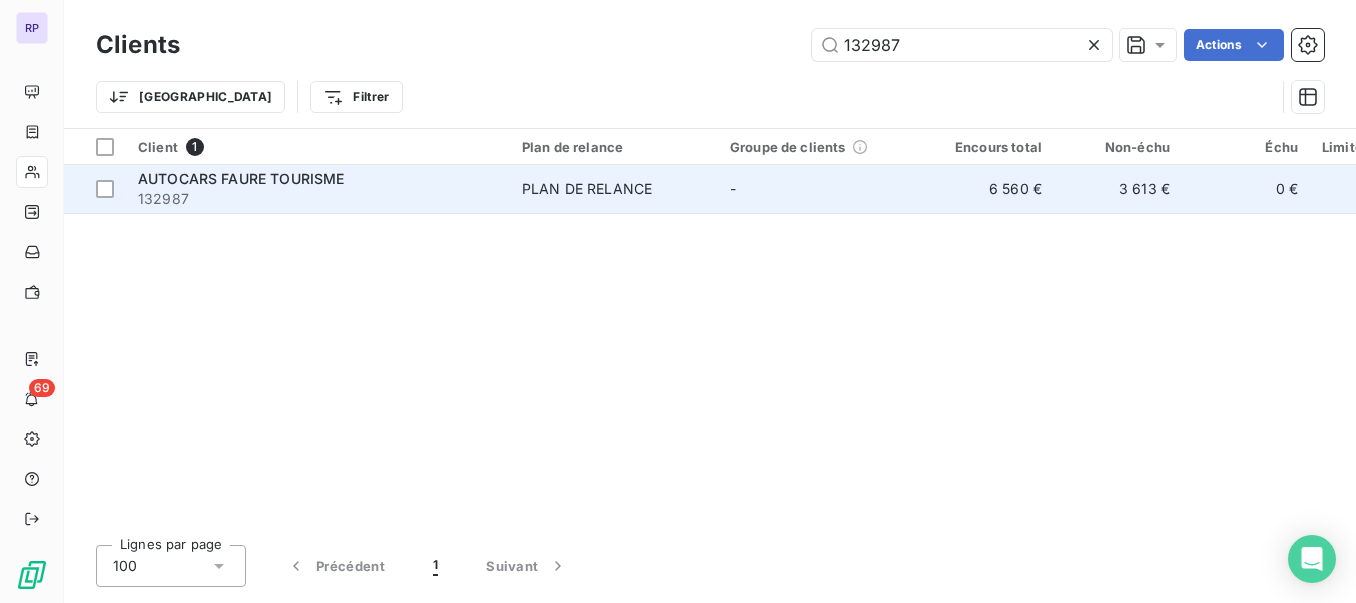click on "AUTOCARS FAURE TOURISME" at bounding box center [241, 178] 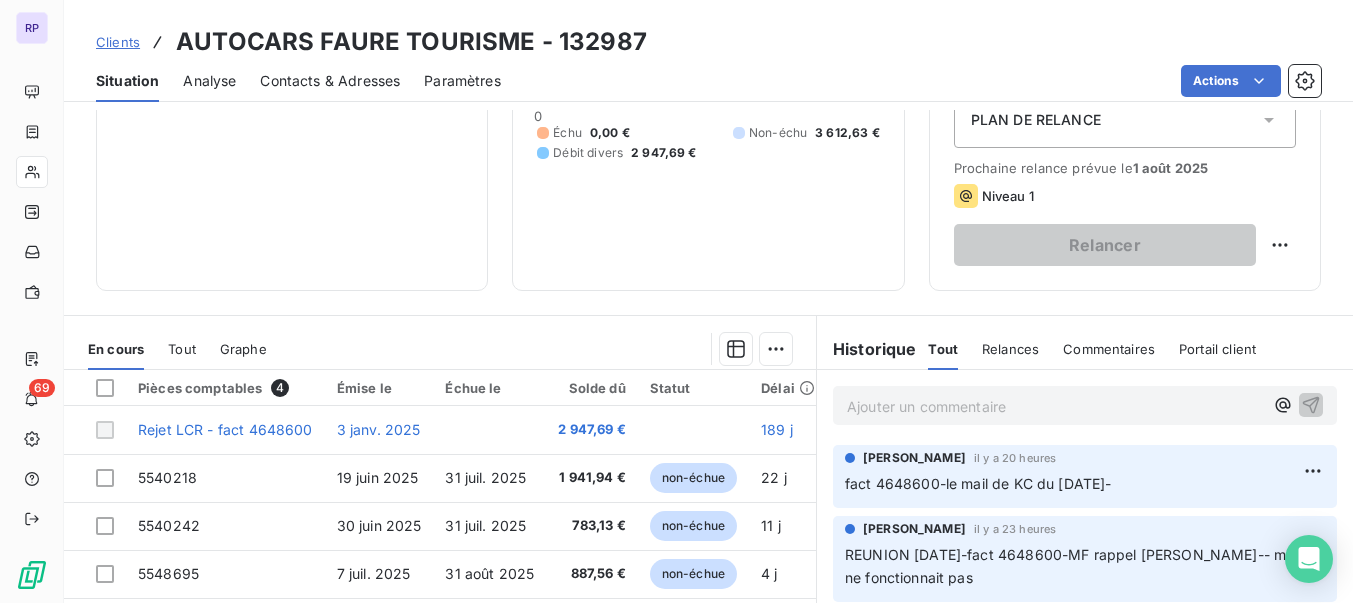 scroll, scrollTop: 290, scrollLeft: 0, axis: vertical 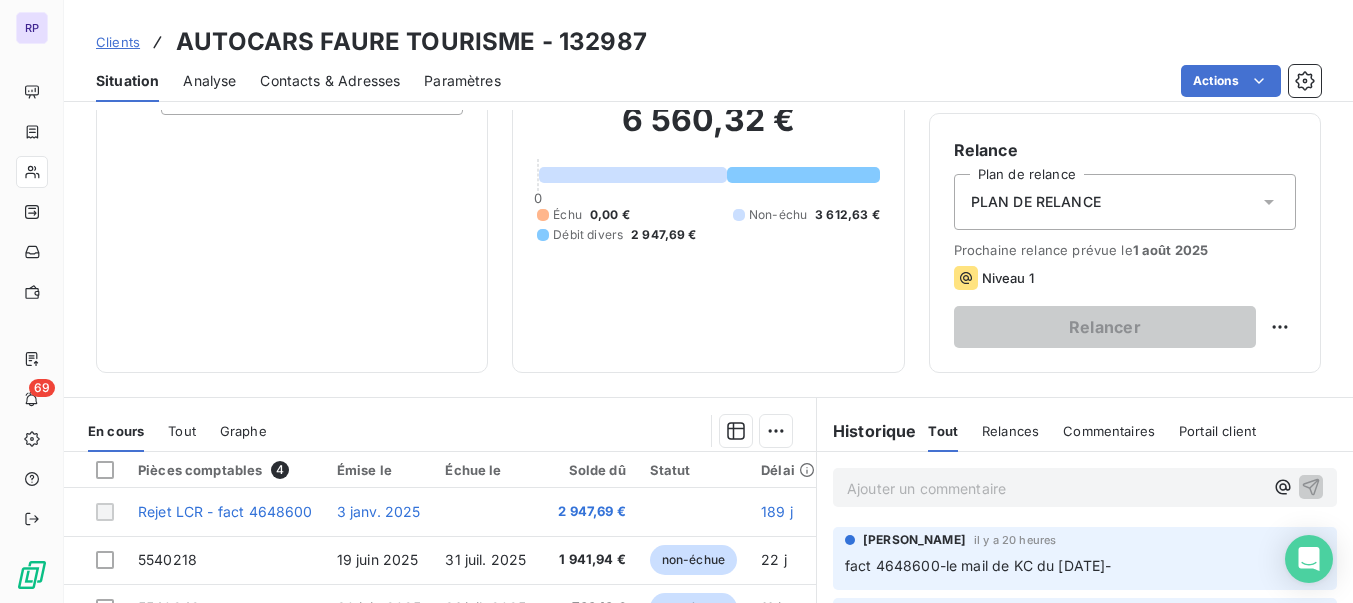 click on "Clients" at bounding box center [118, 42] 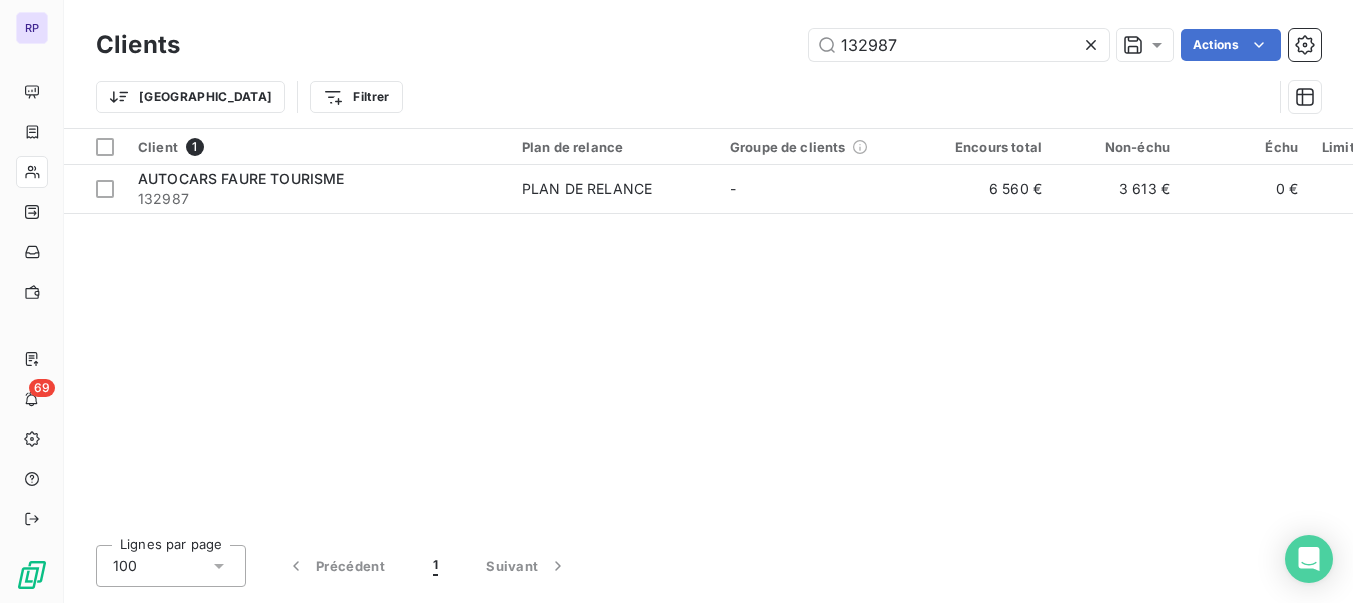 drag, startPoint x: 903, startPoint y: 50, endPoint x: 797, endPoint y: 49, distance: 106.004715 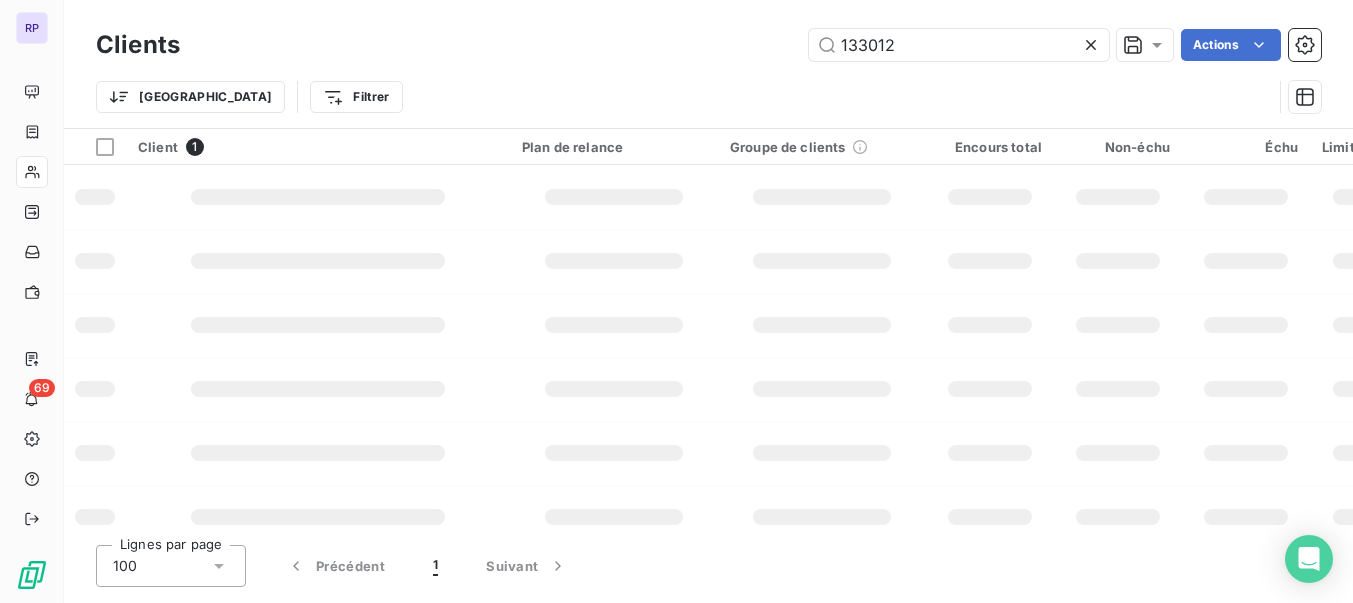 type on "133012" 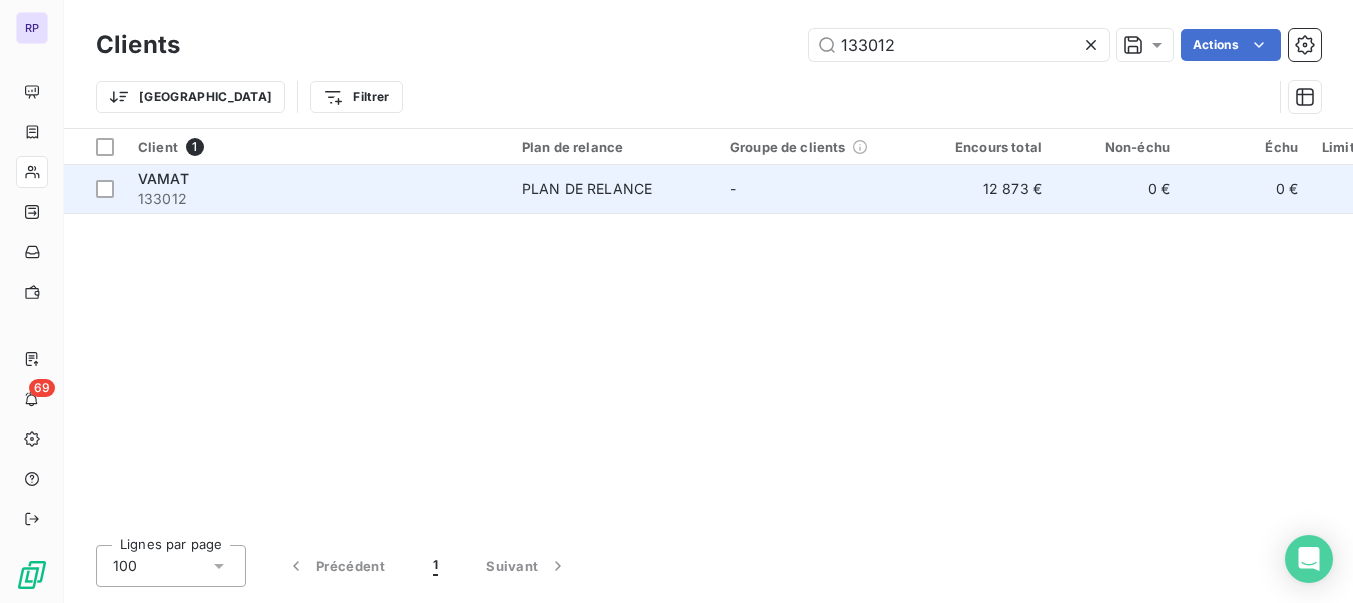 click on "133012" at bounding box center [318, 199] 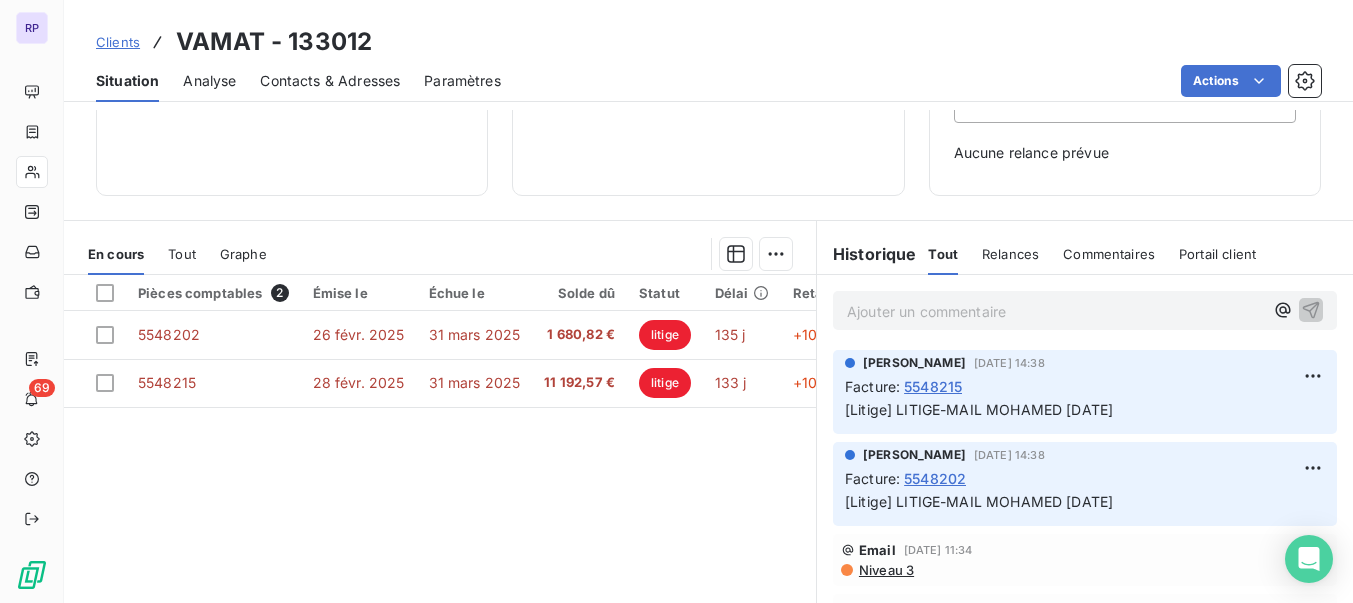 scroll, scrollTop: 288, scrollLeft: 0, axis: vertical 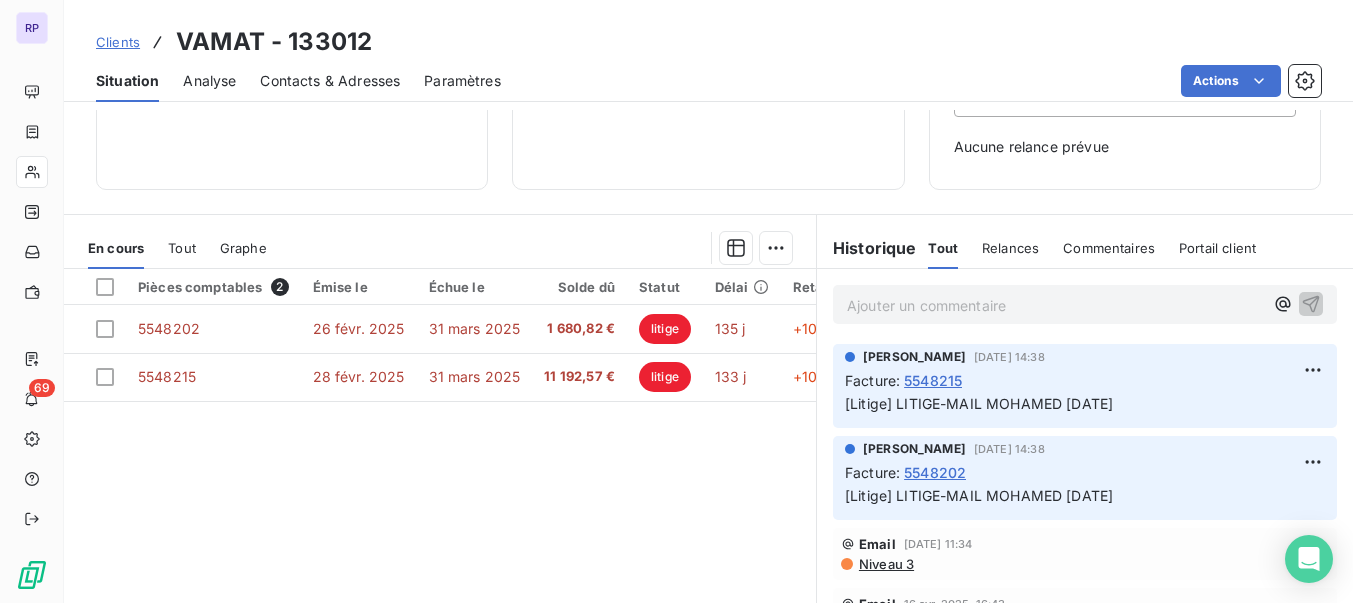 click on "Ajouter un commentaire ﻿" at bounding box center [1055, 305] 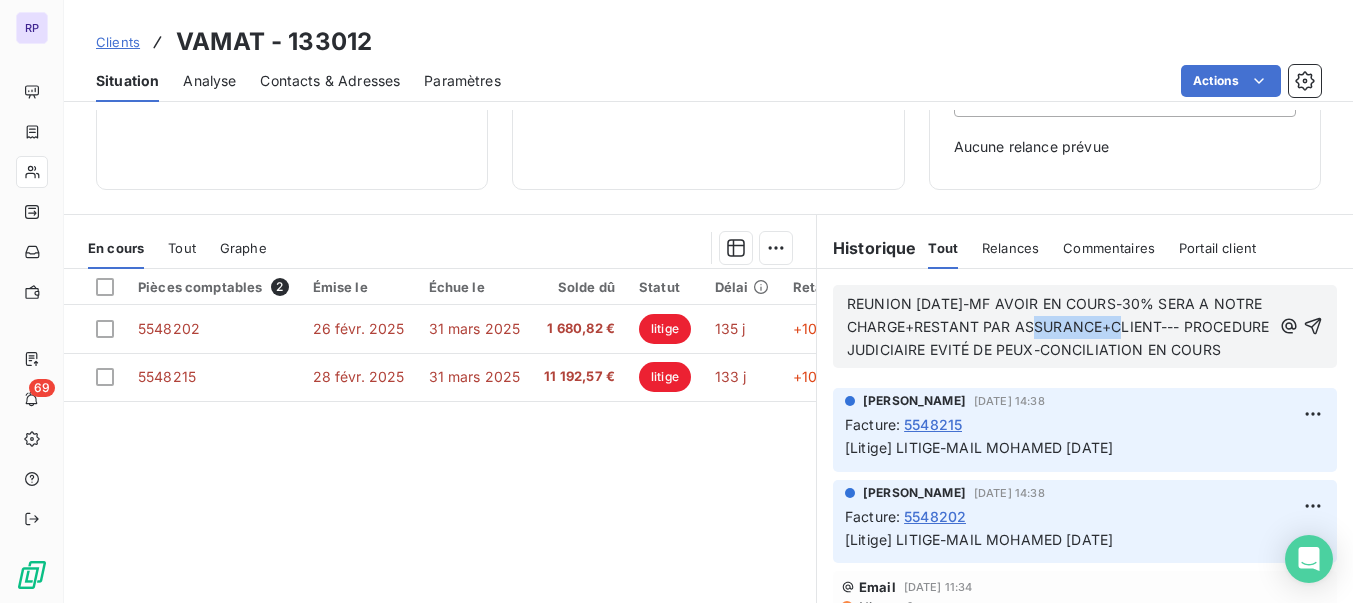 drag, startPoint x: 1146, startPoint y: 326, endPoint x: 1063, endPoint y: 328, distance: 83.02409 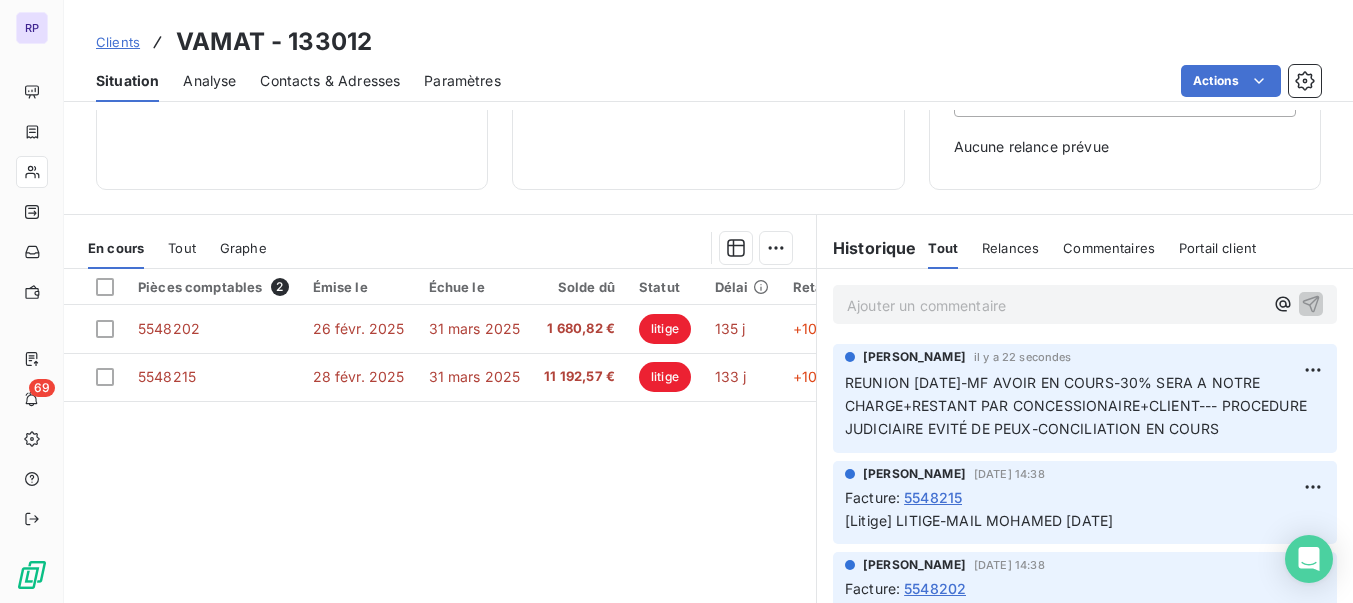 click on "Ajouter un commentaire ﻿" at bounding box center (1055, 305) 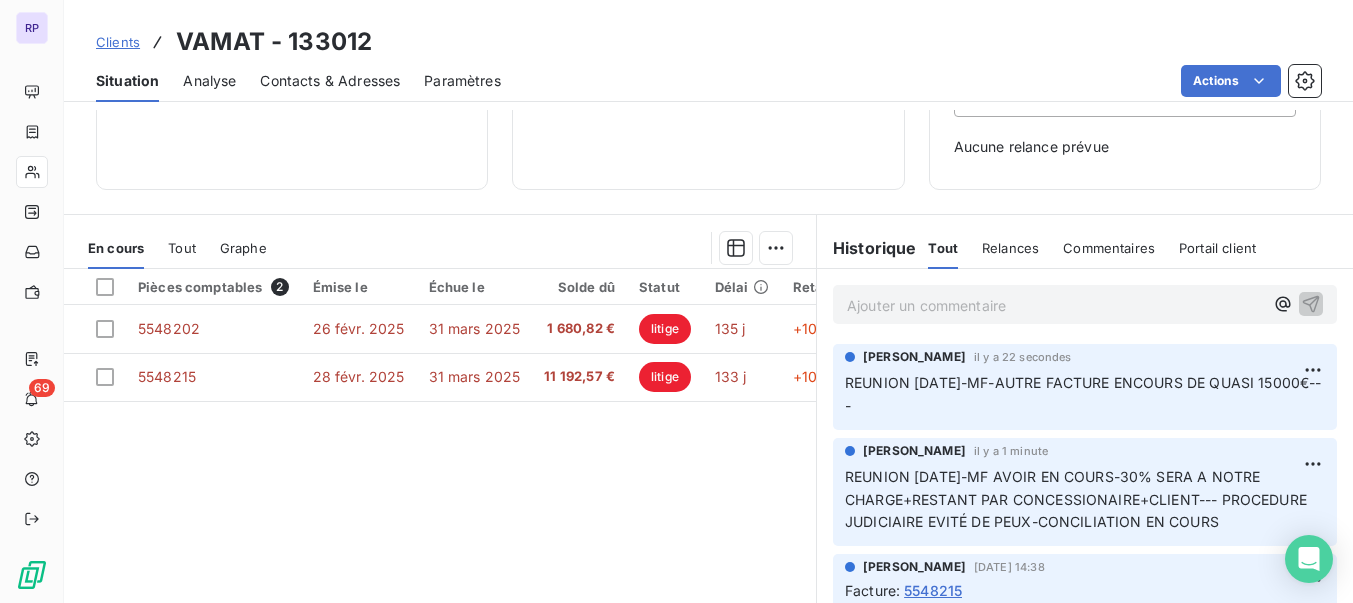 click on "Ajouter un commentaire ﻿" at bounding box center (1055, 305) 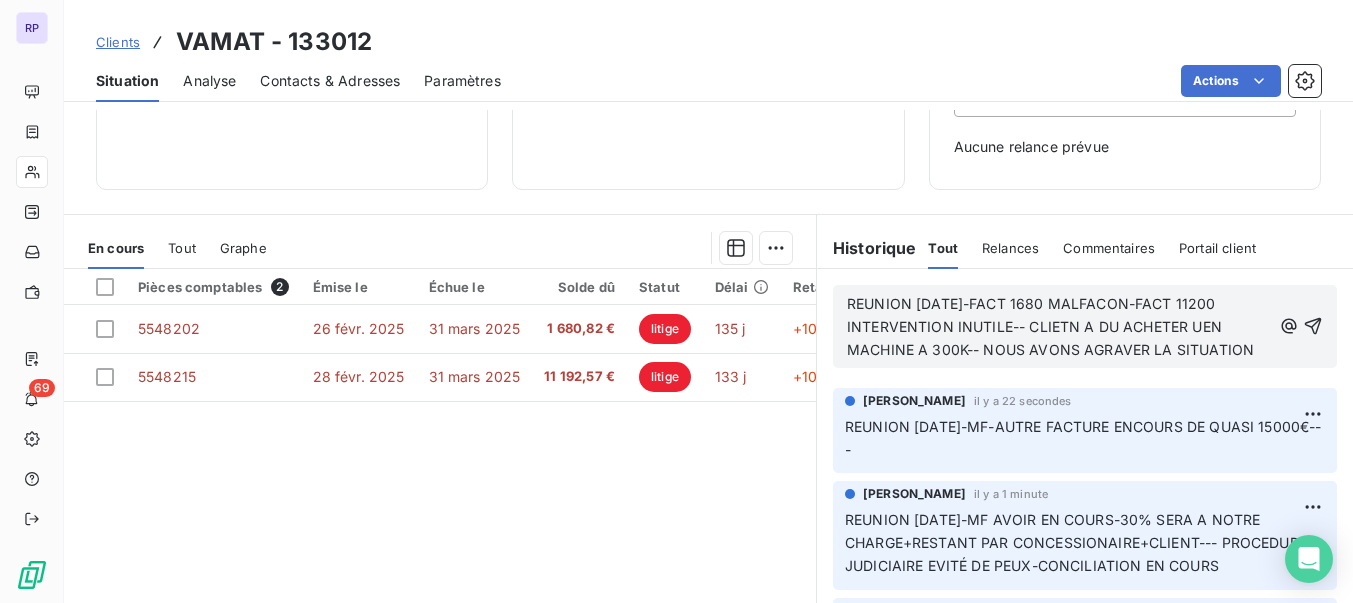 click on "REUNION [DATE]-FACT 1680 MALFACON-FACT 11200 INTERVENTION INUTILE-- CLIETN A DU ACHETER UEN MACHINE A 300K-- NOUS AVONS AGRAVER LA SITUATION" at bounding box center (1050, 326) 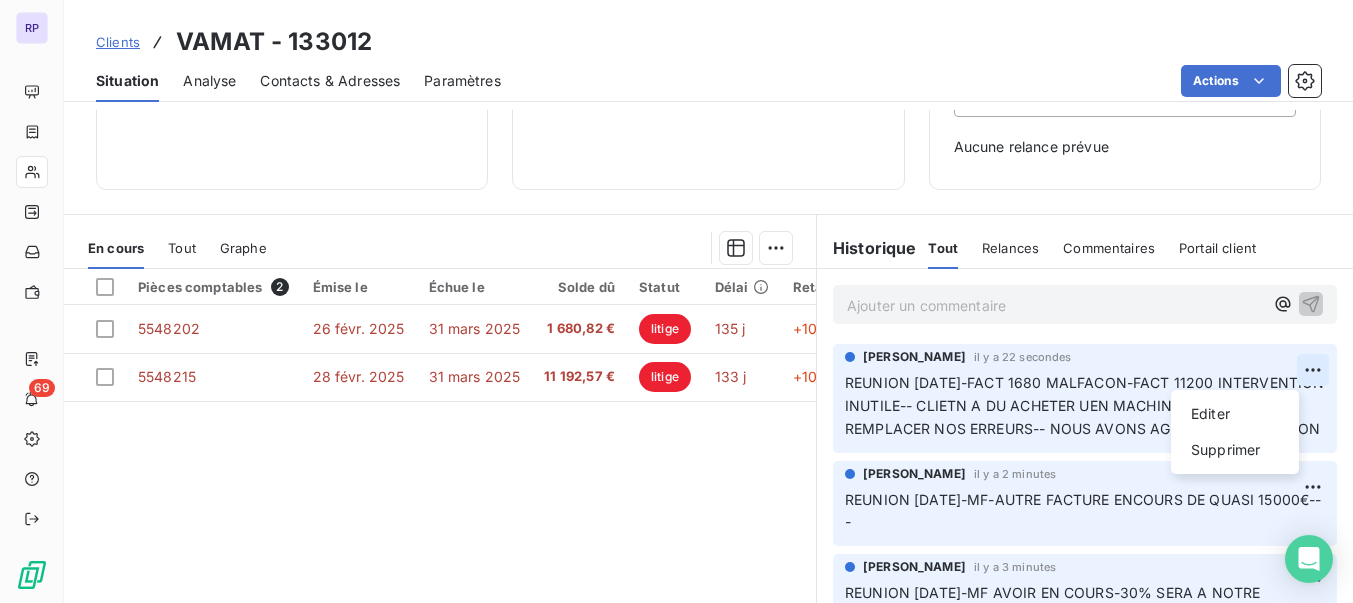 click on "RP 69 Clients VAMAT - 133012 Situation Analyse Contacts & Adresses Paramètres Actions Informations client Propriétés Client Site 50 Encours client   12 873,39 € 0 Échu 0,00 € Non-échu 0,00 €   Litige 12 873,39 €   Limite d’encours Ajouter une limite d’encours autorisé Gestion du risque Surveiller ce client en intégrant votre outil de gestion des risques client. Relance Plan de relance PLAN DE RELANCE Aucune relance prévue En cours Tout Graphe Pièces comptables 2 Émise le Échue le Solde dû Statut Délai   Retard   5548202 [DATE] [DATE] 1 680,82 € litige 135 j +102 j 5548215 [DATE] [DATE] 11 192,57 € litige 133 j +102 j Lignes par page 25 Précédent 1 Suivant Historique Tout Relances Commentaires Portail client Tout Relances Commentaires Portail client Ajouter un commentaire ﻿ [PERSON_NAME] il y a 22 secondes Editer Supprimer [PERSON_NAME] il y a 2 minutes REUNION [DATE]-MF-AUTRE FACTURE ENCOURS DE QUASI 15000€---" at bounding box center [676, 301] 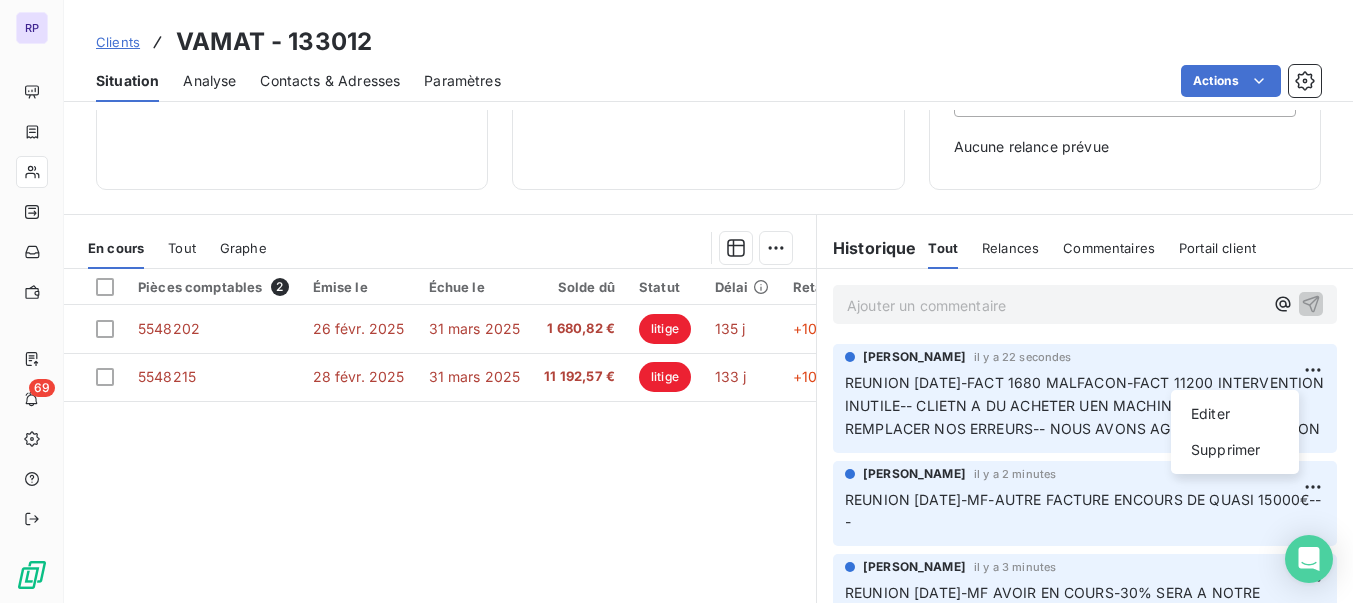 click on "RP 69 Clients VAMAT - 133012 Situation Analyse Contacts & Adresses Paramètres Actions Informations client Propriétés Client Site 50 Encours client   12 873,39 € 0 Échu 0,00 € Non-échu 0,00 €   Litige 12 873,39 €   Limite d’encours Ajouter une limite d’encours autorisé Gestion du risque Surveiller ce client en intégrant votre outil de gestion des risques client. Relance Plan de relance PLAN DE RELANCE Aucune relance prévue En cours Tout Graphe Pièces comptables 2 Émise le Échue le Solde dû Statut Délai   Retard   5548202 [DATE] [DATE] 1 680,82 € litige 135 j +102 j 5548215 [DATE] [DATE] 11 192,57 € litige 133 j +102 j Lignes par page 25 Précédent 1 Suivant Historique Tout Relances Commentaires Portail client Tout Relances Commentaires Portail client Ajouter un commentaire ﻿ [PERSON_NAME] il y a 22 secondes Editer Supprimer [PERSON_NAME] il y a 2 minutes REUNION [DATE]-MF-AUTRE FACTURE ENCOURS DE QUASI 15000€---" at bounding box center [676, 301] 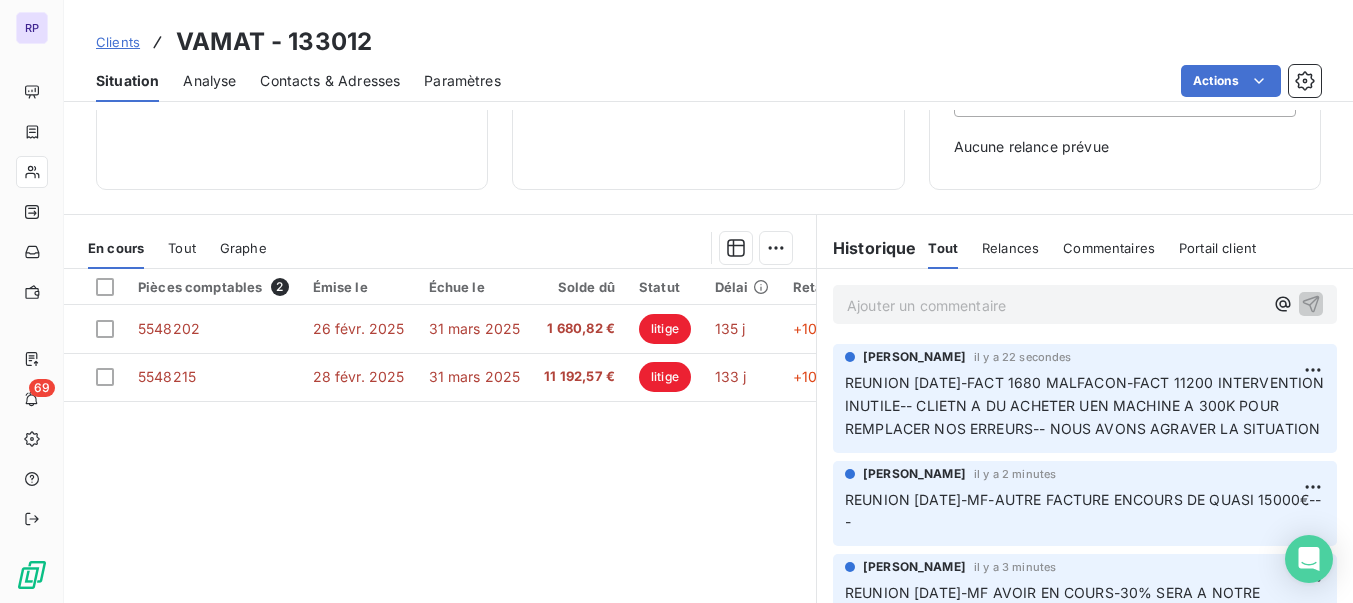 click on "REUNION [DATE]-FACT 1680 MALFACON-FACT 11200 INTERVENTION INUTILE-- CLIETN A DU ACHETER UEN MACHINE A 300K POUR REMPLACER NOS ERREURS-- NOUS AVONS AGRAVER LA SITUATION" at bounding box center [1087, 405] 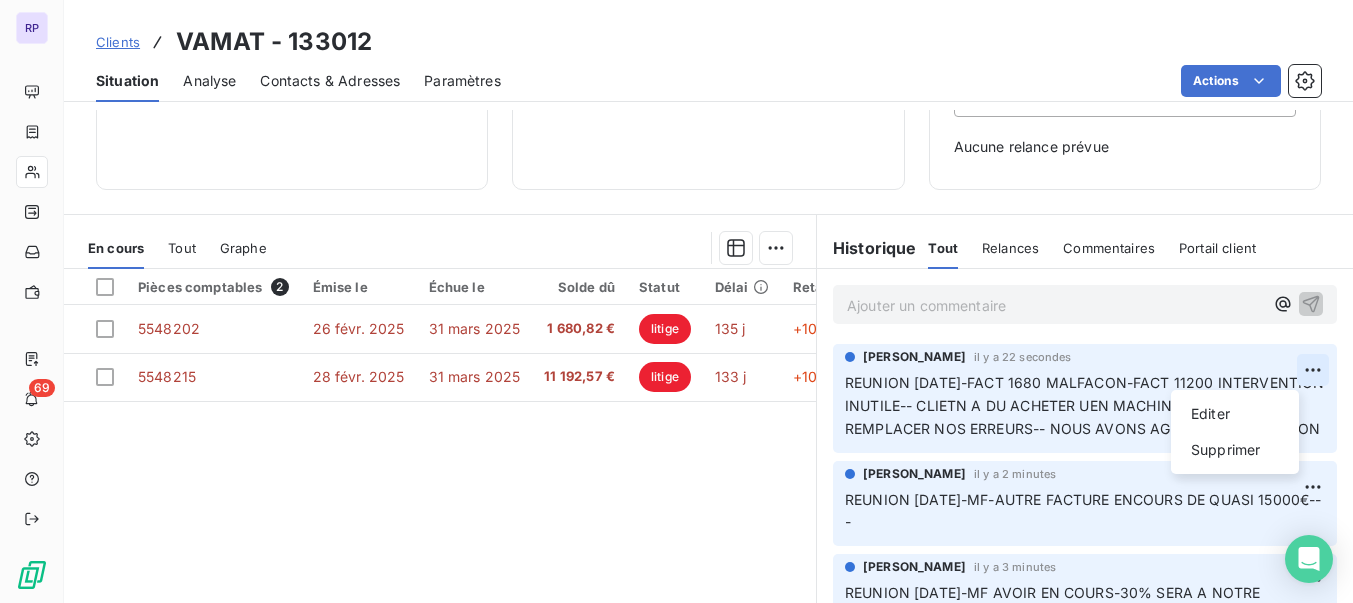 click on "RP 69 Clients VAMAT - 133012 Situation Analyse Contacts & Adresses Paramètres Actions Informations client Propriétés Client Site 50 Encours client   12 873,39 € 0 Échu 0,00 € Non-échu 0,00 €   Litige 12 873,39 €   Limite d’encours Ajouter une limite d’encours autorisé Gestion du risque Surveiller ce client en intégrant votre outil de gestion des risques client. Relance Plan de relance PLAN DE RELANCE Aucune relance prévue En cours Tout Graphe Pièces comptables 2 Émise le Échue le Solde dû Statut Délai   Retard   5548202 [DATE] [DATE] 1 680,82 € litige 135 j +102 j 5548215 [DATE] [DATE] 11 192,57 € litige 133 j +102 j Lignes par page 25 Précédent 1 Suivant Historique Tout Relances Commentaires Portail client Tout Relances Commentaires Portail client Ajouter un commentaire ﻿ [PERSON_NAME] il y a 22 secondes Editer Supprimer [PERSON_NAME] il y a 2 minutes REUNION [DATE]-MF-AUTRE FACTURE ENCOURS DE QUASI 15000€---" at bounding box center [676, 301] 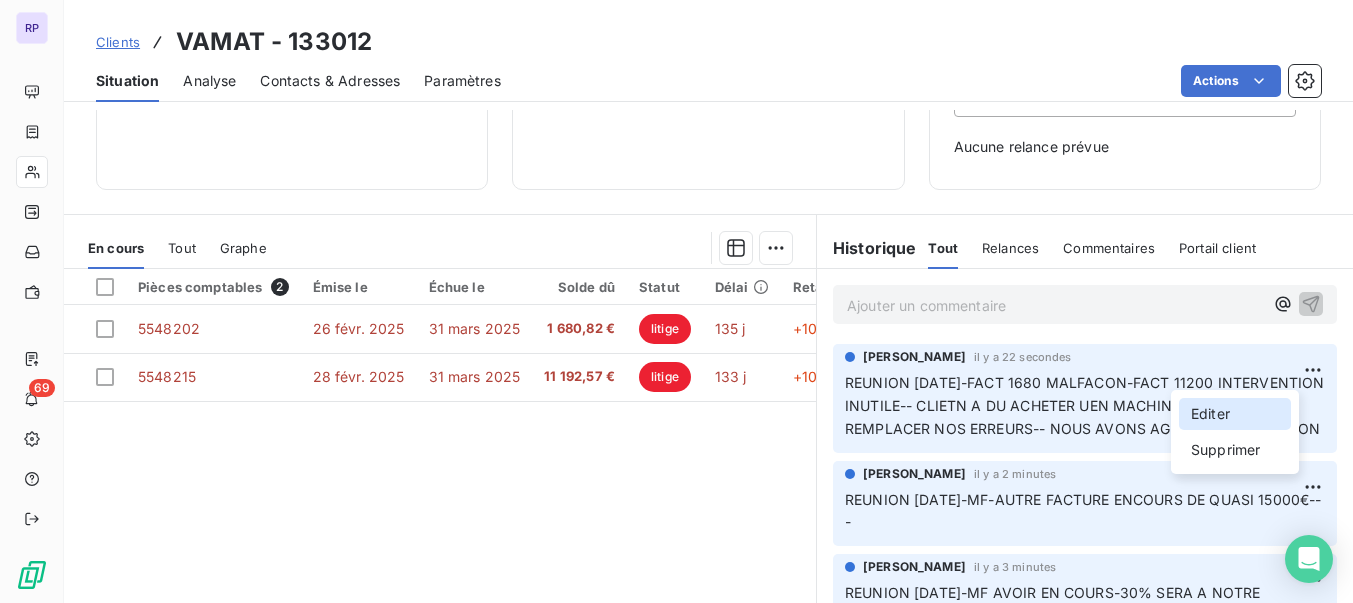 click on "Editer" at bounding box center [1235, 414] 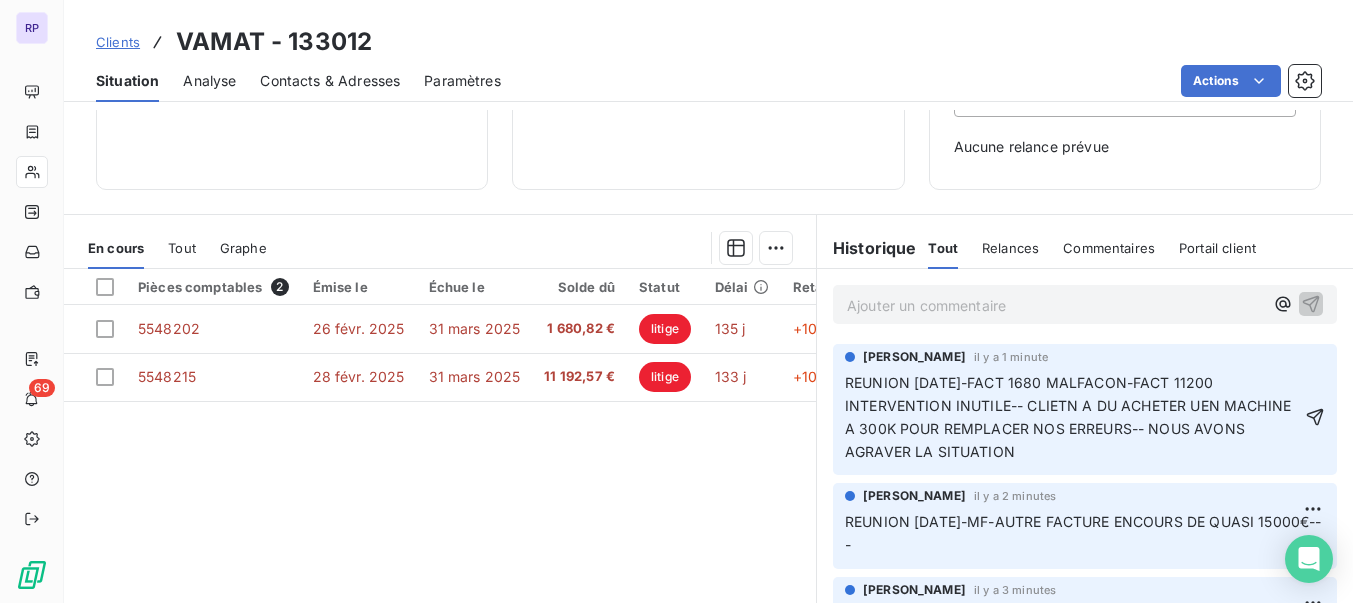 click on "REUNION [DATE]-FACT 1680 MALFACON-FACT 11200 INTERVENTION INUTILE-- CLIETN A DU ACHETER UEN MACHINE A 300K POUR REMPLACER NOS ERREURS-- NOUS AVONS AGRAVER LA SITUATION" at bounding box center [1070, 417] 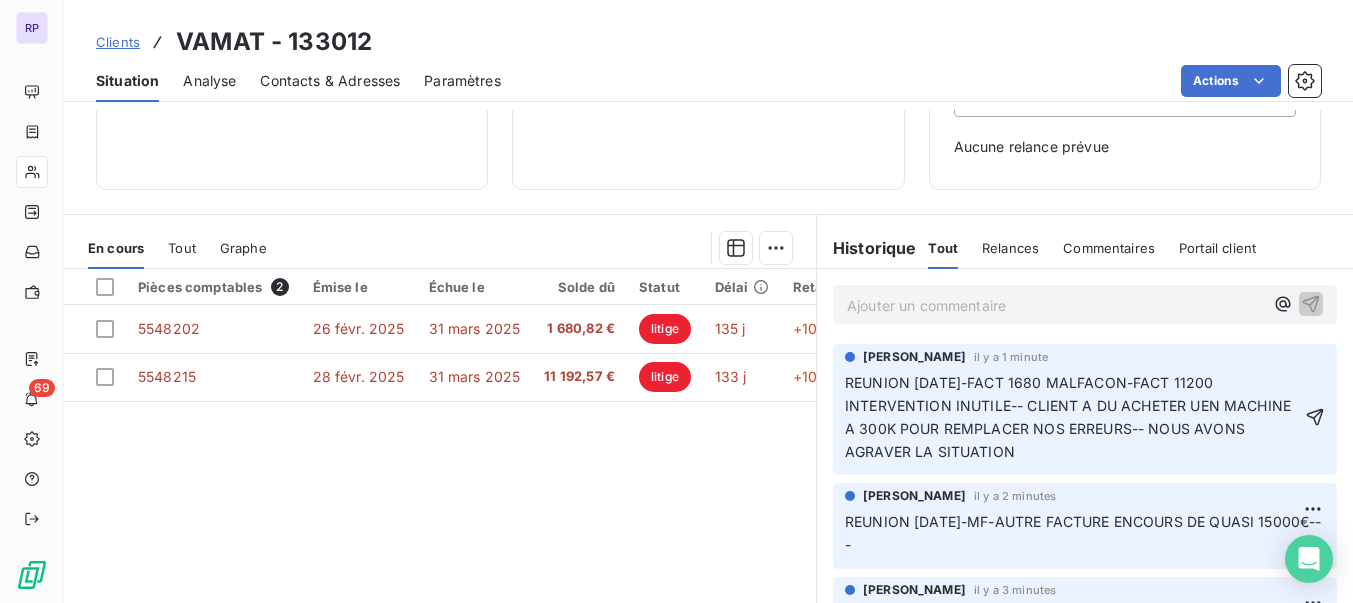 click on "REUNION [DATE]-FACT 1680 MALFACON-FACT 11200 INTERVENTION INUTILE-- CLIENT A DU ACHETER UEN MACHINE A 300K POUR REMPLACER NOS ERREURS-- NOUS AVONS AGRAVER LA SITUATION" at bounding box center (1070, 417) 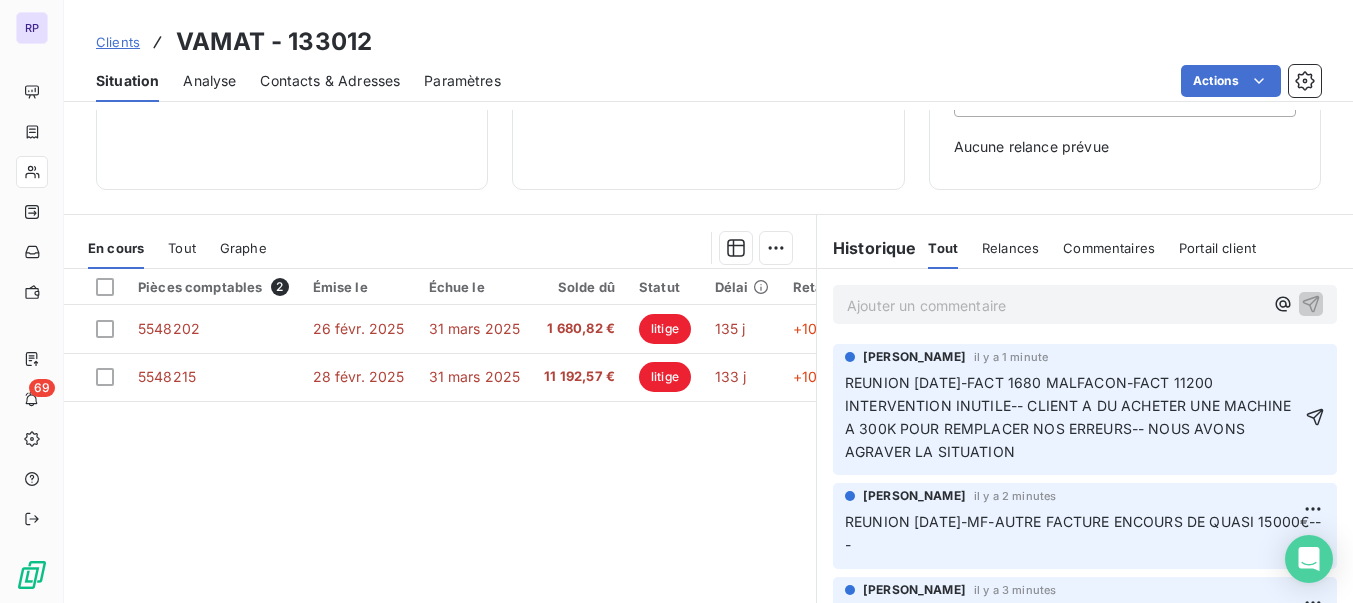 click on "REUNION [DATE]-FACT 1680 MALFACON-FACT 11200 INTERVENTION INUTILE-- CLIENT A DU ACHETER UNE MACHINE A 300K POUR REMPLACER NOS ERREURS-- NOUS AVONS AGRAVER LA SITUATION" at bounding box center [1073, 418] 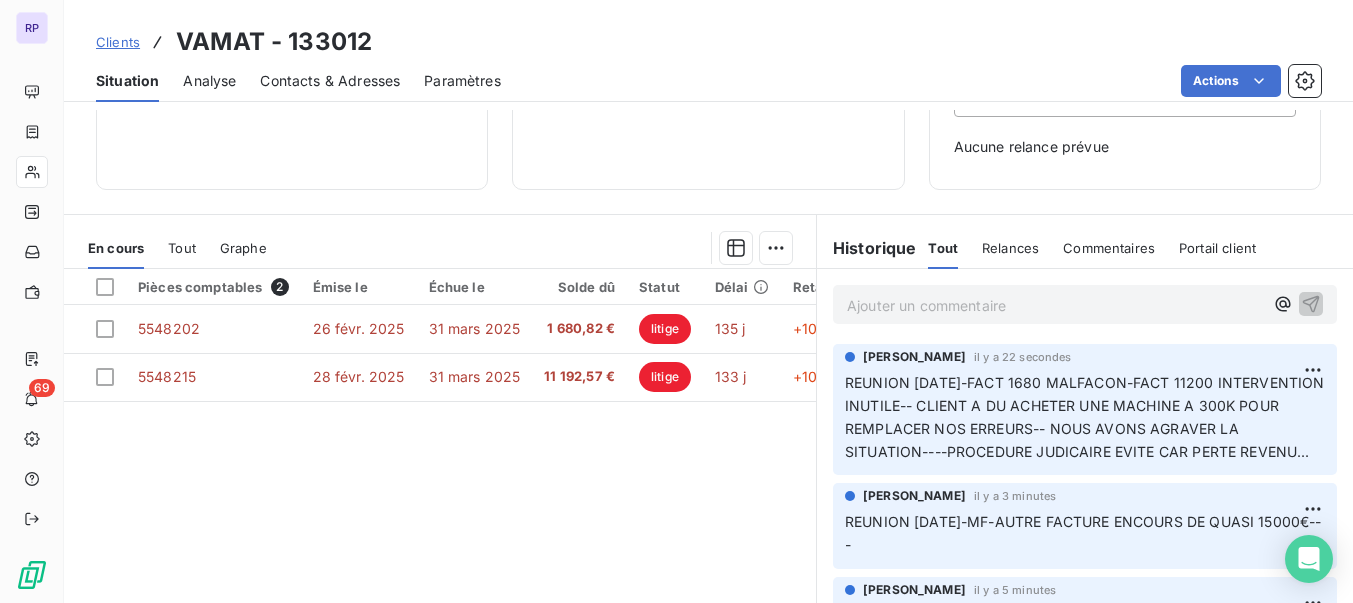 click on "Clients" at bounding box center [118, 42] 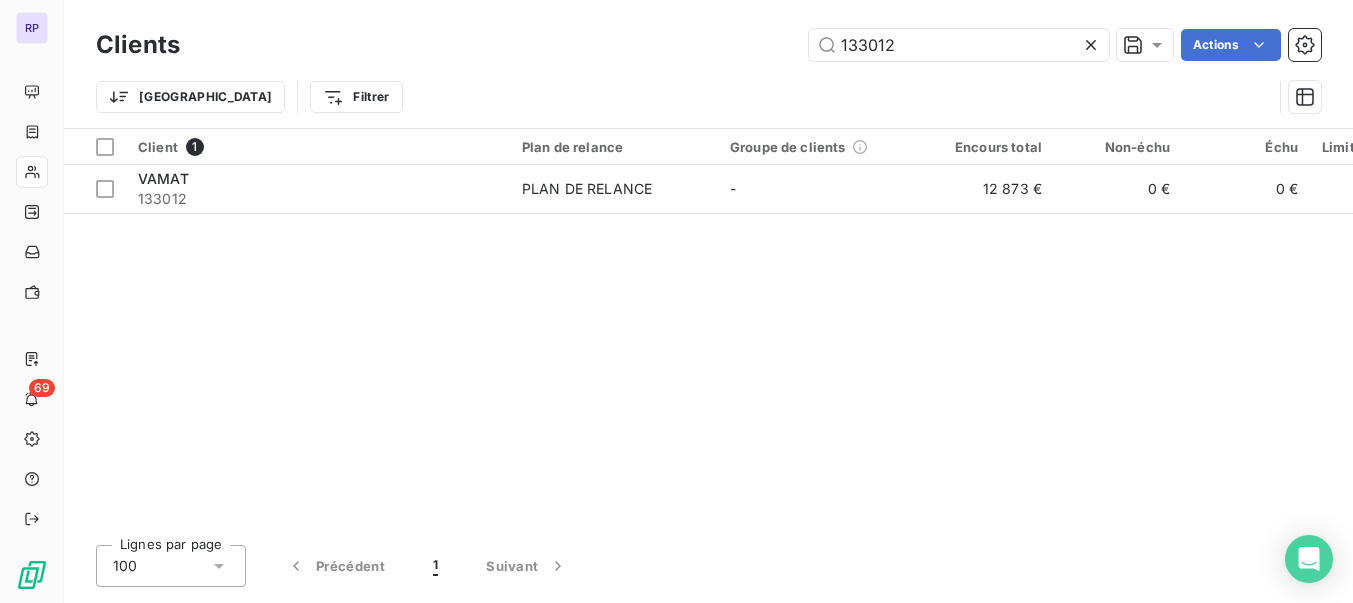 drag, startPoint x: 899, startPoint y: 49, endPoint x: 771, endPoint y: 52, distance: 128.03516 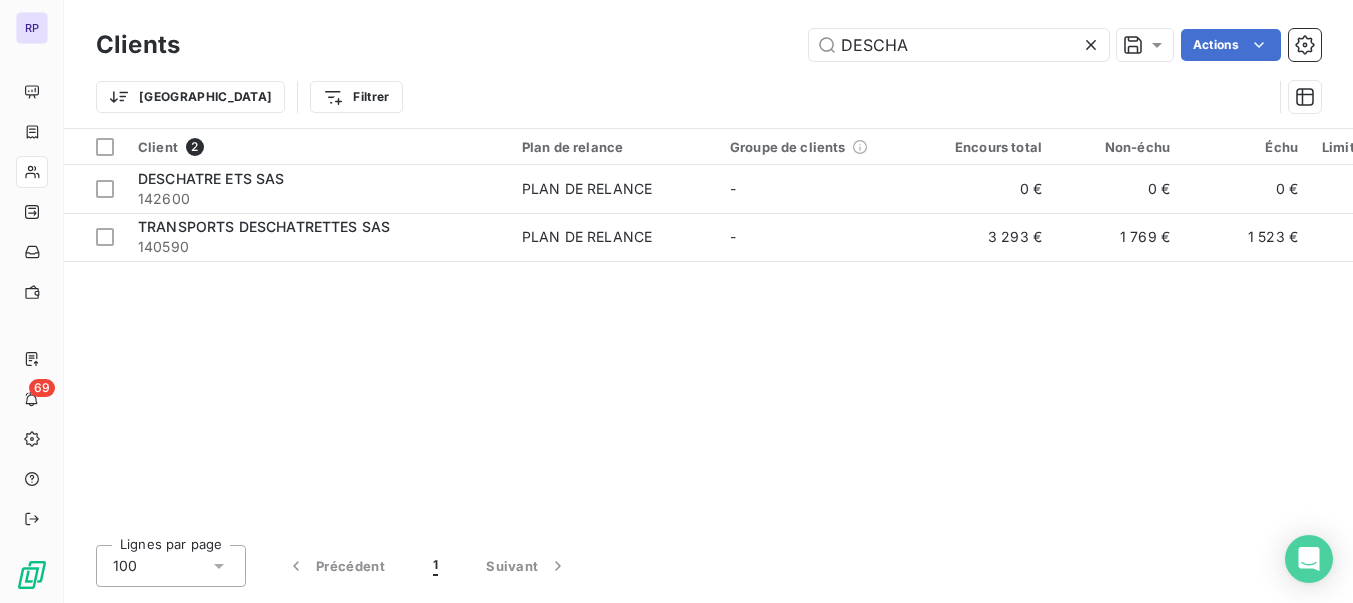 type on "DESCHA" 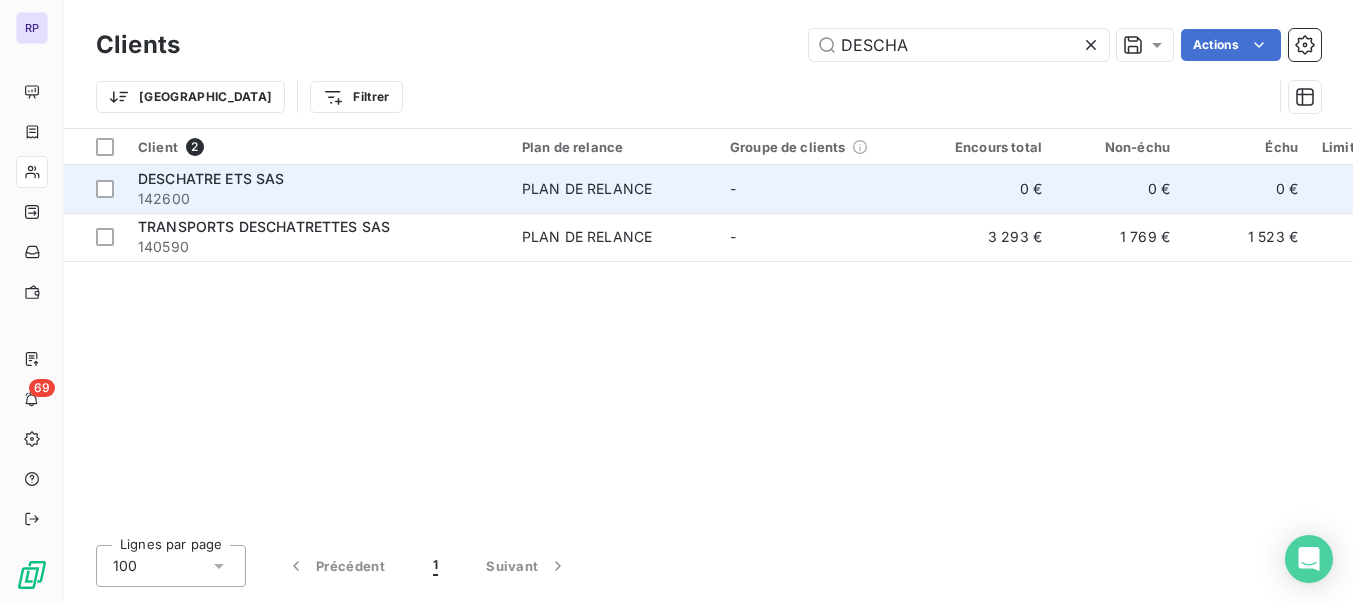 click on "DESCHATRE ETS SAS 142600" at bounding box center [318, 189] 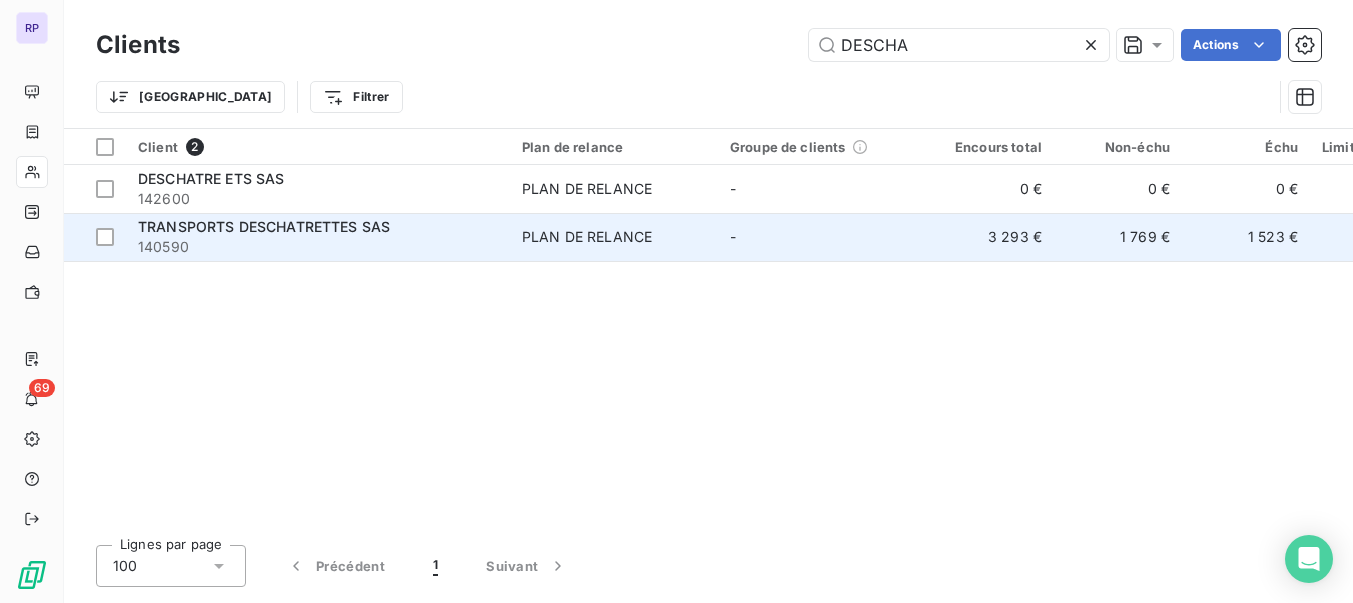 click on "140590" at bounding box center [318, 247] 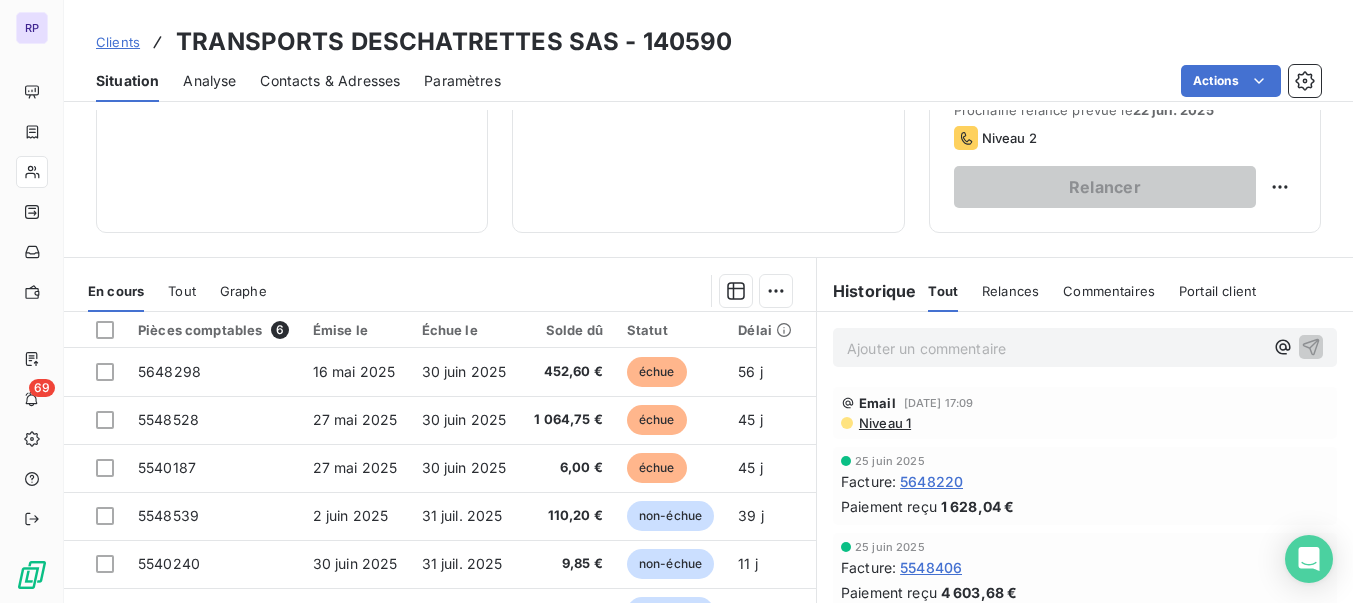 scroll, scrollTop: 320, scrollLeft: 0, axis: vertical 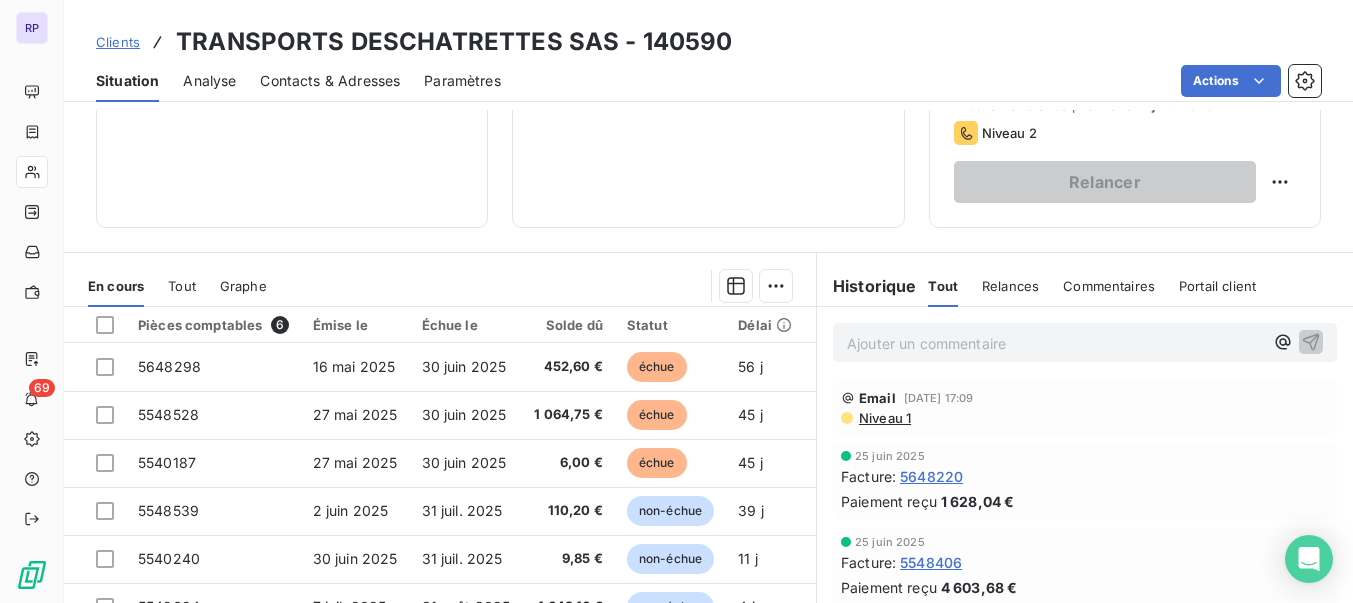 click on "Clients" at bounding box center (118, 42) 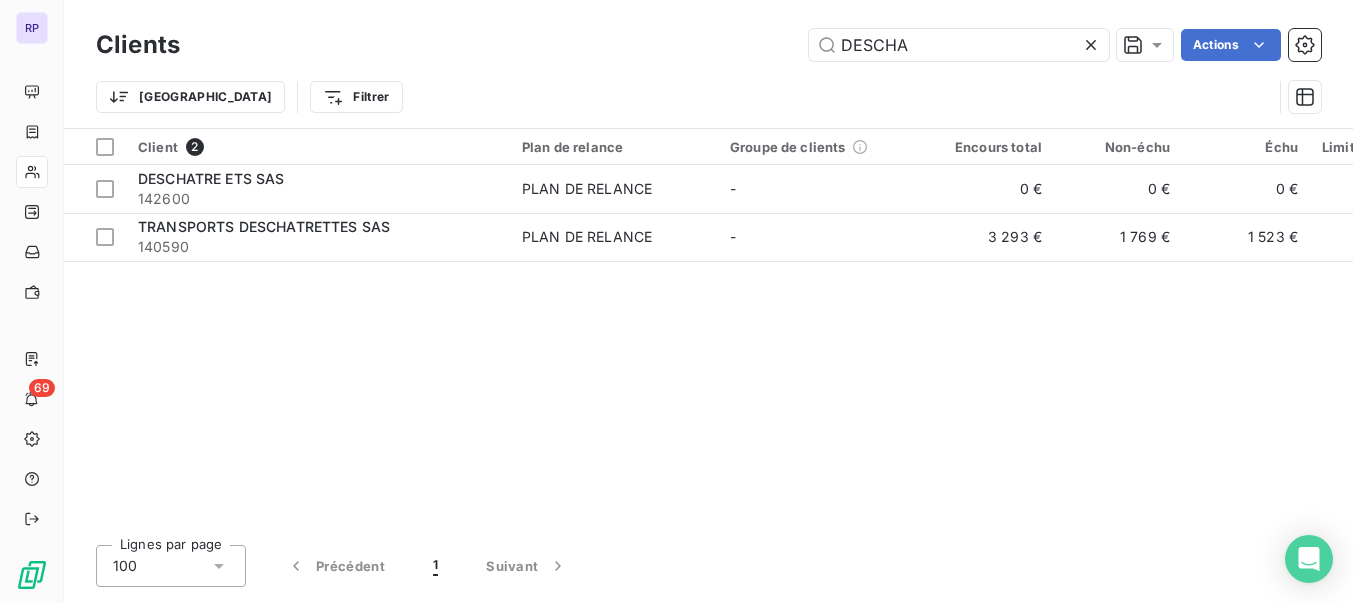 drag, startPoint x: 910, startPoint y: 48, endPoint x: 740, endPoint y: 26, distance: 171.41762 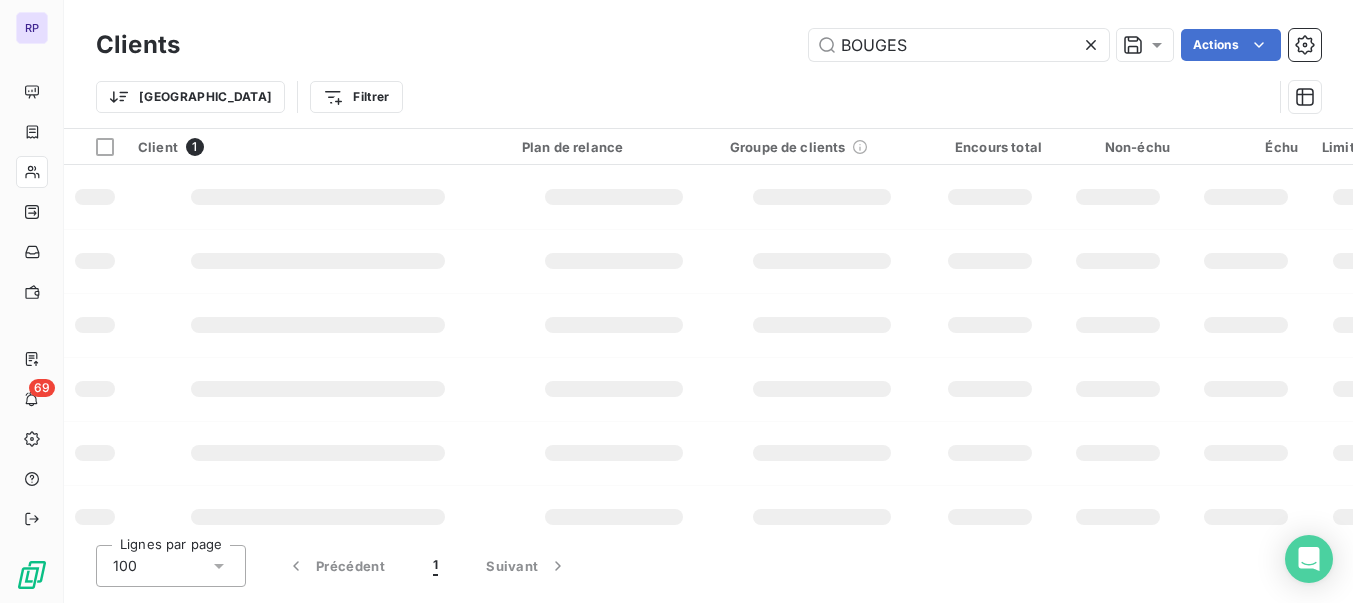 type on "BOUGES" 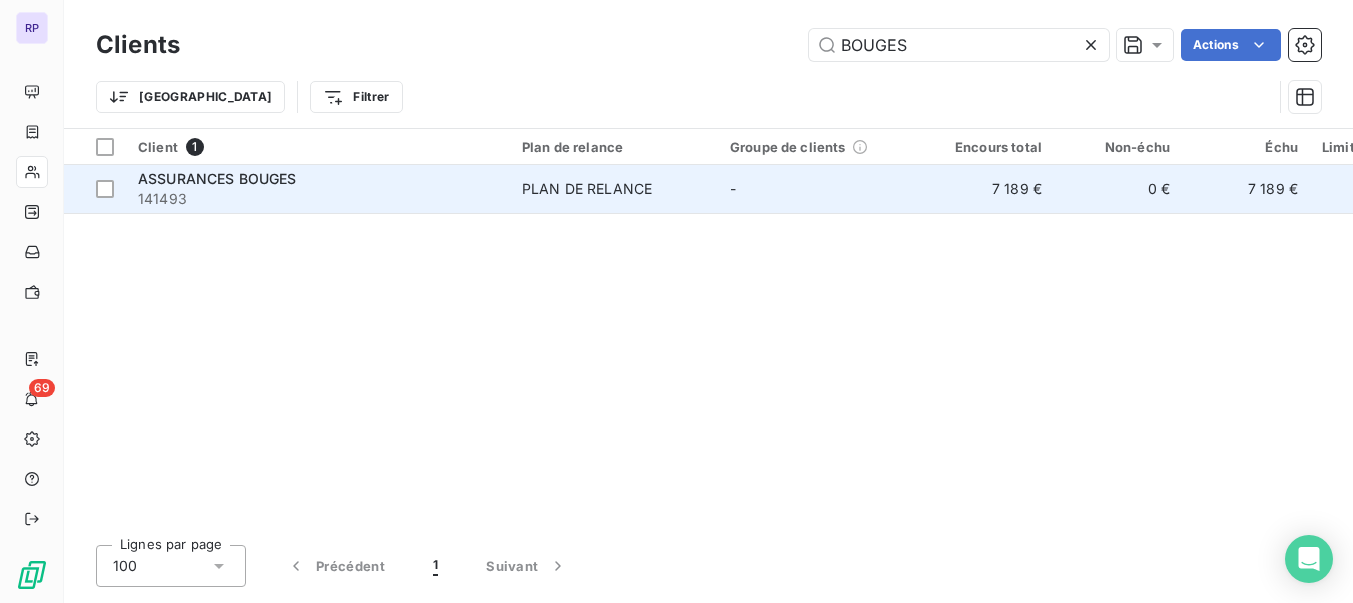 click on "ASSURANCES BOUGES 141493" at bounding box center [318, 189] 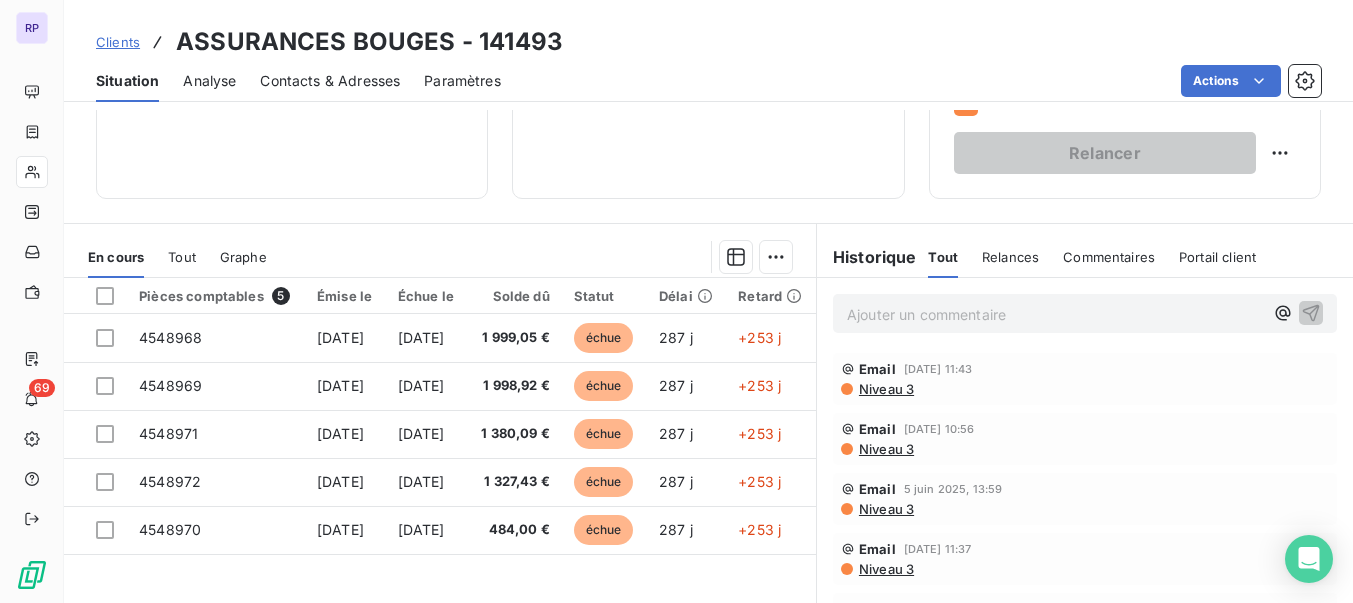 scroll, scrollTop: 366, scrollLeft: 0, axis: vertical 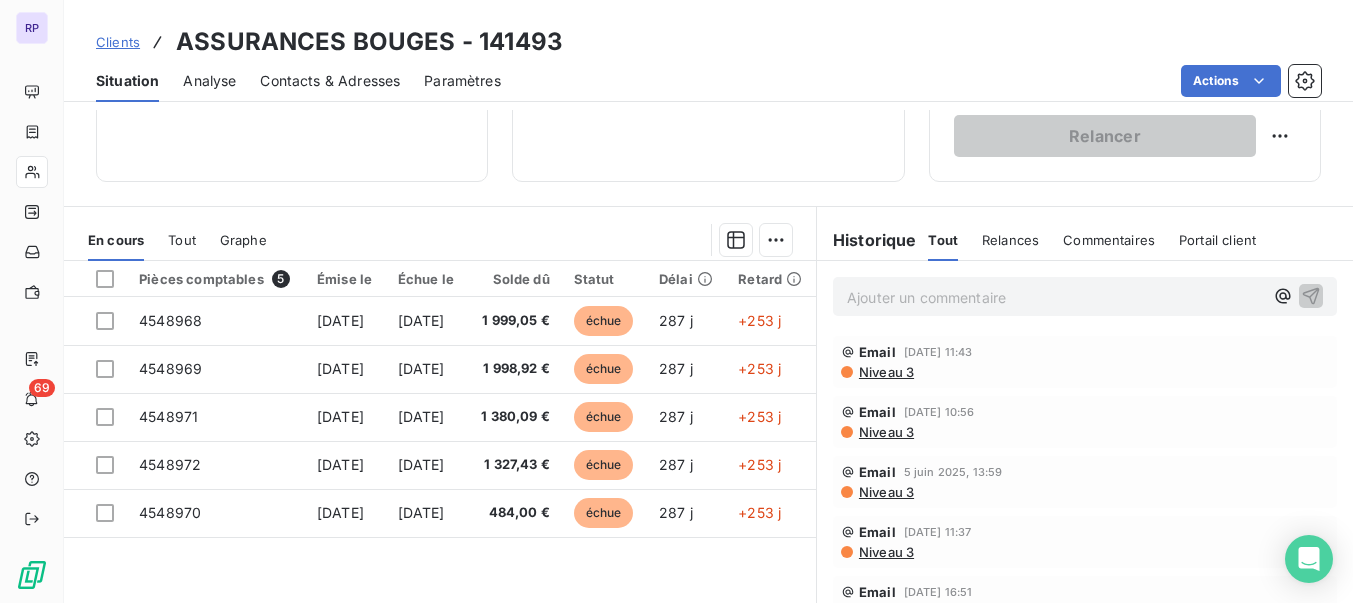click on "Ajouter un commentaire ﻿" at bounding box center [1055, 297] 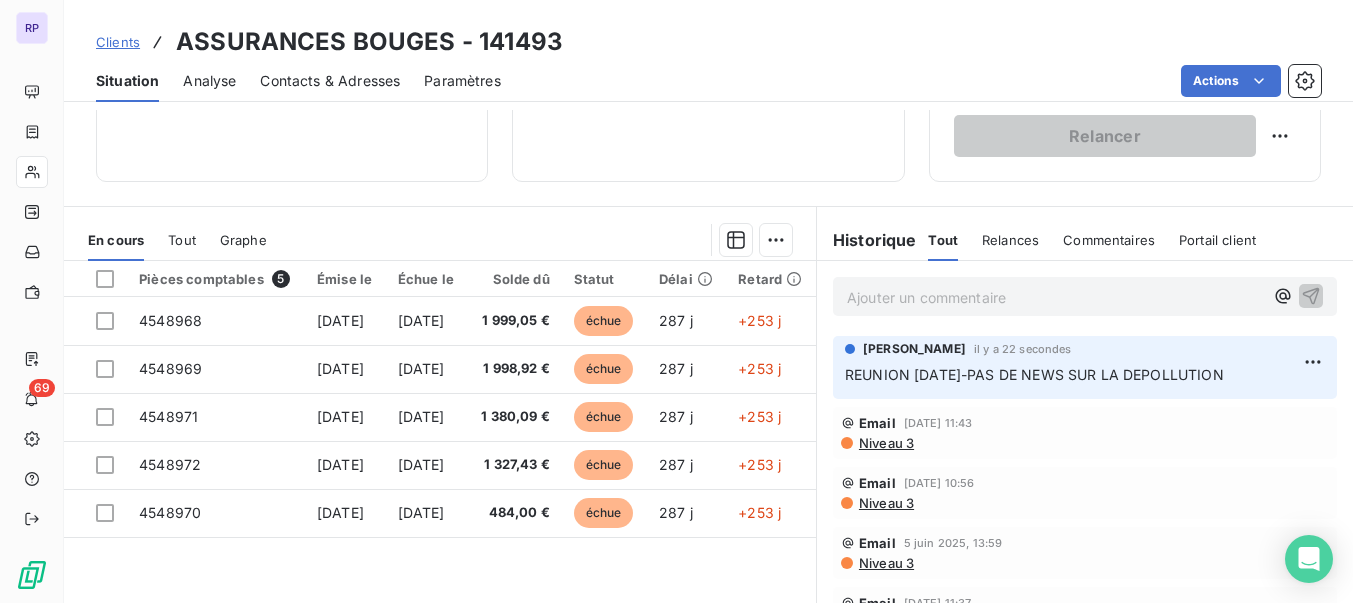 click on "Clients" at bounding box center [118, 42] 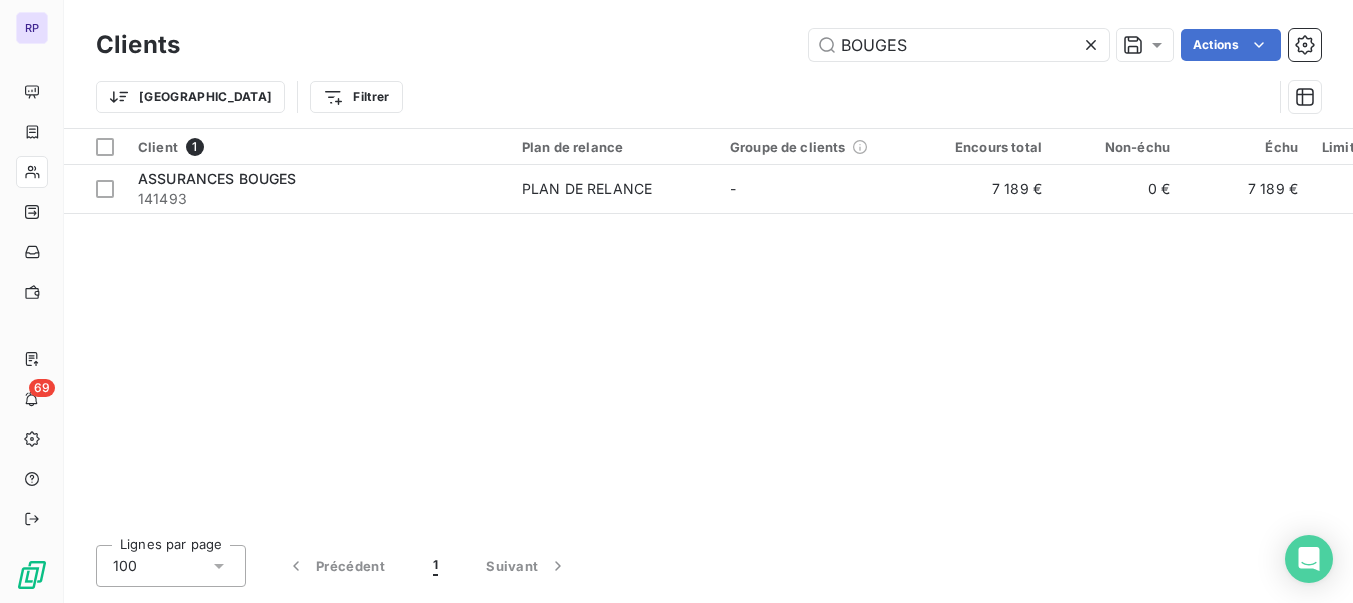 drag, startPoint x: 911, startPoint y: 46, endPoint x: 803, endPoint y: 54, distance: 108.29589 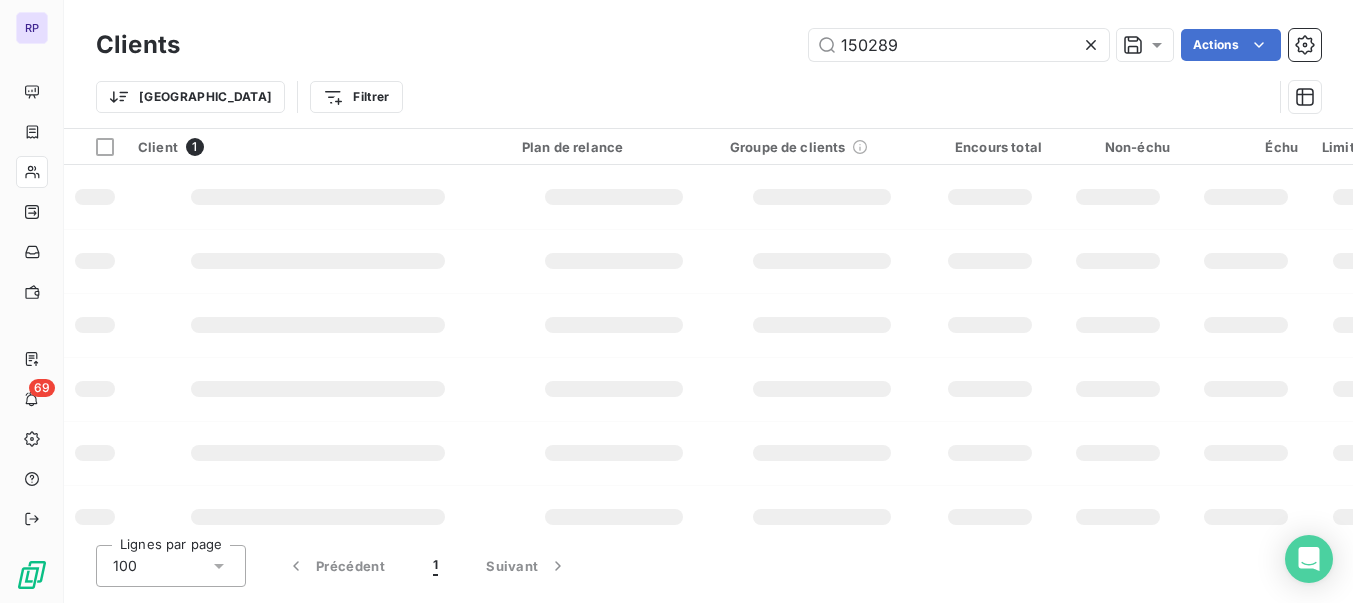 type on "150289" 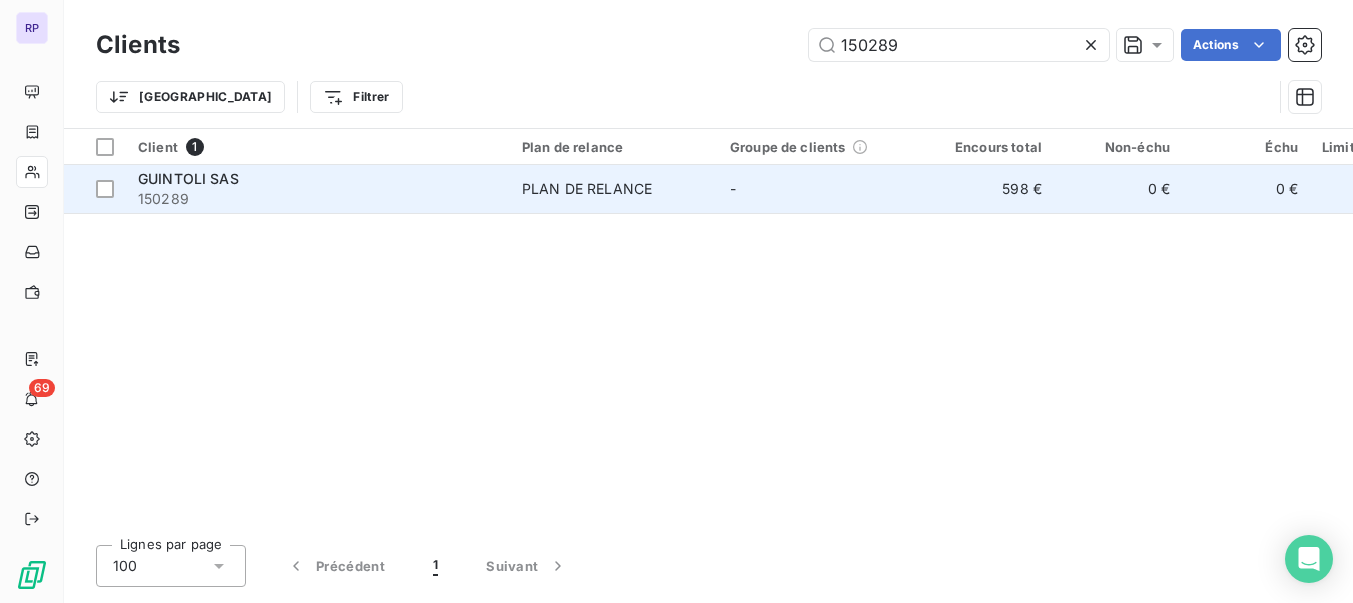 click on "150289" at bounding box center [318, 199] 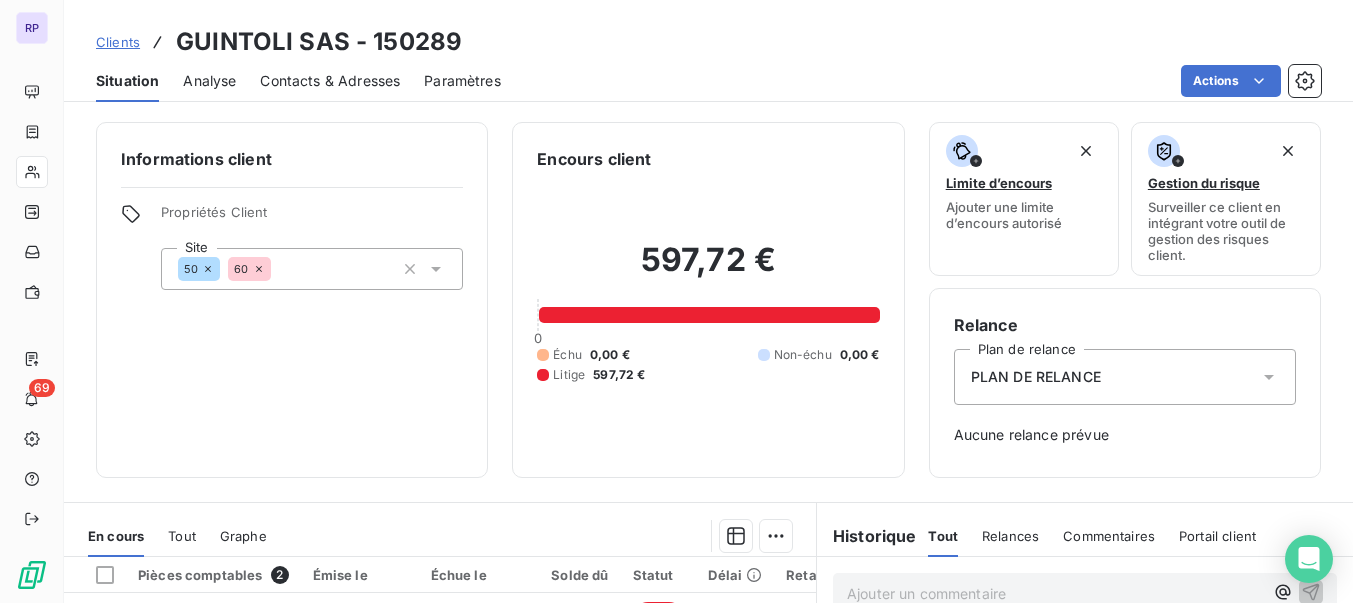 scroll, scrollTop: 106, scrollLeft: 0, axis: vertical 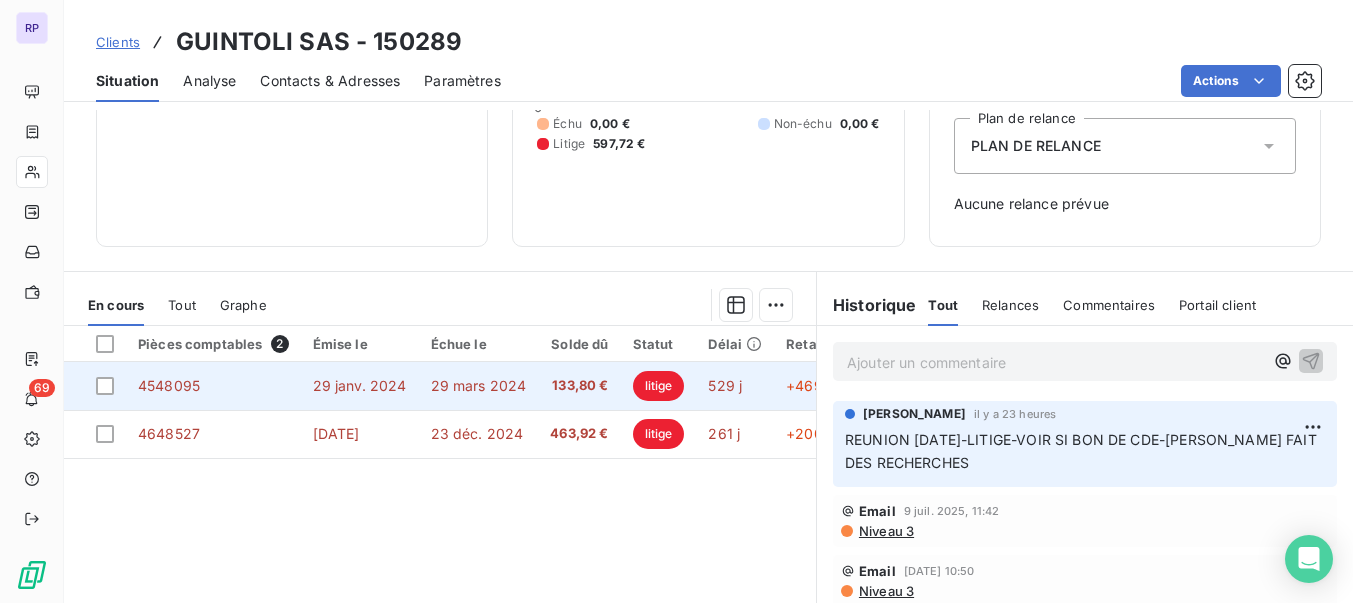click on "4548095" at bounding box center (169, 385) 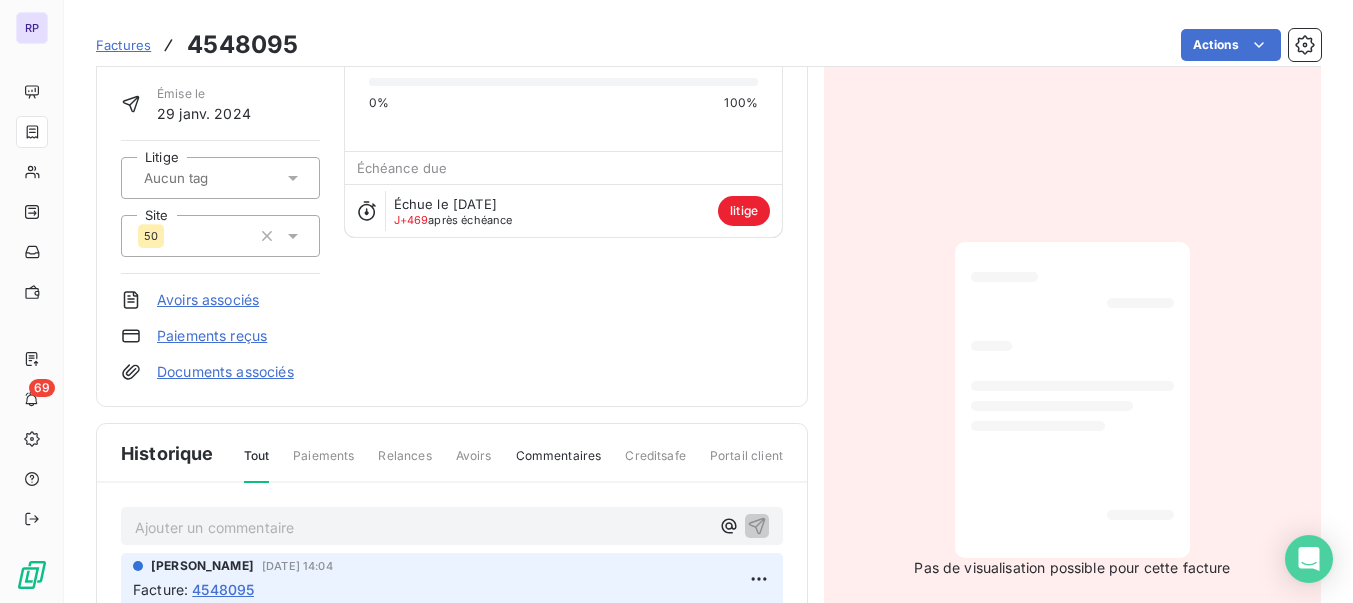 scroll, scrollTop: 127, scrollLeft: 0, axis: vertical 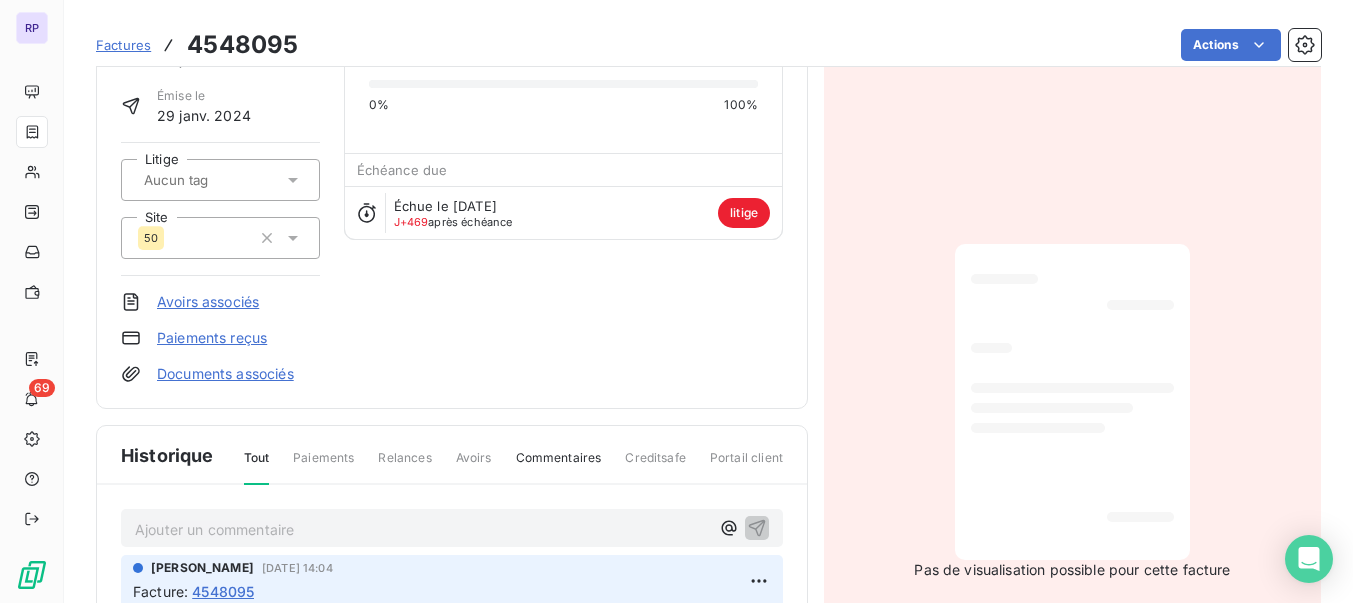 click on "Factures" at bounding box center [123, 45] 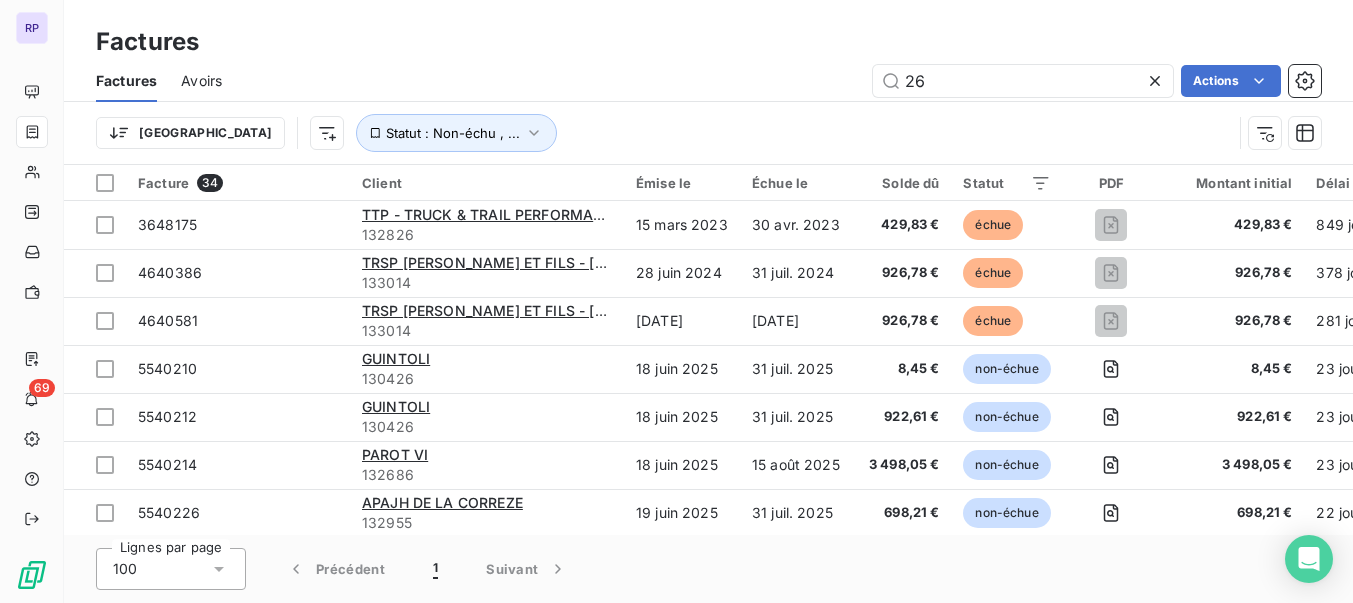 drag, startPoint x: 937, startPoint y: 82, endPoint x: 821, endPoint y: 89, distance: 116.21101 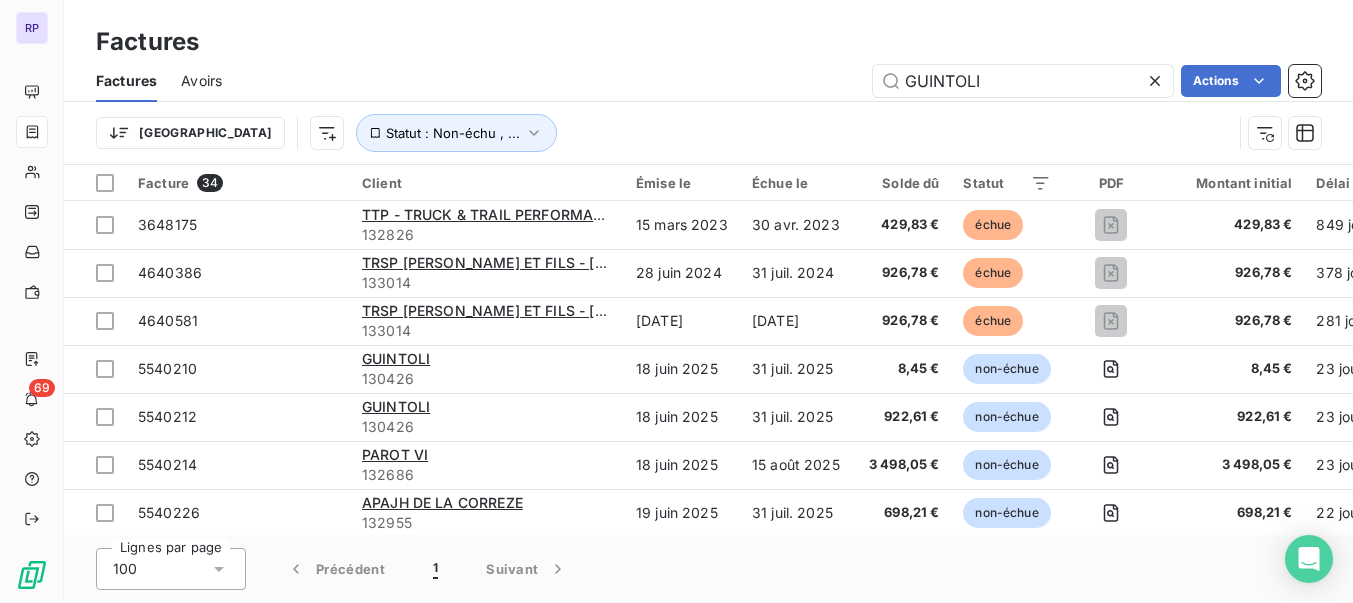 type on "GUINTOLI" 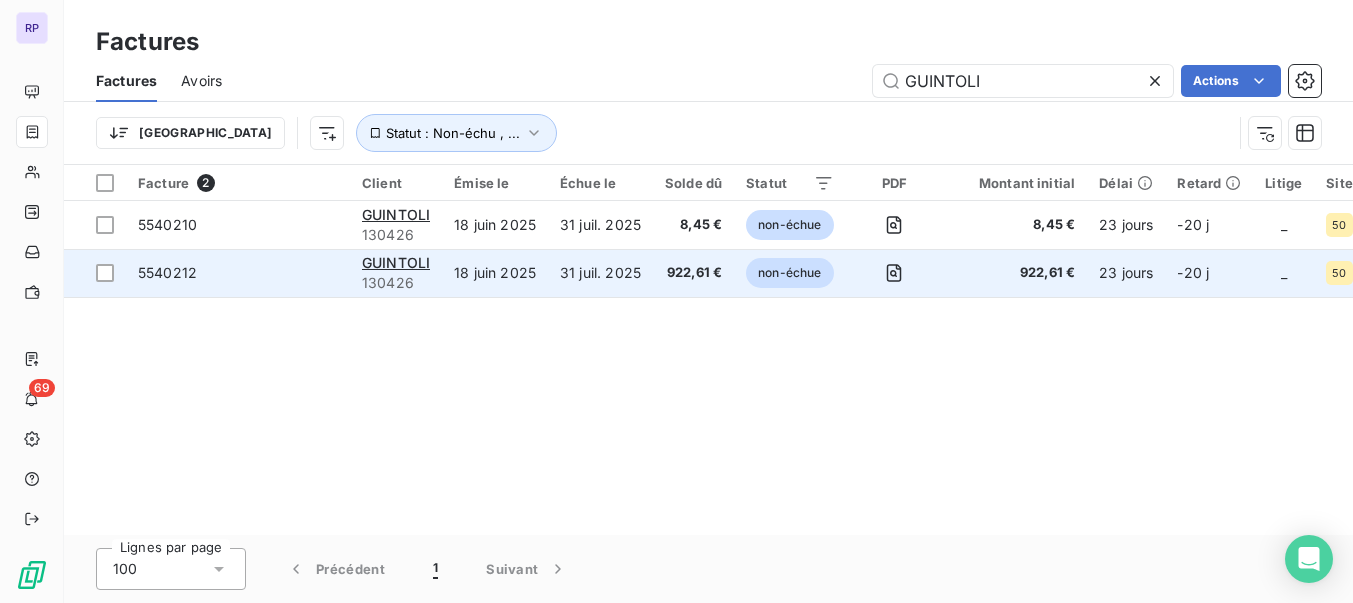 click on "5540212" at bounding box center (167, 272) 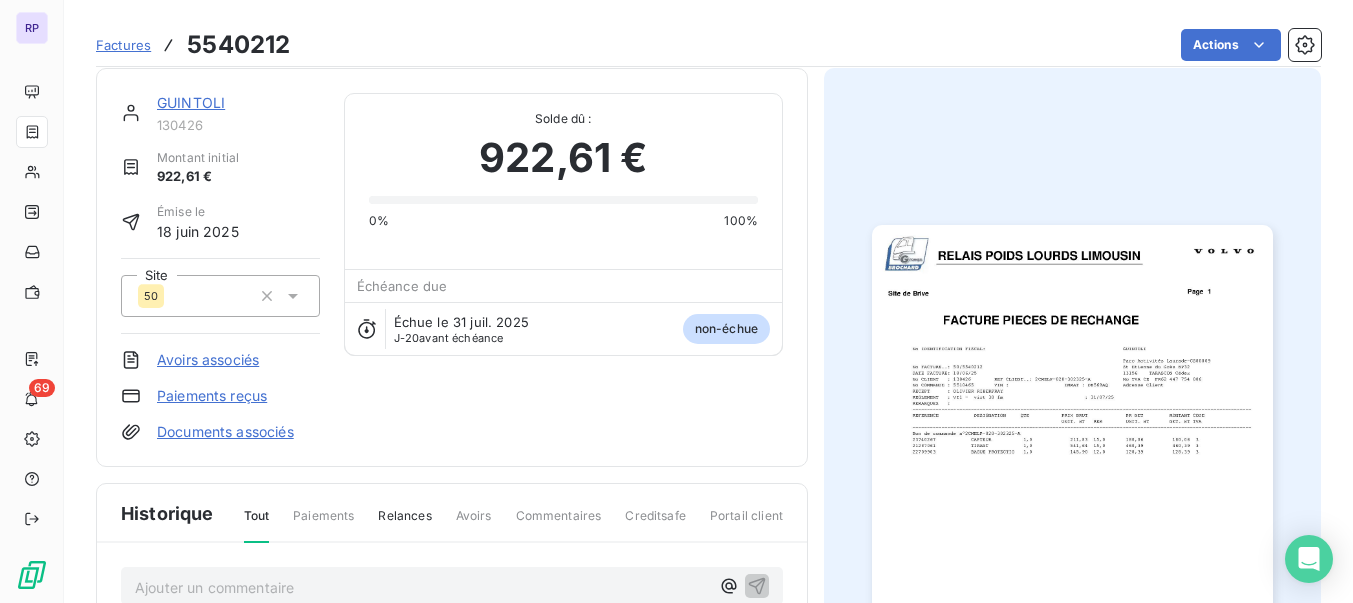 scroll, scrollTop: 0, scrollLeft: 0, axis: both 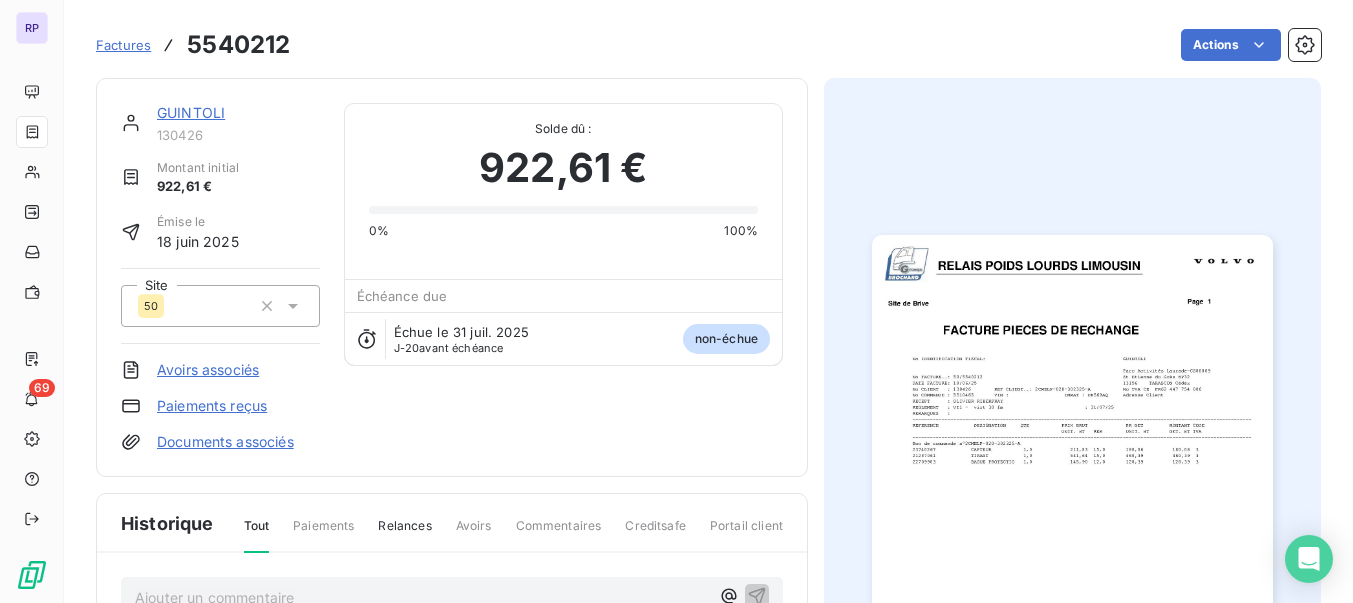 click on "GUINTOLI" at bounding box center [191, 112] 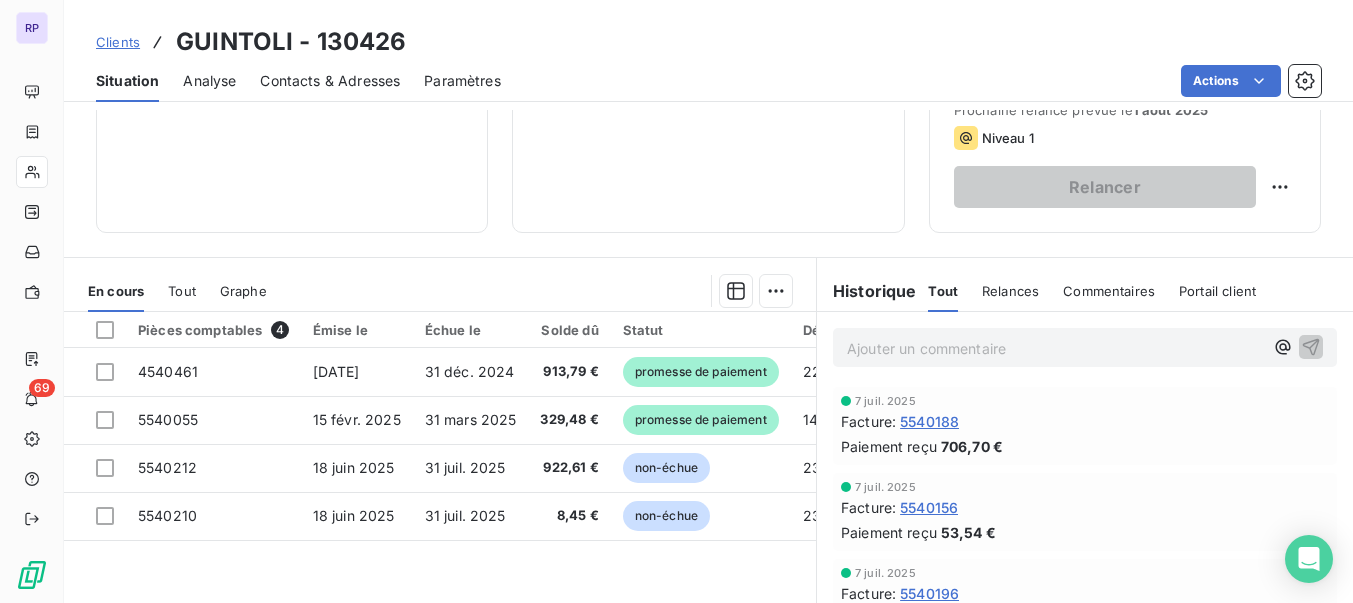 scroll, scrollTop: 0, scrollLeft: 0, axis: both 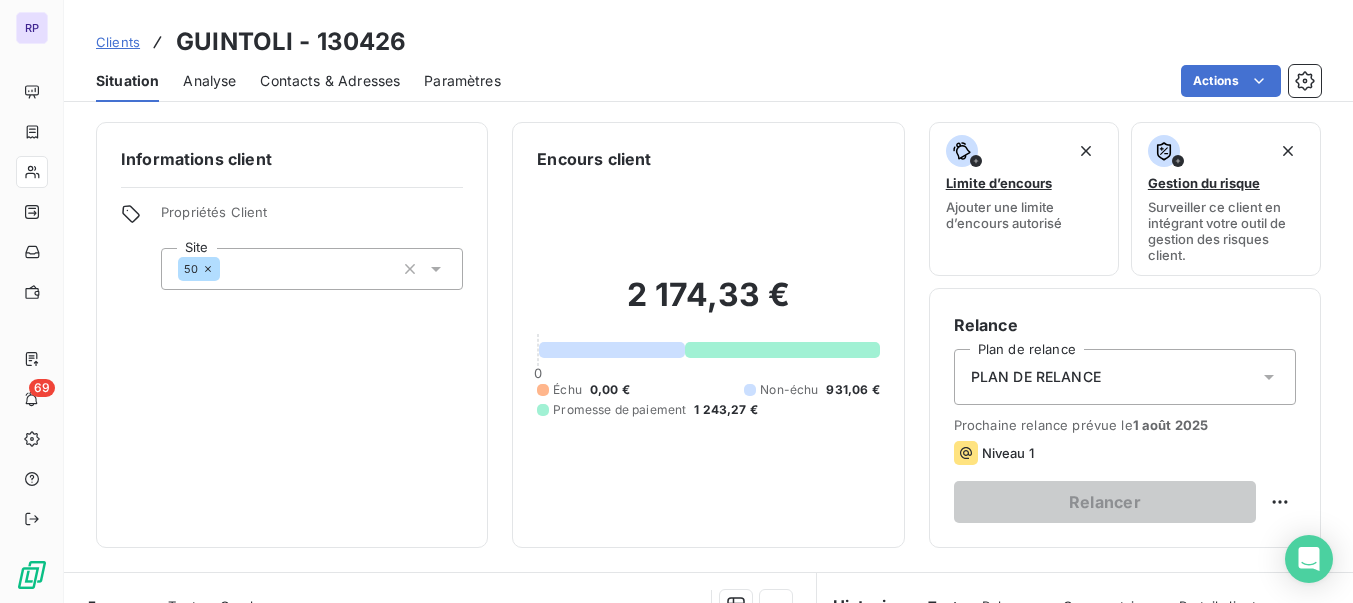 click on "Clients" at bounding box center [118, 42] 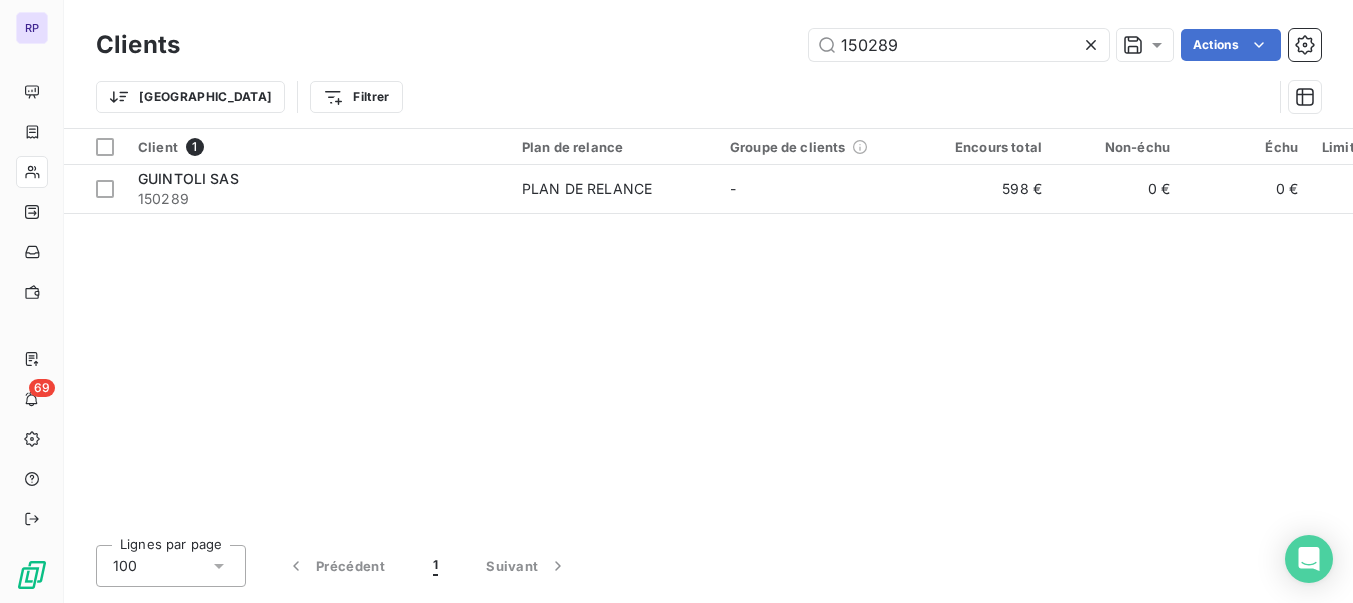 drag, startPoint x: 903, startPoint y: 38, endPoint x: 744, endPoint y: 36, distance: 159.01257 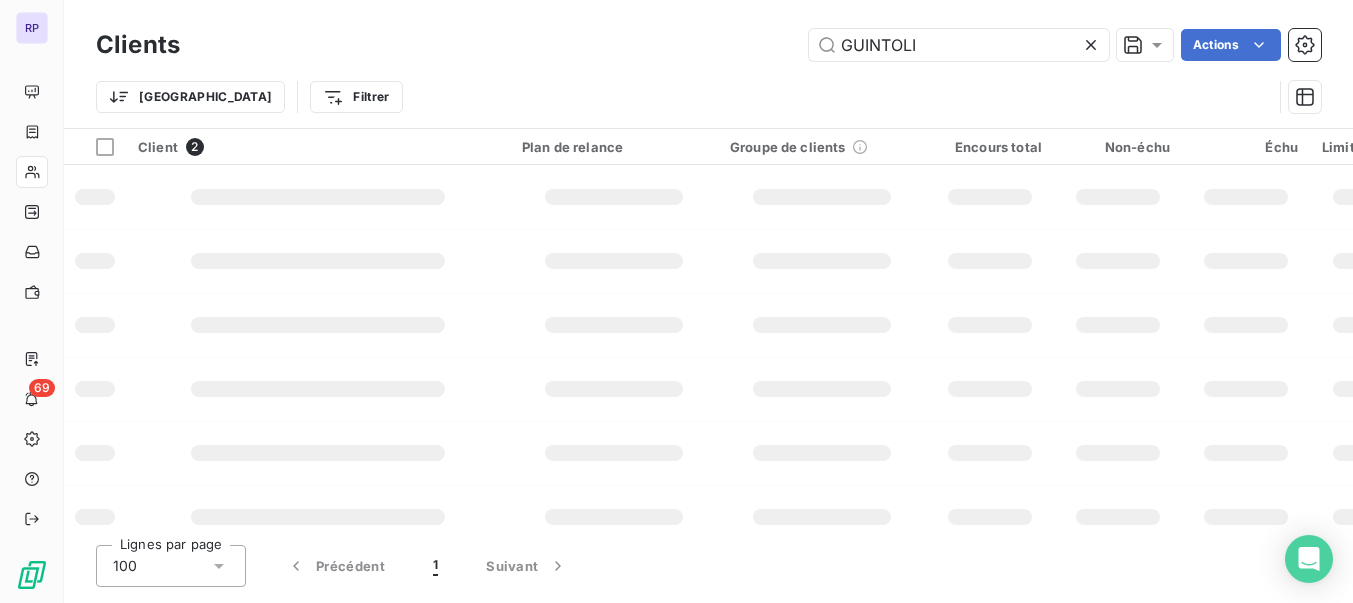 type on "GUINTOLI" 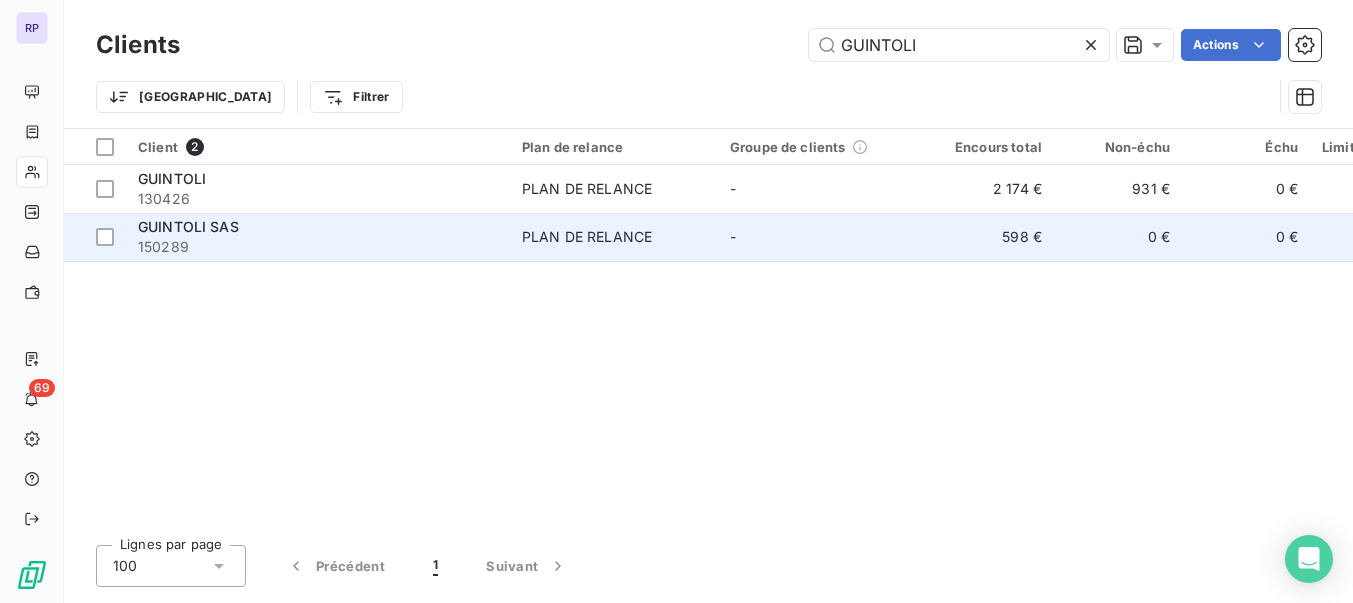 click on "GUINTOLI SAS" at bounding box center [188, 226] 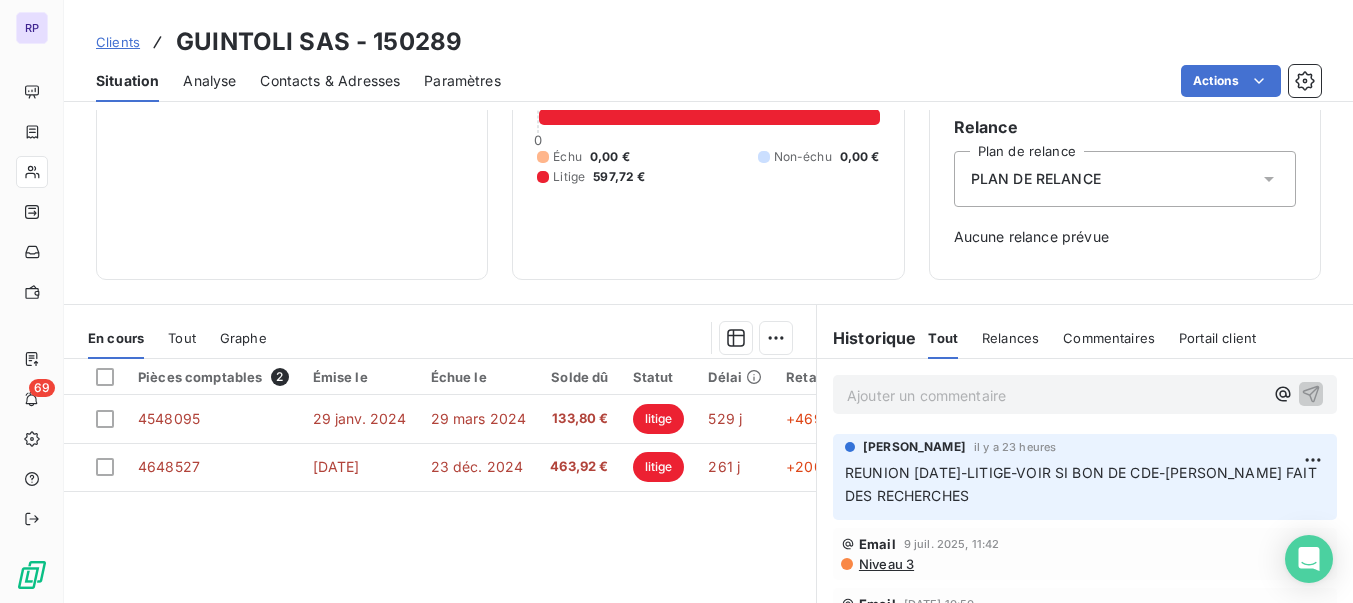 scroll, scrollTop: 217, scrollLeft: 0, axis: vertical 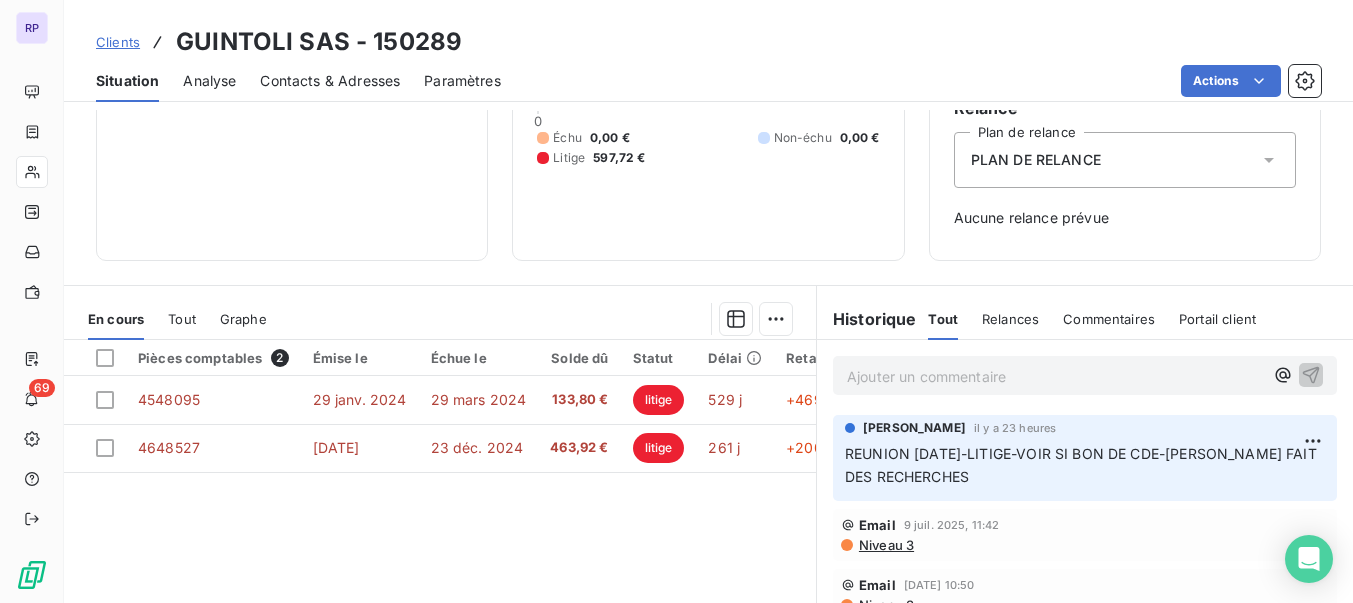 click on "Ajouter un commentaire ﻿" at bounding box center (1055, 376) 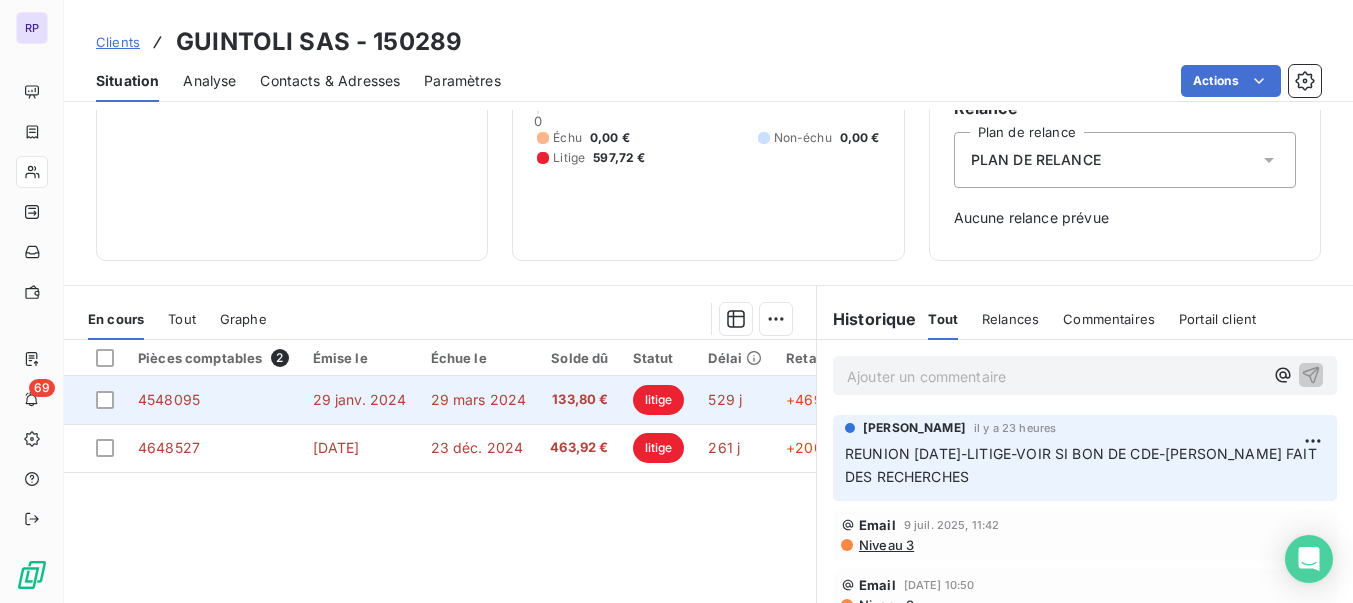 click on "4548095" at bounding box center [169, 399] 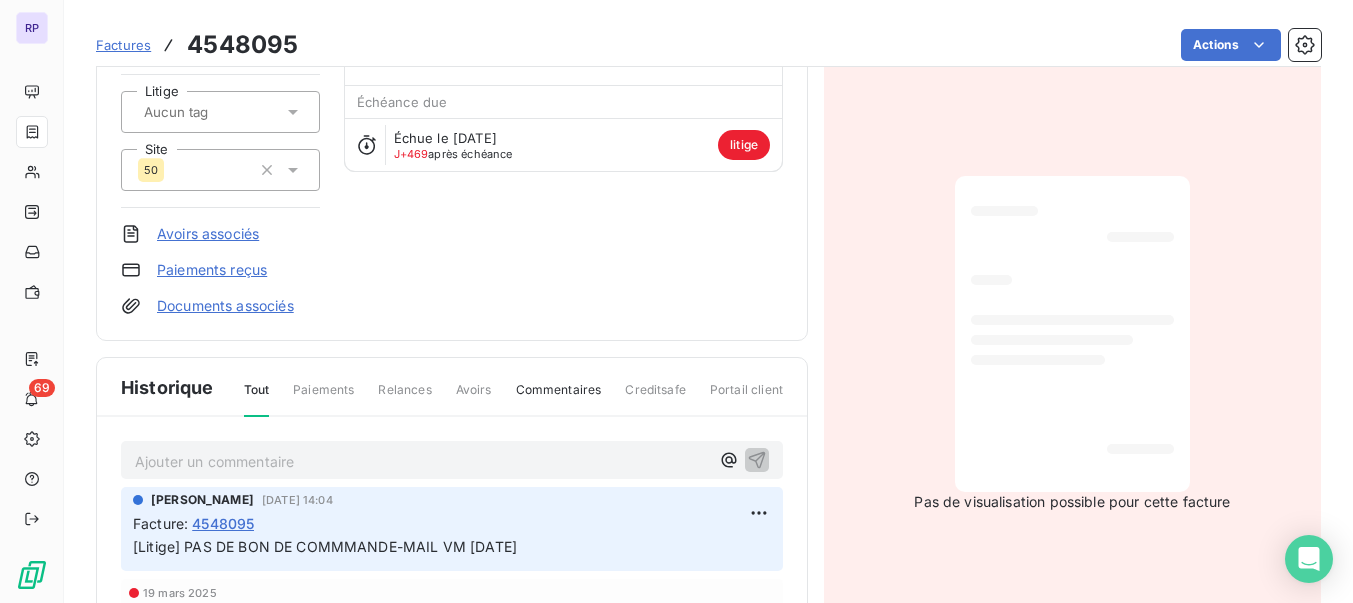 scroll, scrollTop: 216, scrollLeft: 0, axis: vertical 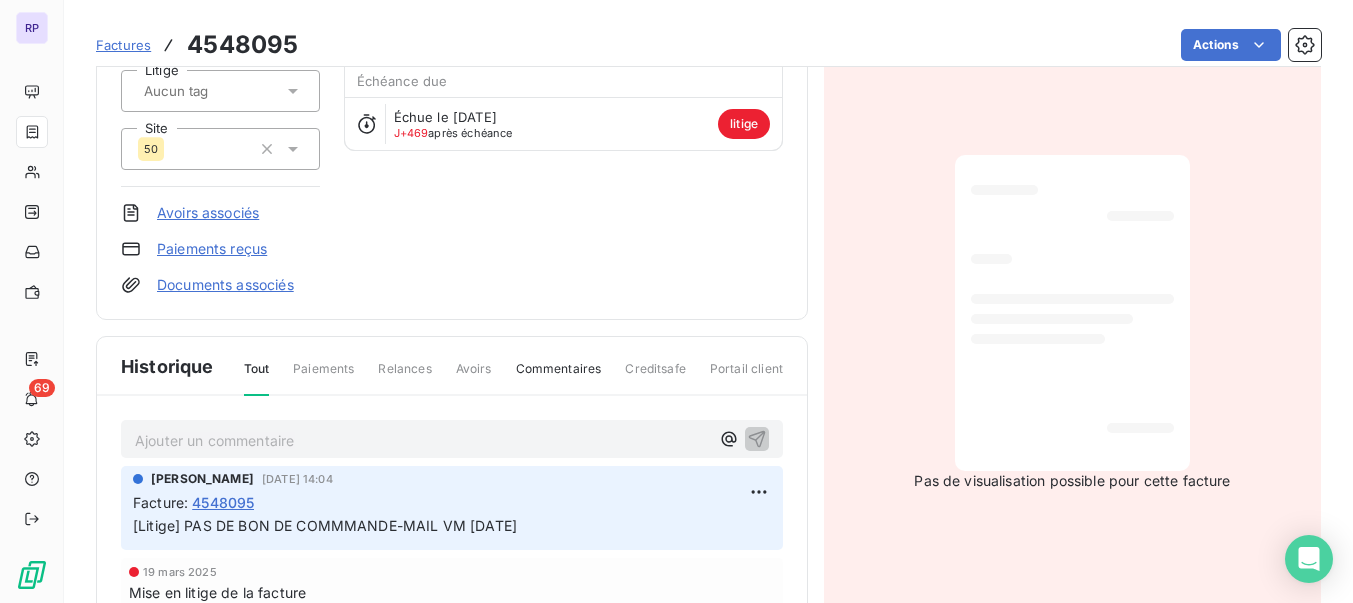 click on "Ajouter un commentaire ﻿" at bounding box center (452, 439) 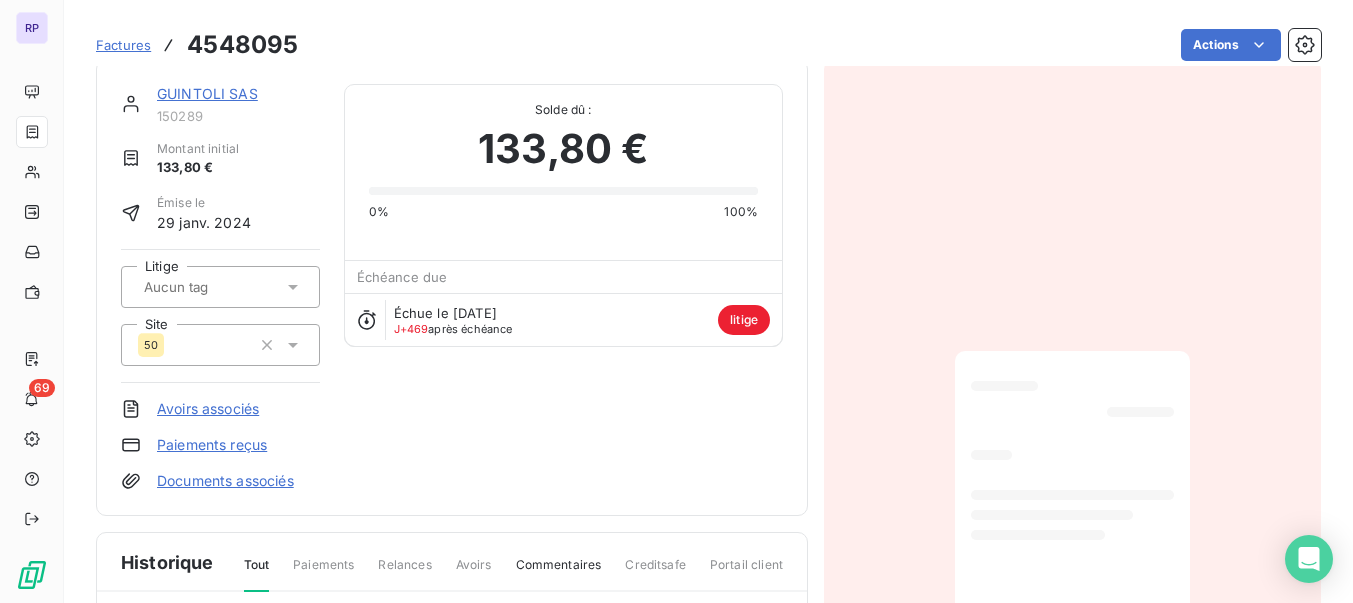 scroll, scrollTop: 0, scrollLeft: 0, axis: both 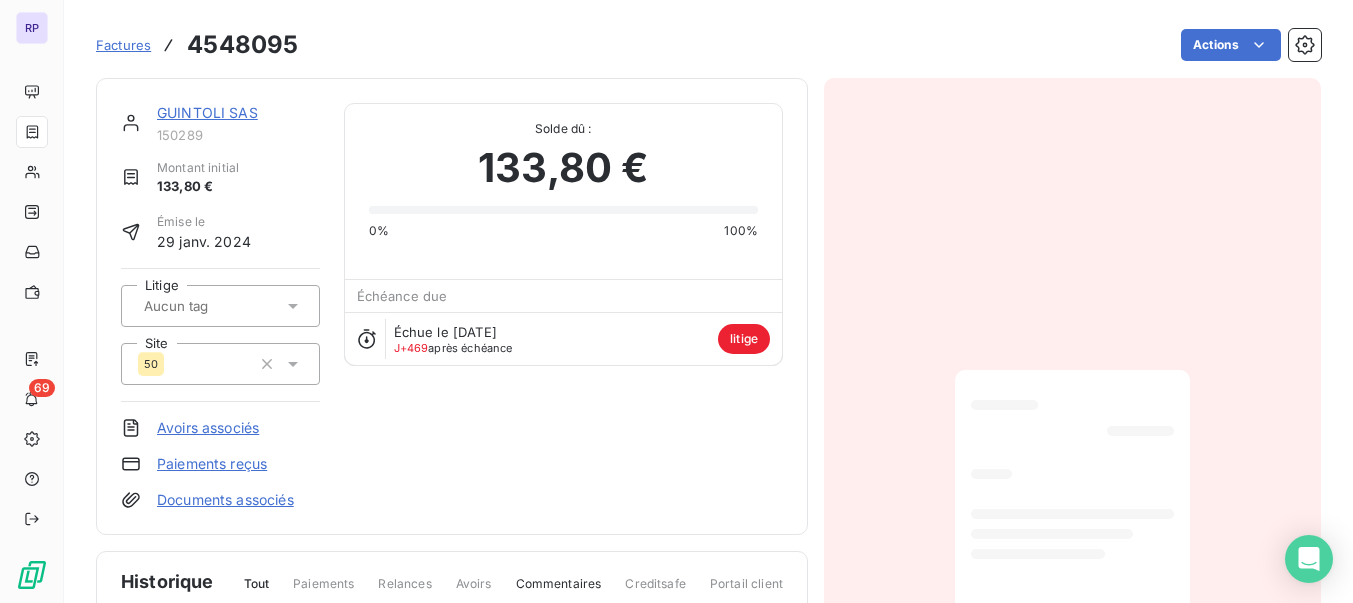 click on "GUINTOLI SAS" at bounding box center (207, 112) 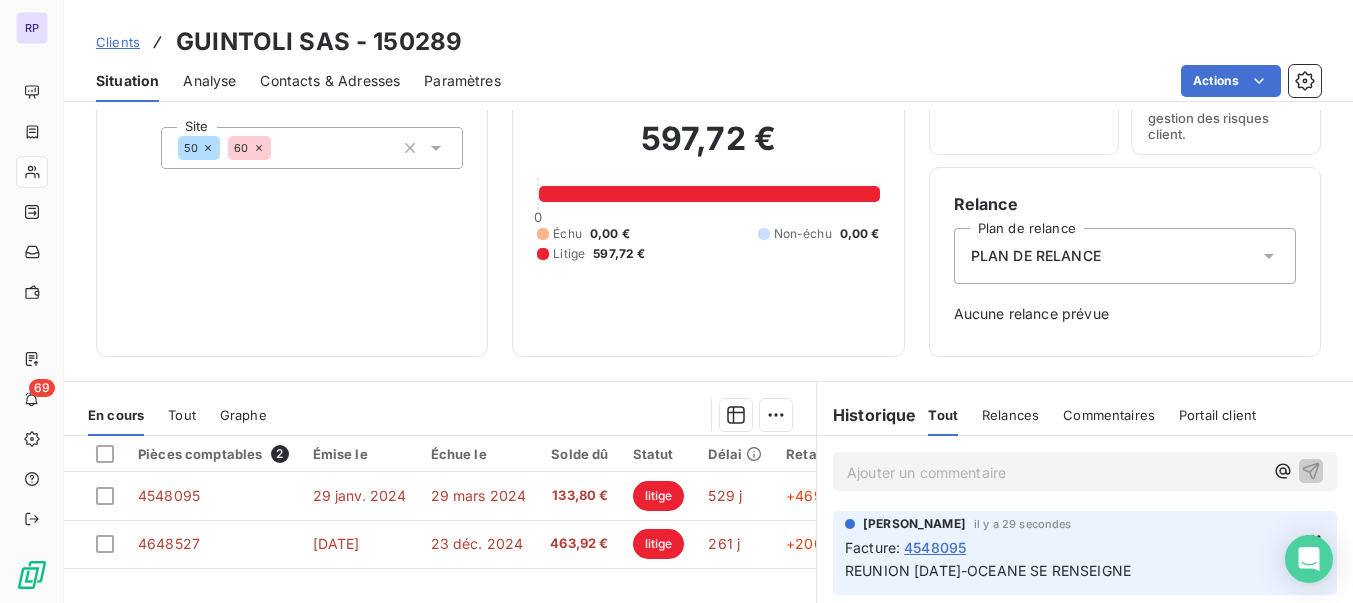 scroll, scrollTop: 123, scrollLeft: 0, axis: vertical 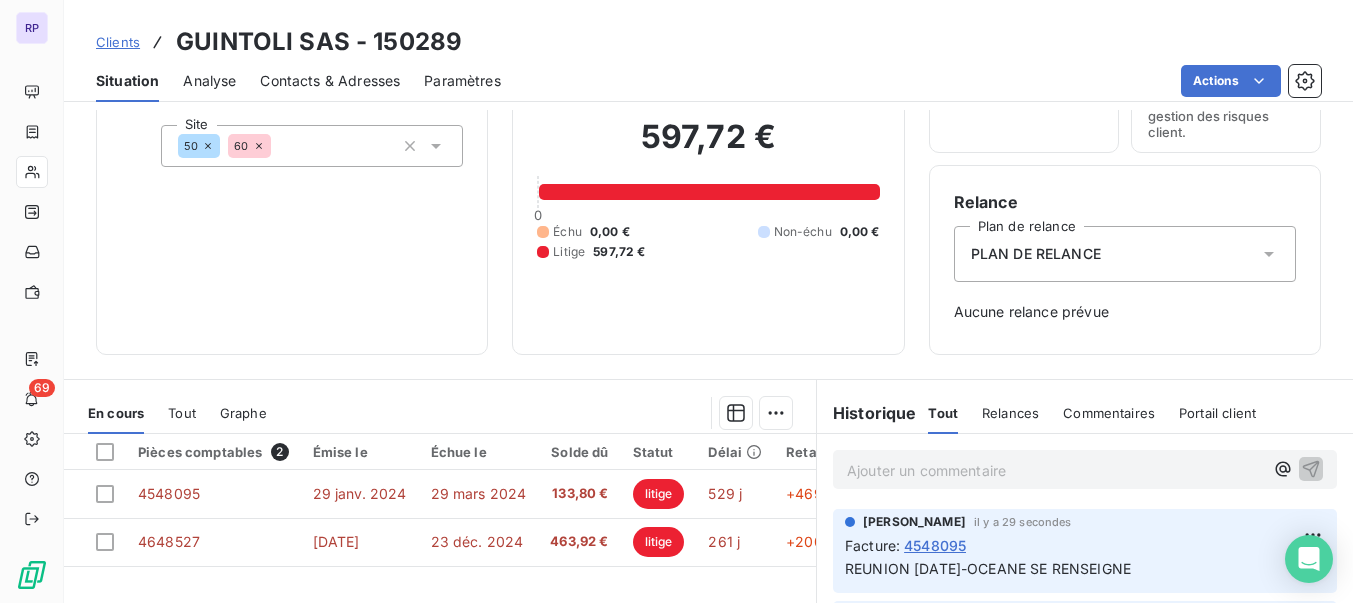 click on "Clients" at bounding box center (118, 42) 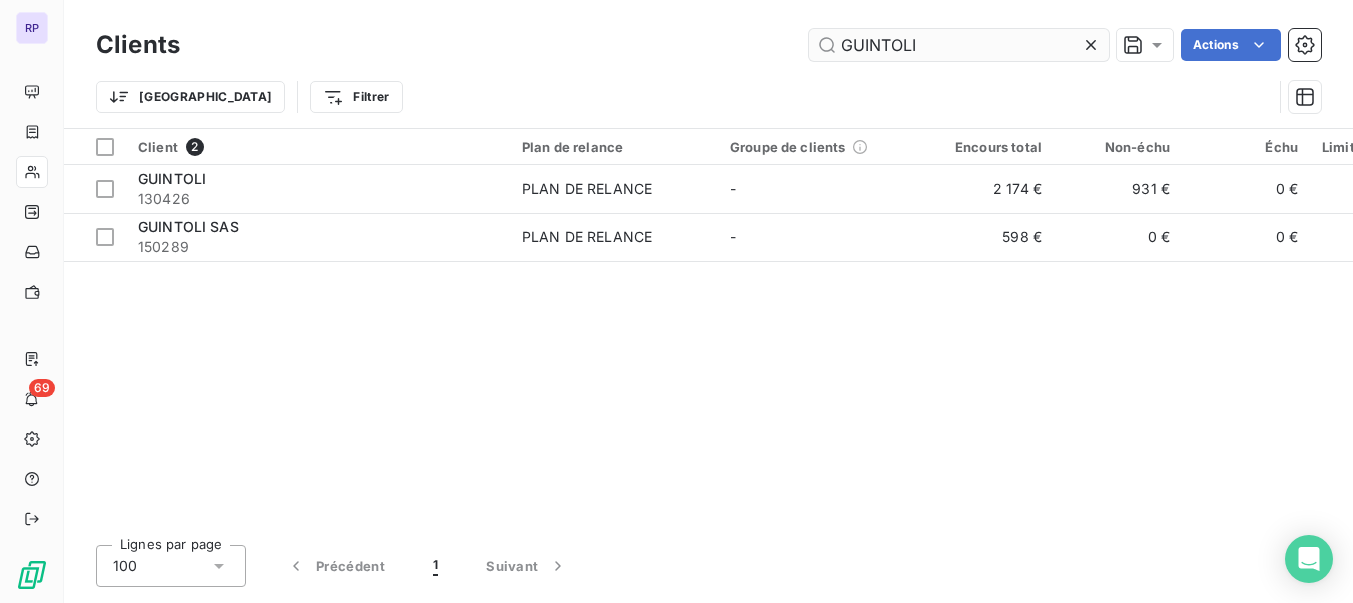 drag, startPoint x: 932, startPoint y: 38, endPoint x: 829, endPoint y: 47, distance: 103.392456 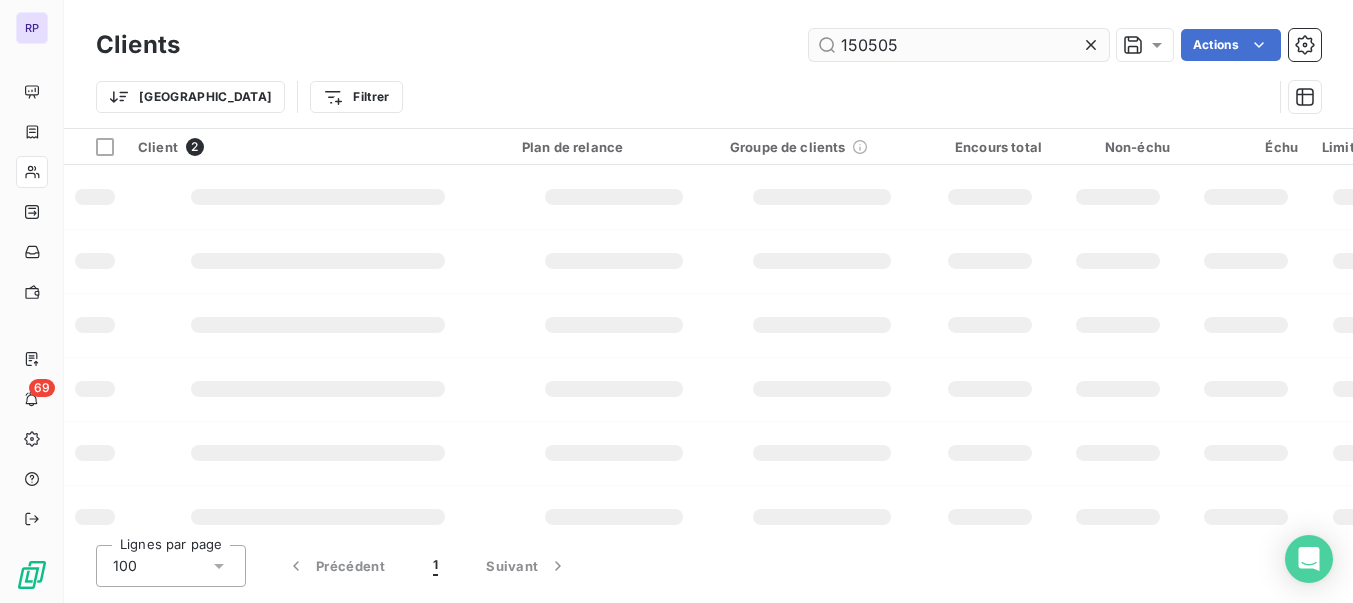 type on "150505" 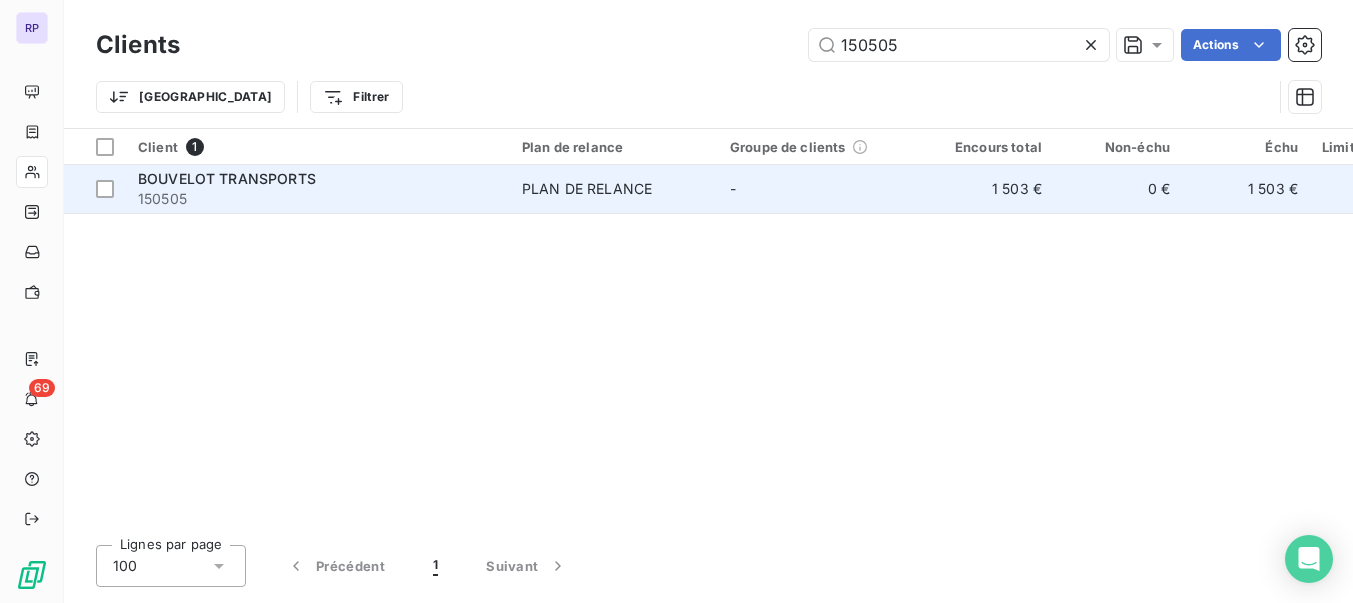 click on "BOUVELOT TRANSPORTS" at bounding box center (227, 178) 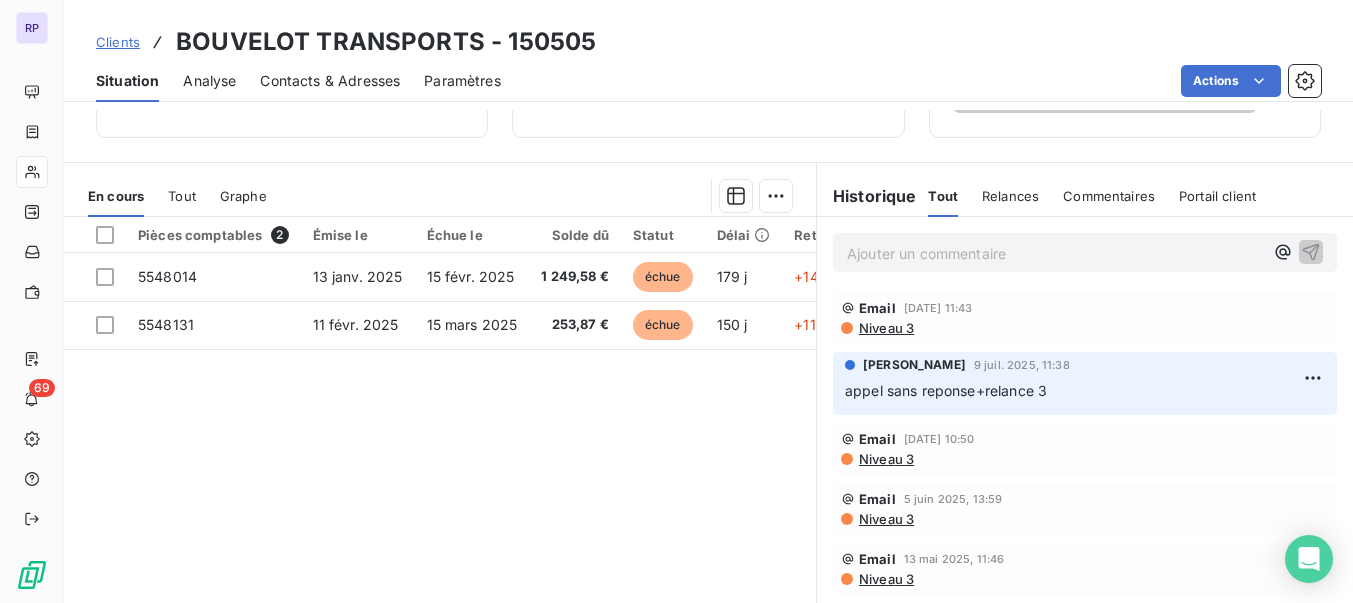 scroll, scrollTop: 469, scrollLeft: 0, axis: vertical 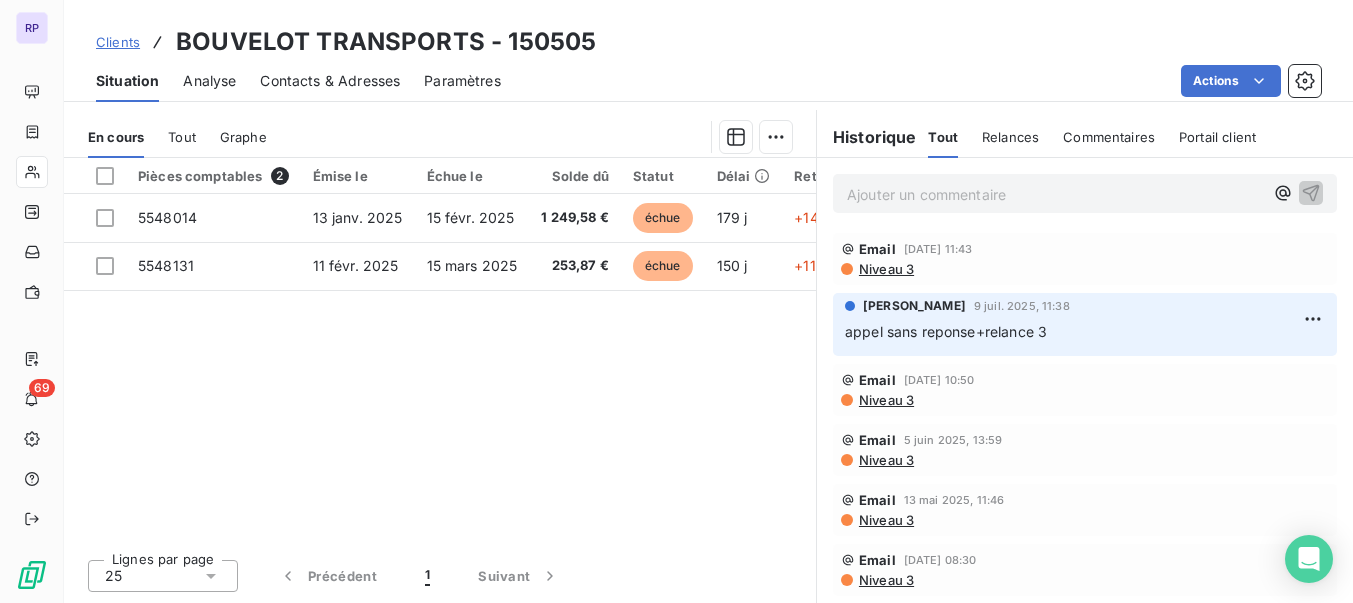 click on "Ajouter un commentaire ﻿" at bounding box center [1055, 194] 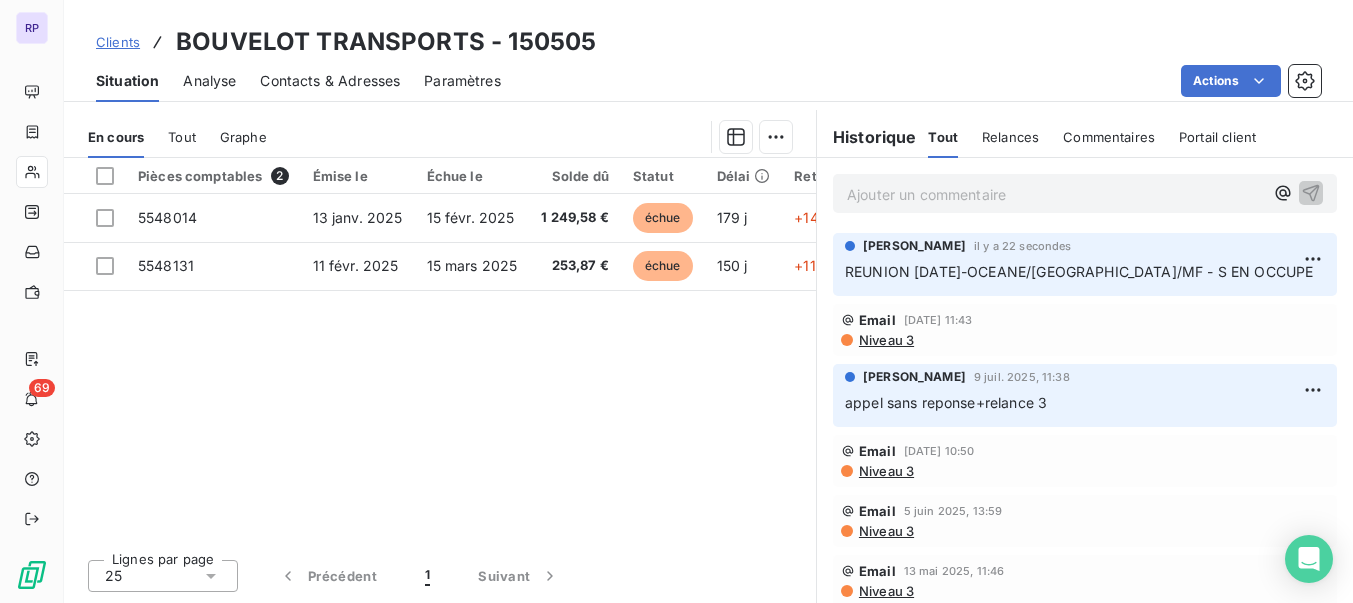 click on "Contacts & Adresses" at bounding box center (330, 81) 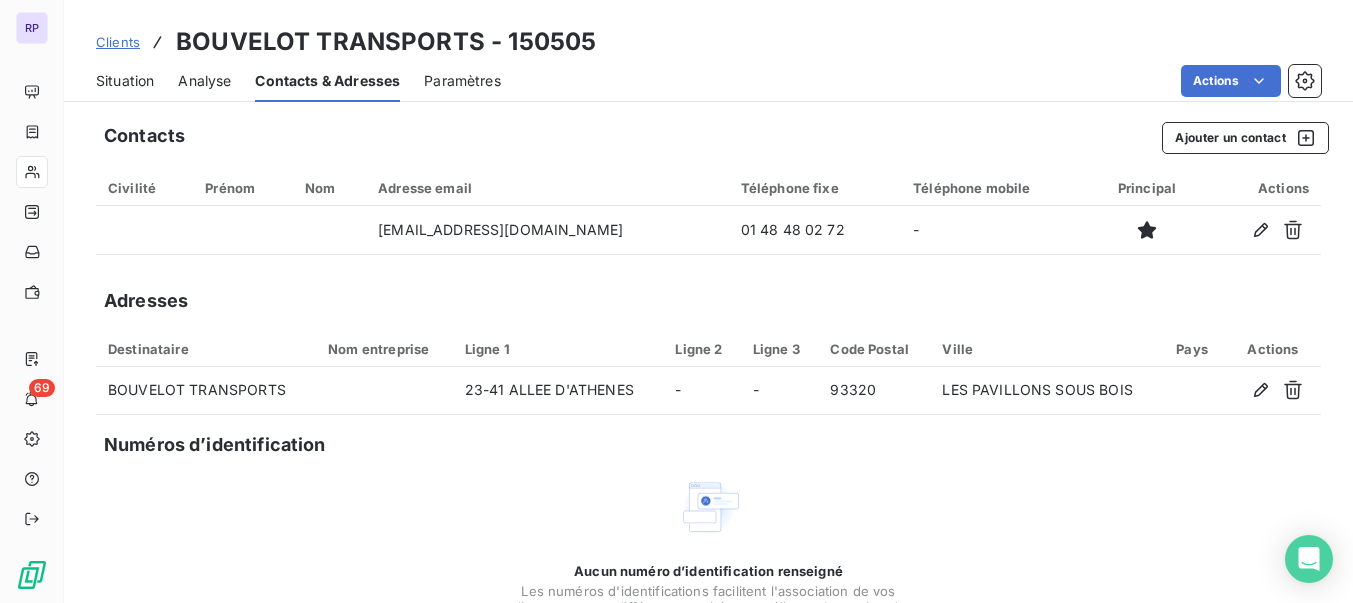 click on "Clients" at bounding box center [118, 42] 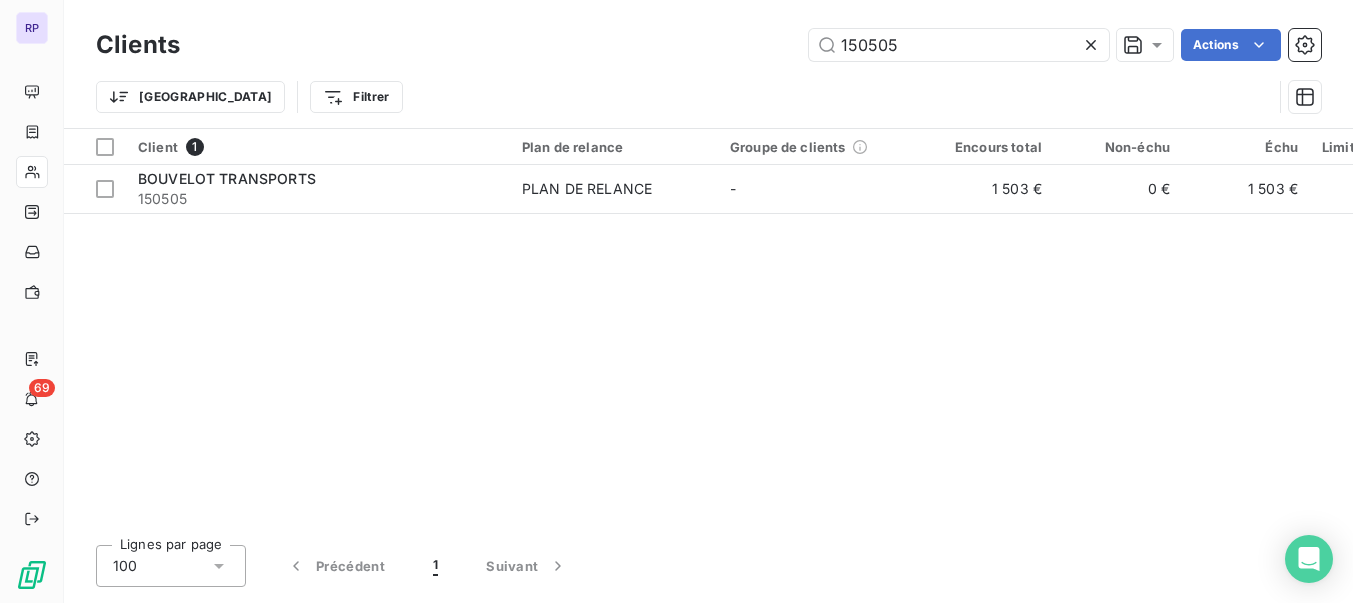 drag, startPoint x: 915, startPoint y: 53, endPoint x: 796, endPoint y: 49, distance: 119.06721 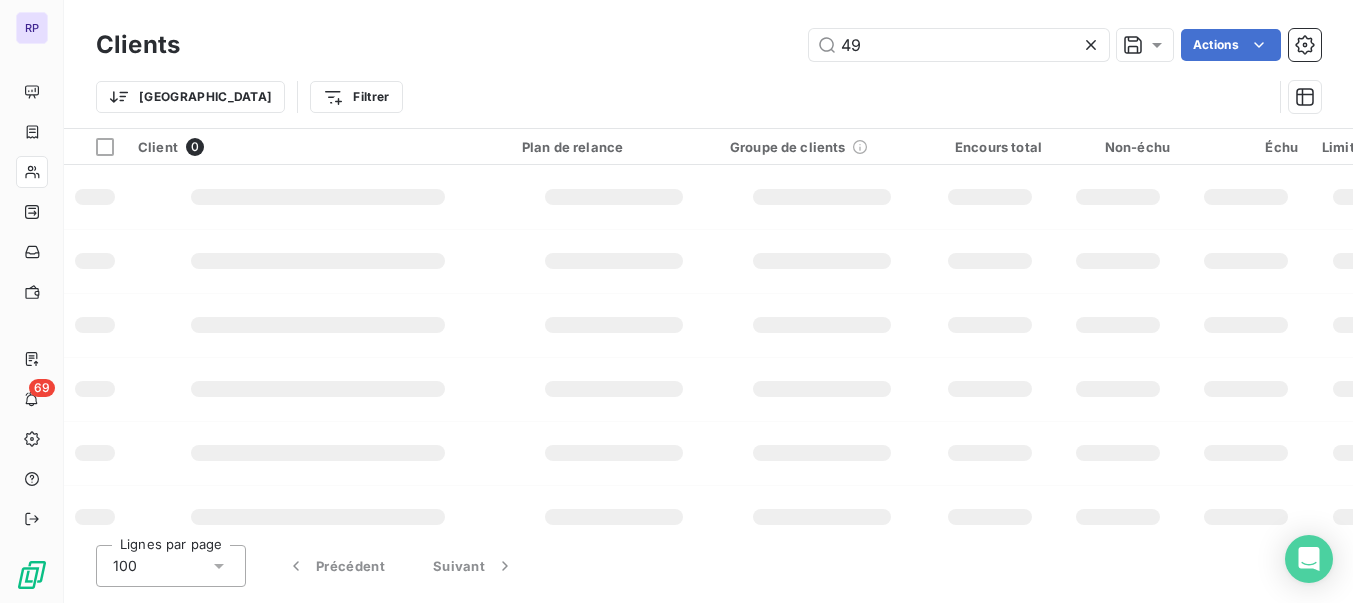 type on "4" 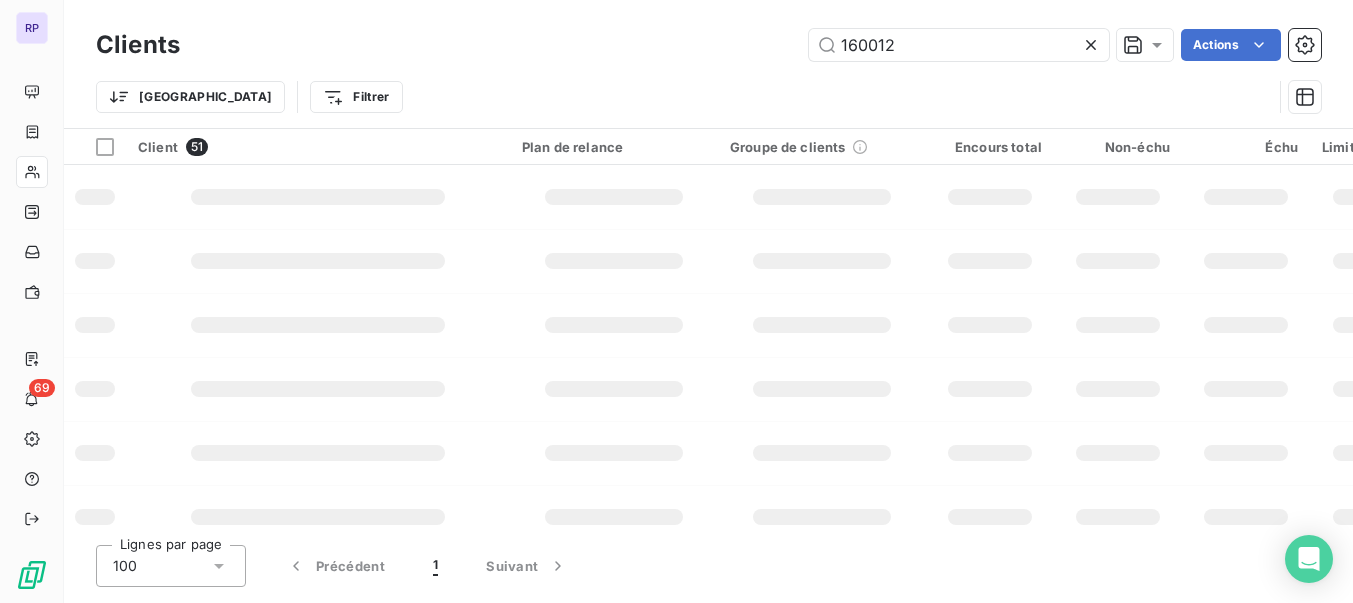 type on "160012" 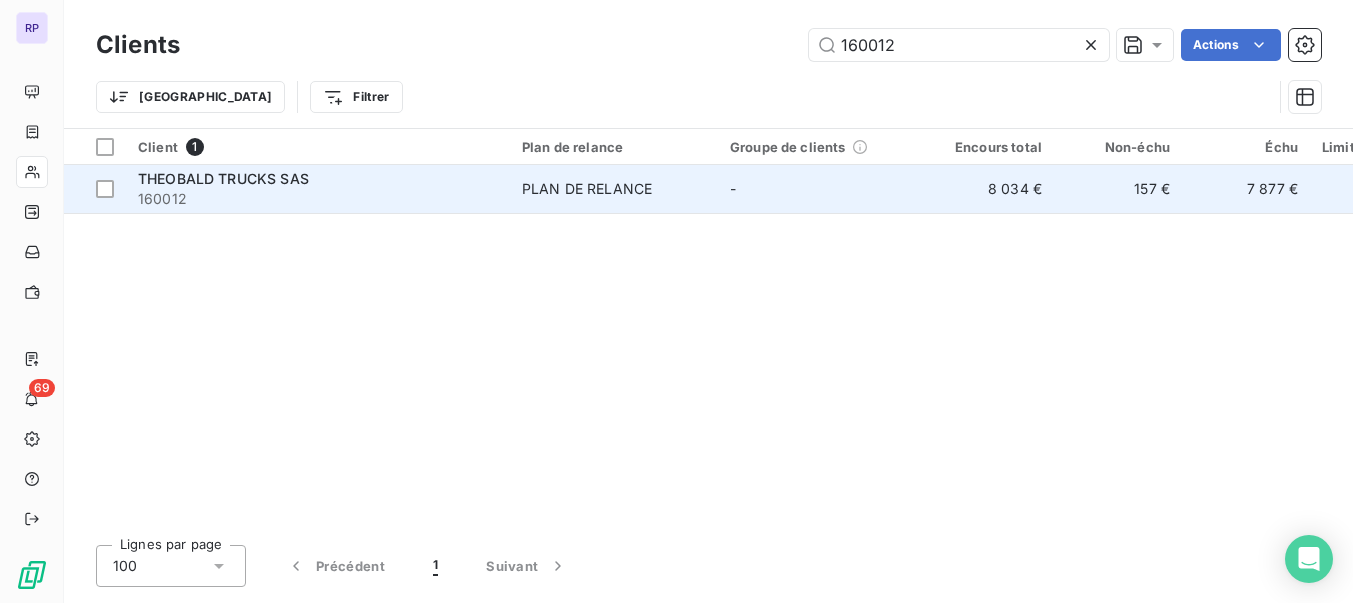 click on "160012" at bounding box center (318, 199) 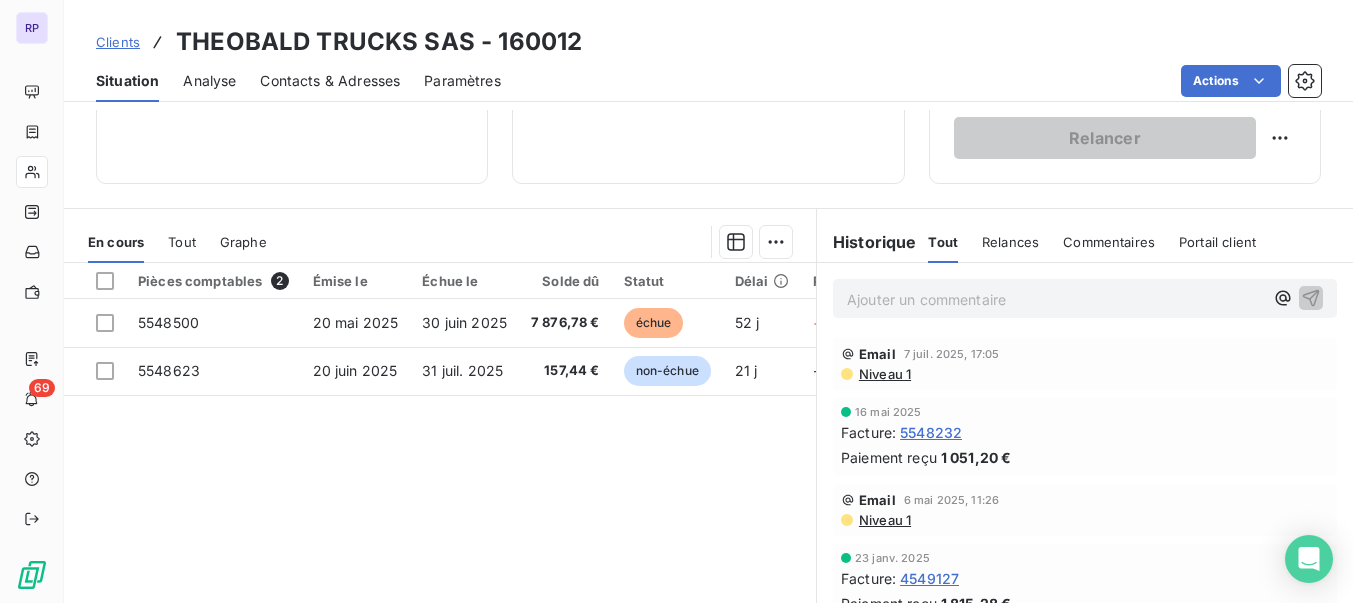 scroll, scrollTop: 374, scrollLeft: 0, axis: vertical 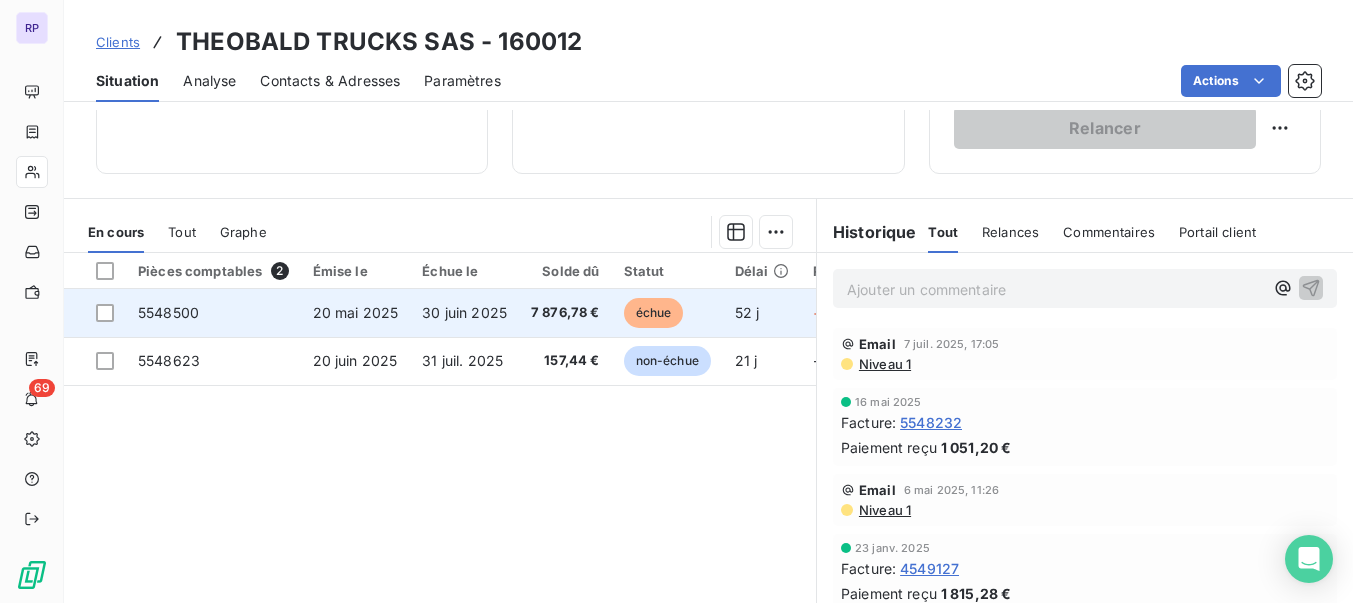 click on "5548500" at bounding box center (168, 312) 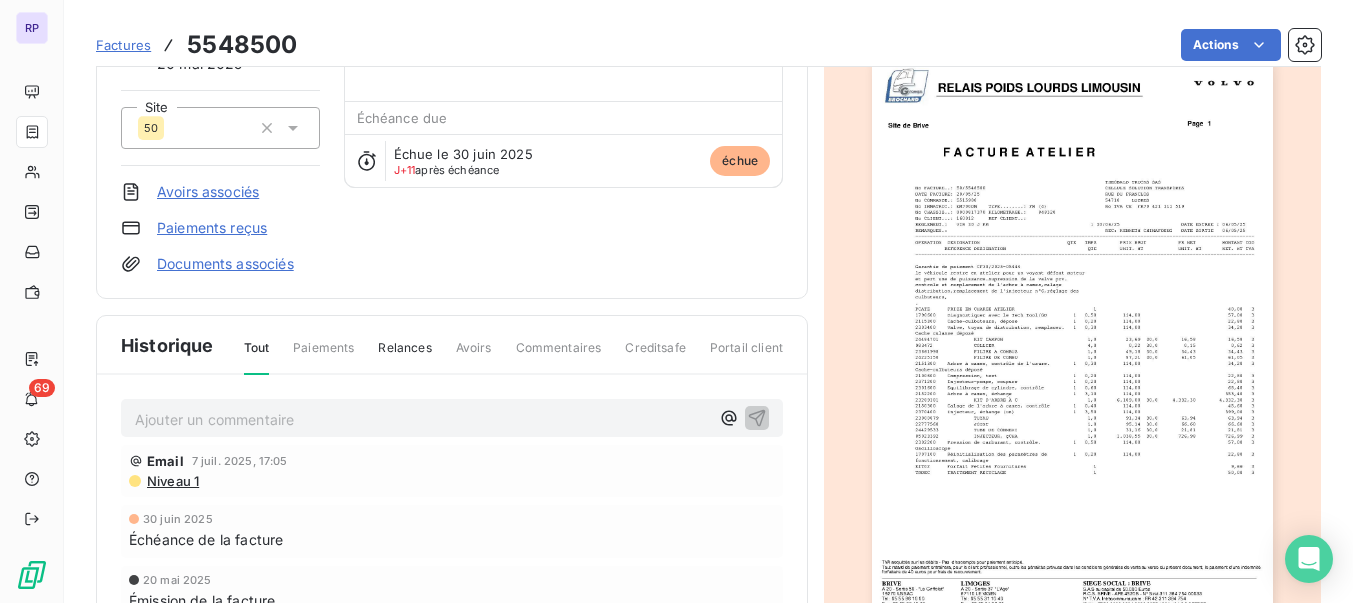 scroll, scrollTop: 181, scrollLeft: 0, axis: vertical 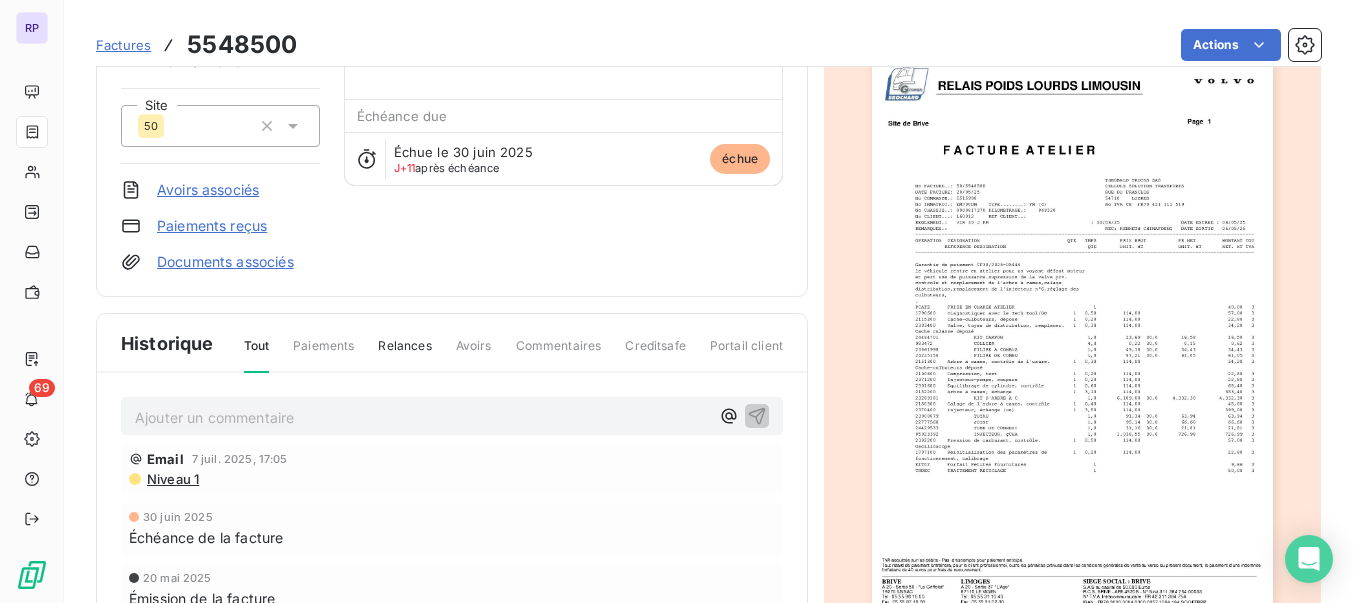 click on "Ajouter un commentaire ﻿" at bounding box center (452, 416) 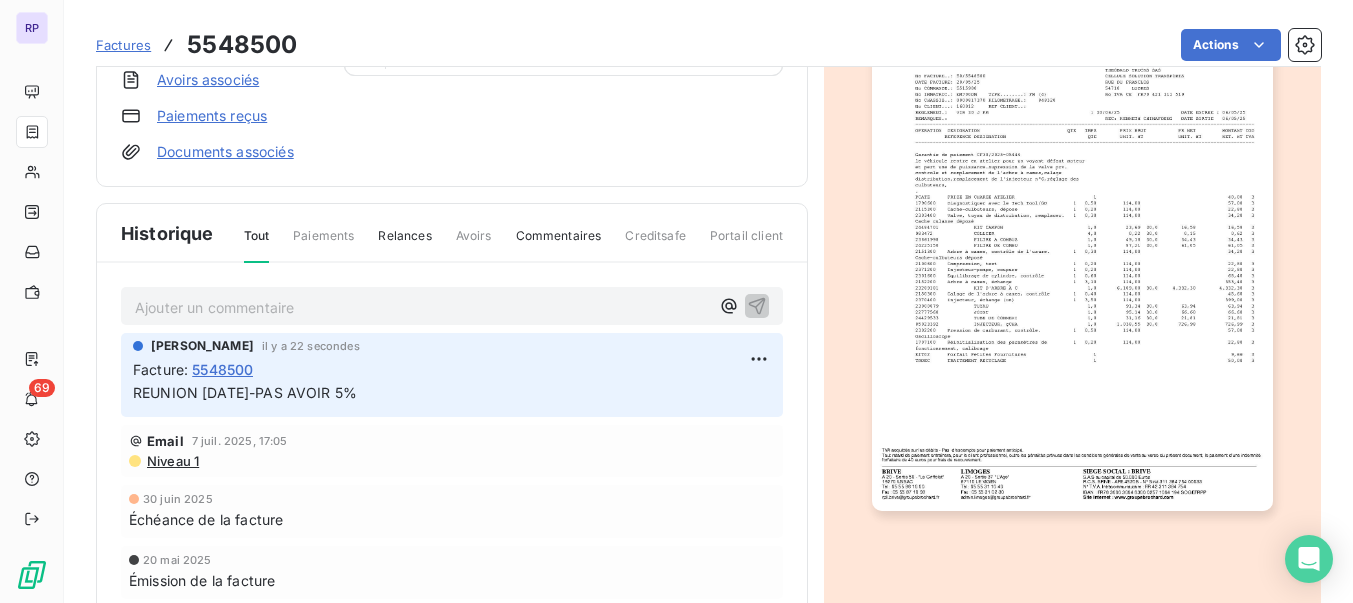 scroll, scrollTop: 287, scrollLeft: 0, axis: vertical 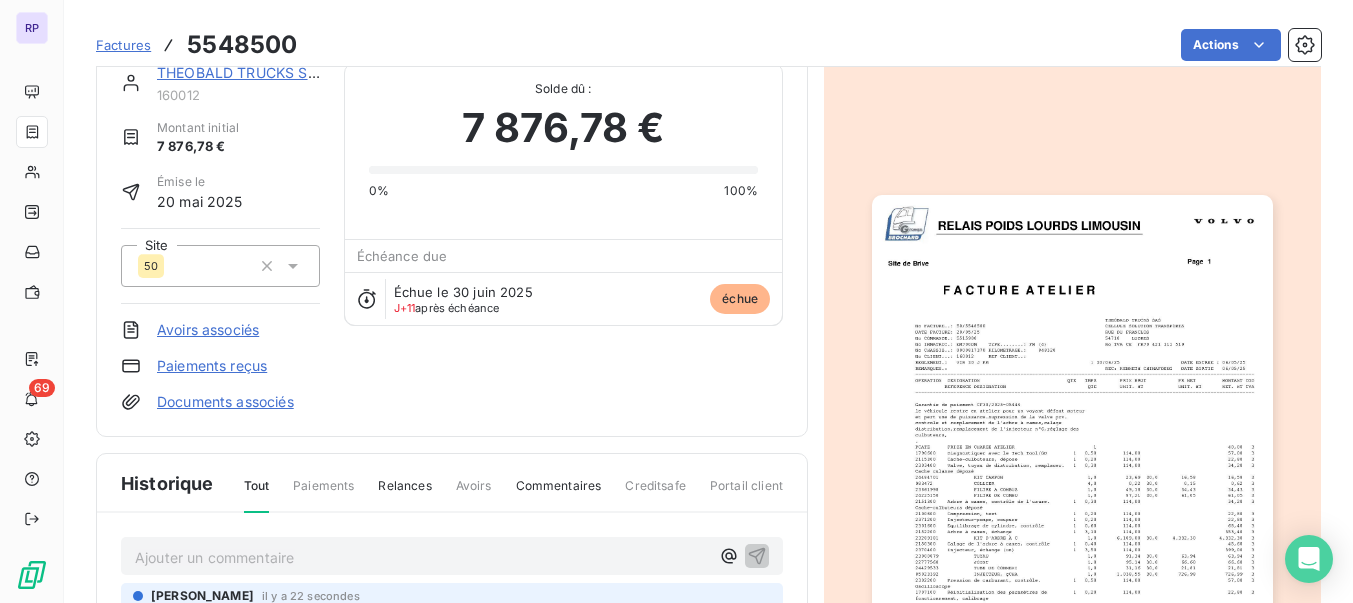 click on "THEOBALD TRUCKS SAS" at bounding box center [242, 72] 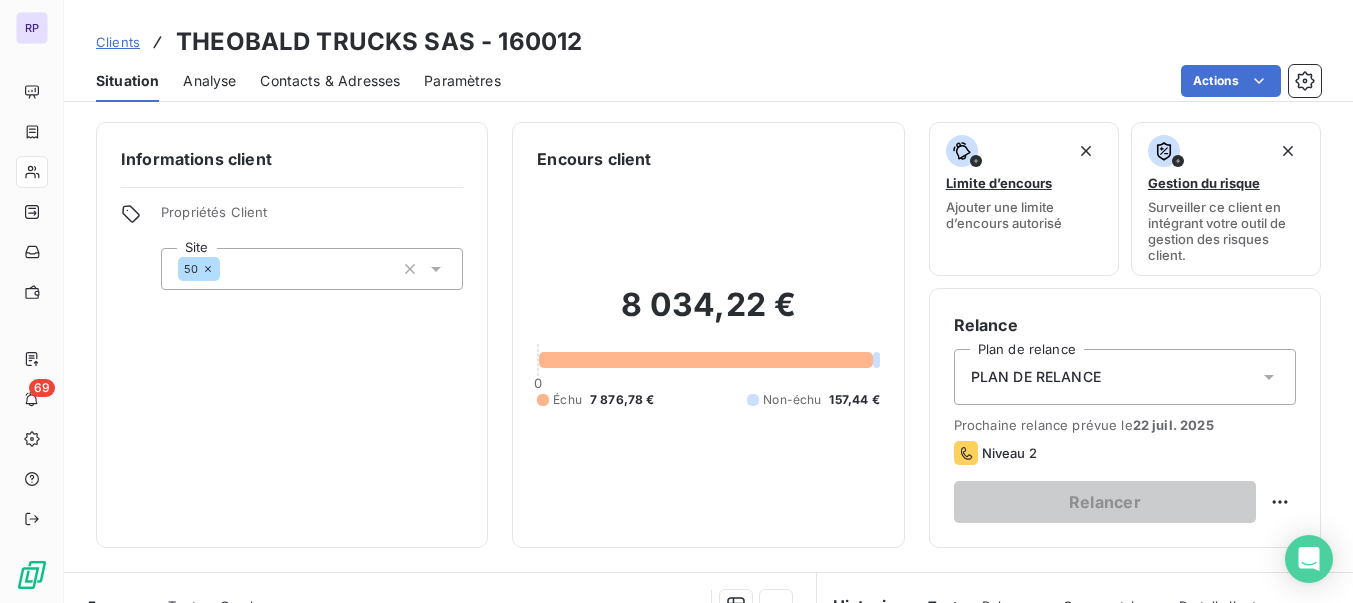 click on "Clients" at bounding box center [118, 42] 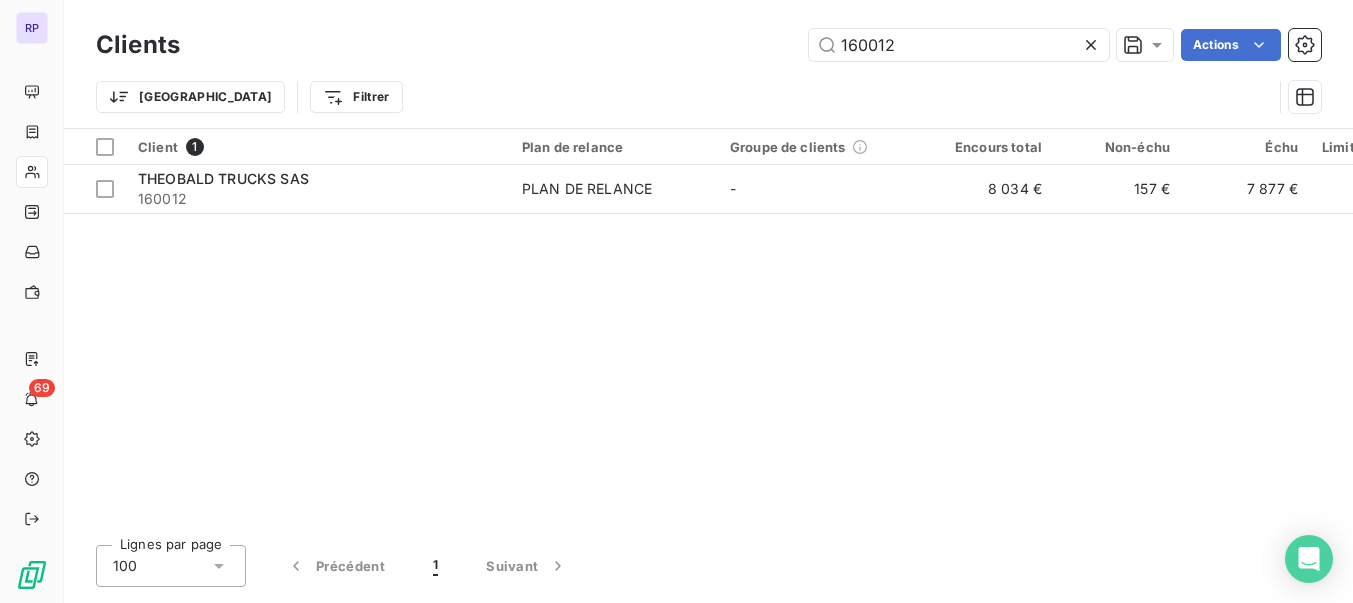 drag, startPoint x: 895, startPoint y: 43, endPoint x: 681, endPoint y: 61, distance: 214.75568 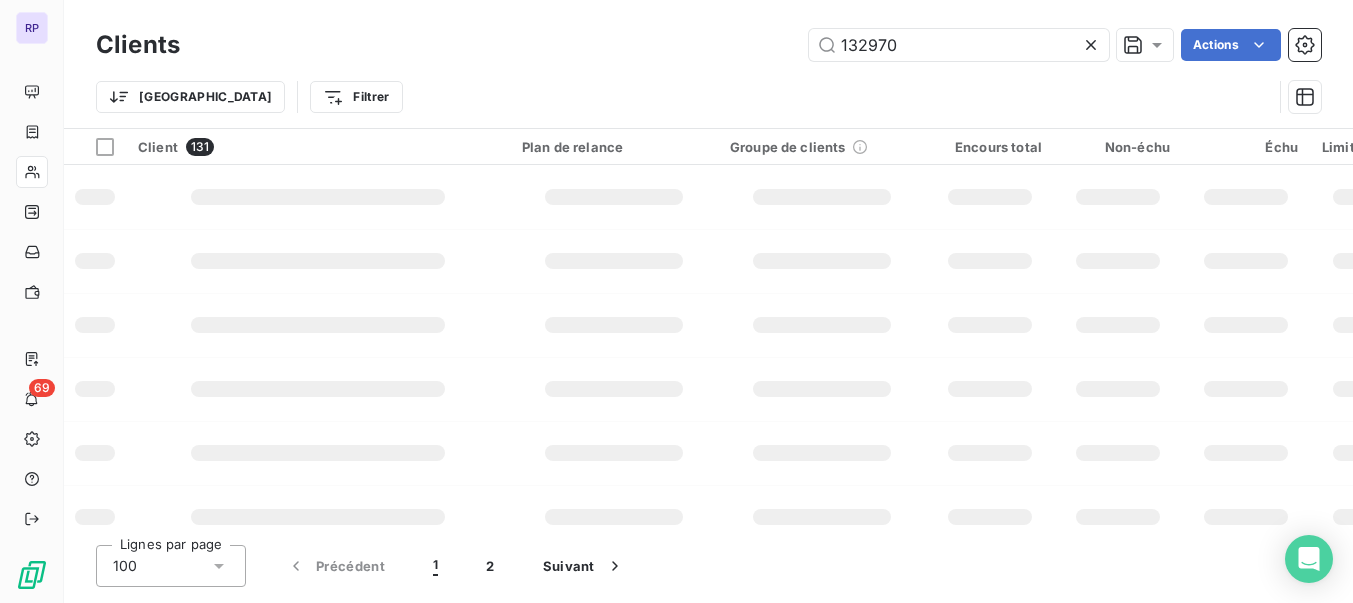 type on "132970" 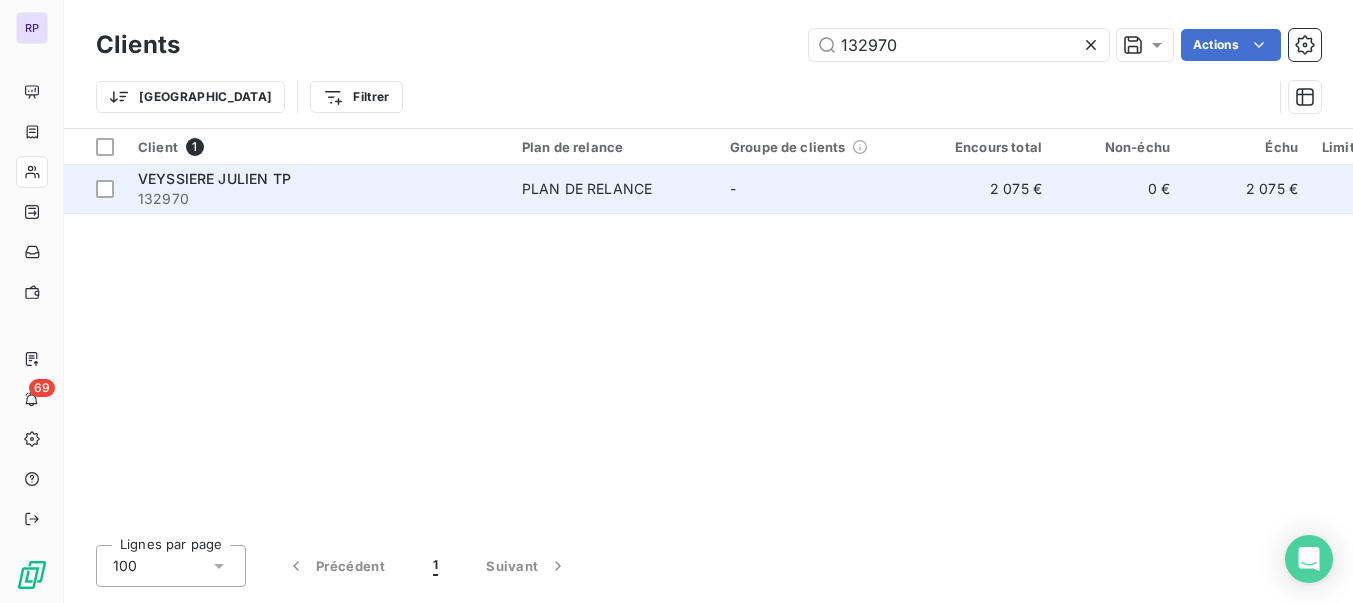 click on "VEYSSIERE JULIEN TP" at bounding box center (214, 178) 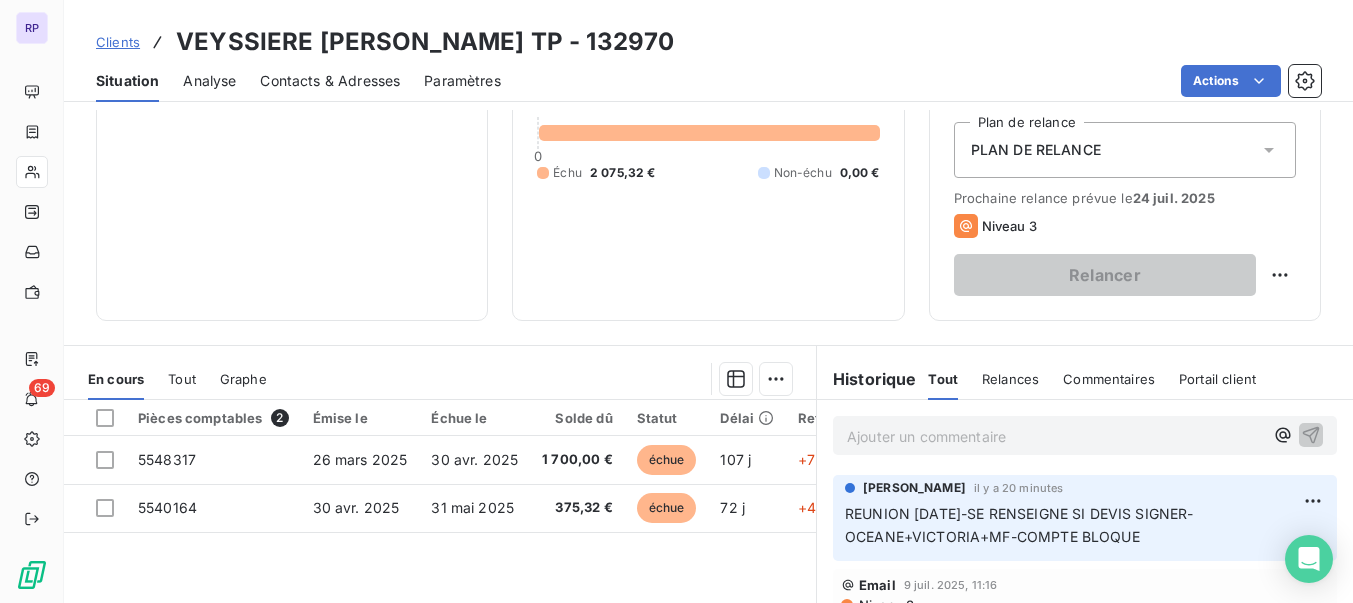 scroll, scrollTop: 229, scrollLeft: 0, axis: vertical 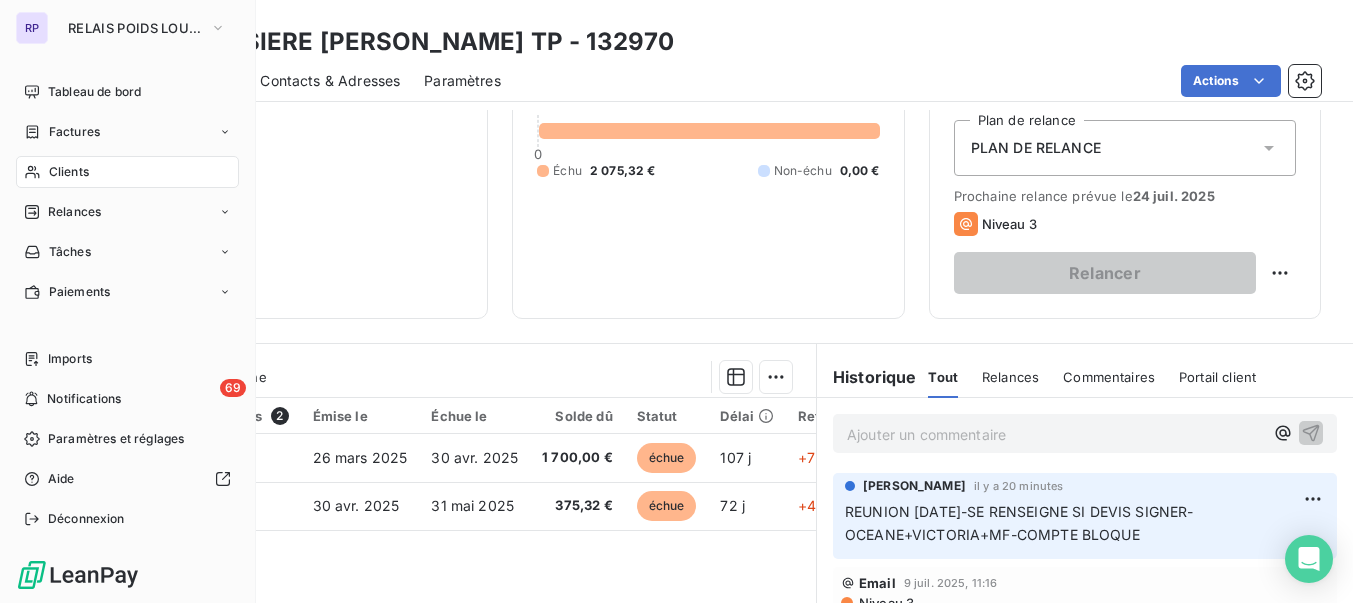 click on "Clients" at bounding box center [69, 172] 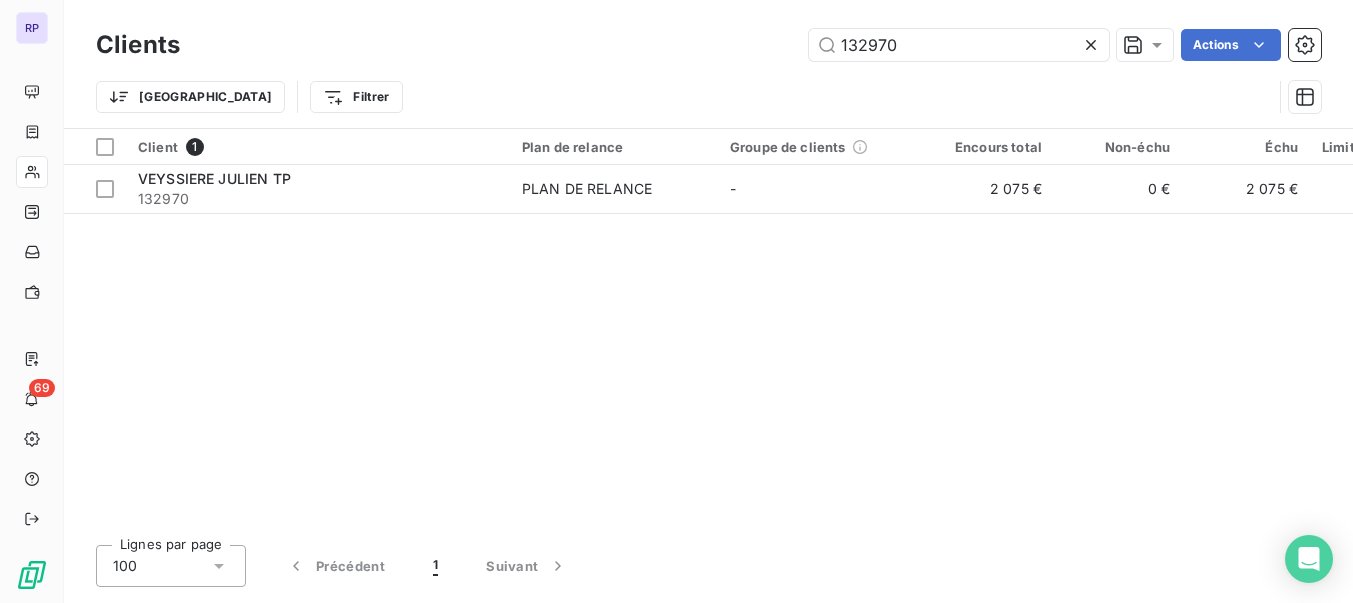 drag, startPoint x: 899, startPoint y: 51, endPoint x: 793, endPoint y: 51, distance: 106 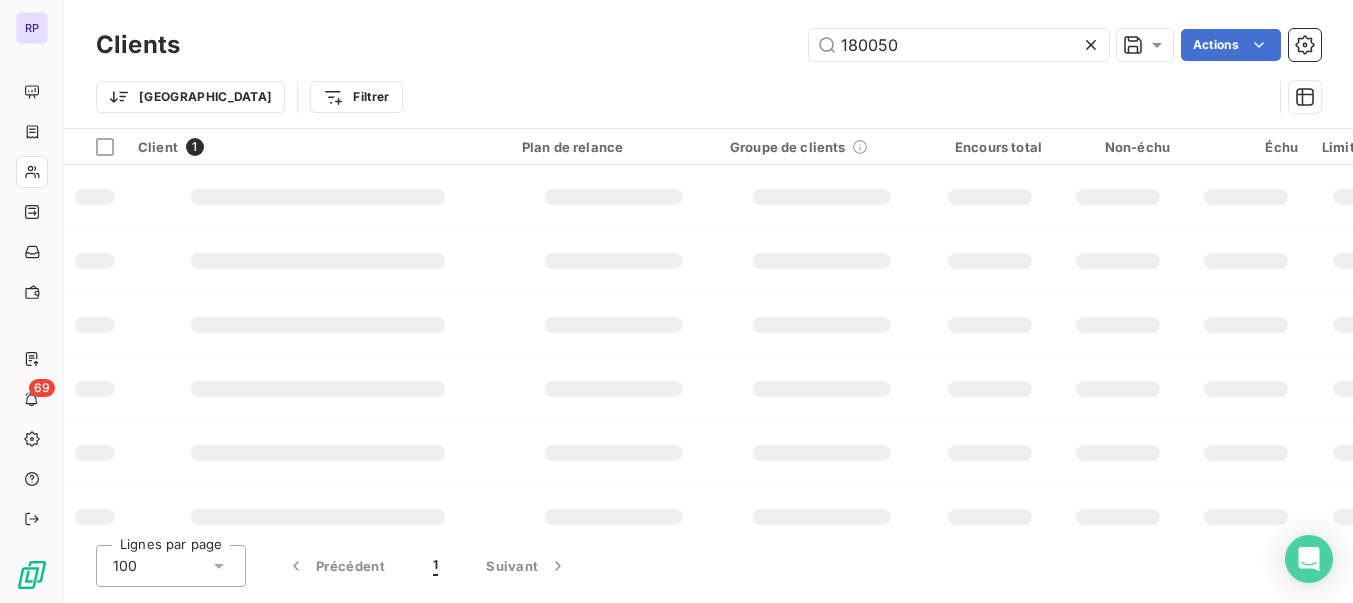 type on "180050" 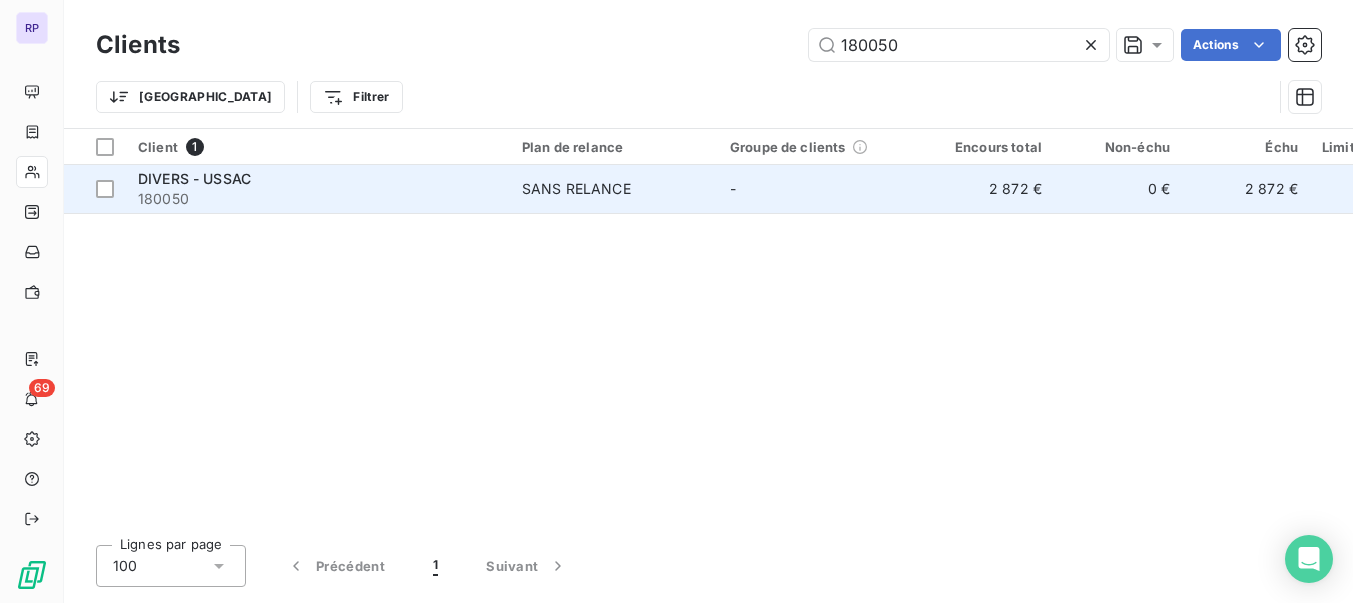 click on "DIVERS - USSAC" at bounding box center (194, 178) 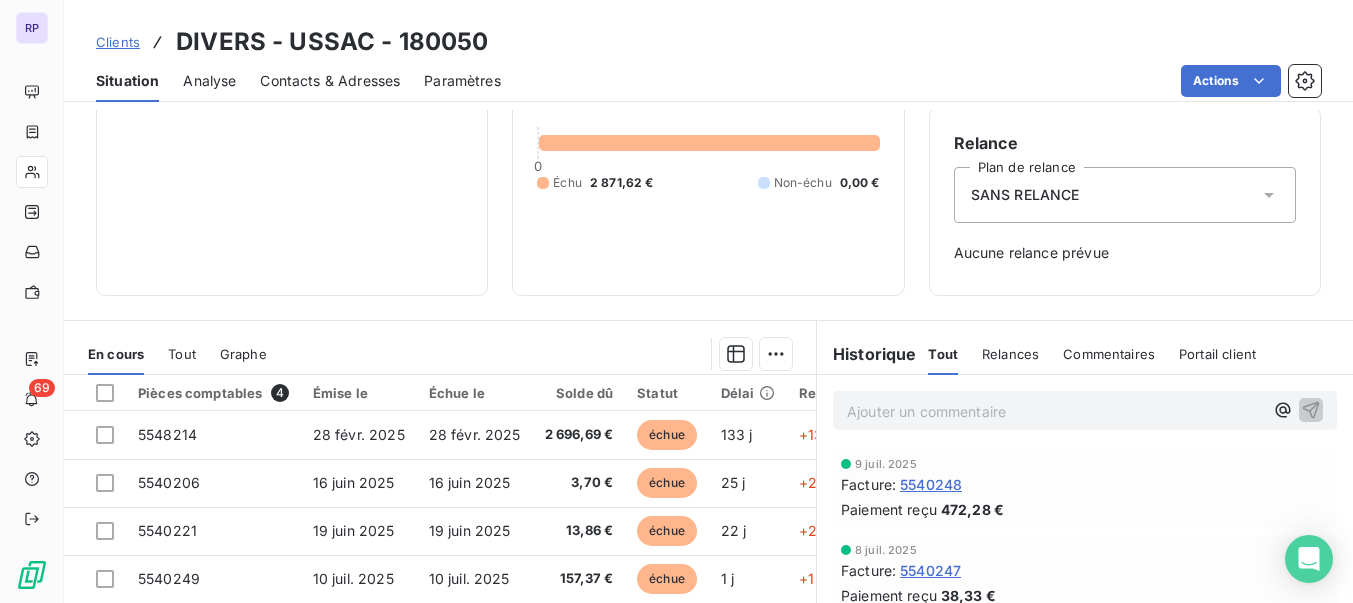 scroll, scrollTop: 399, scrollLeft: 0, axis: vertical 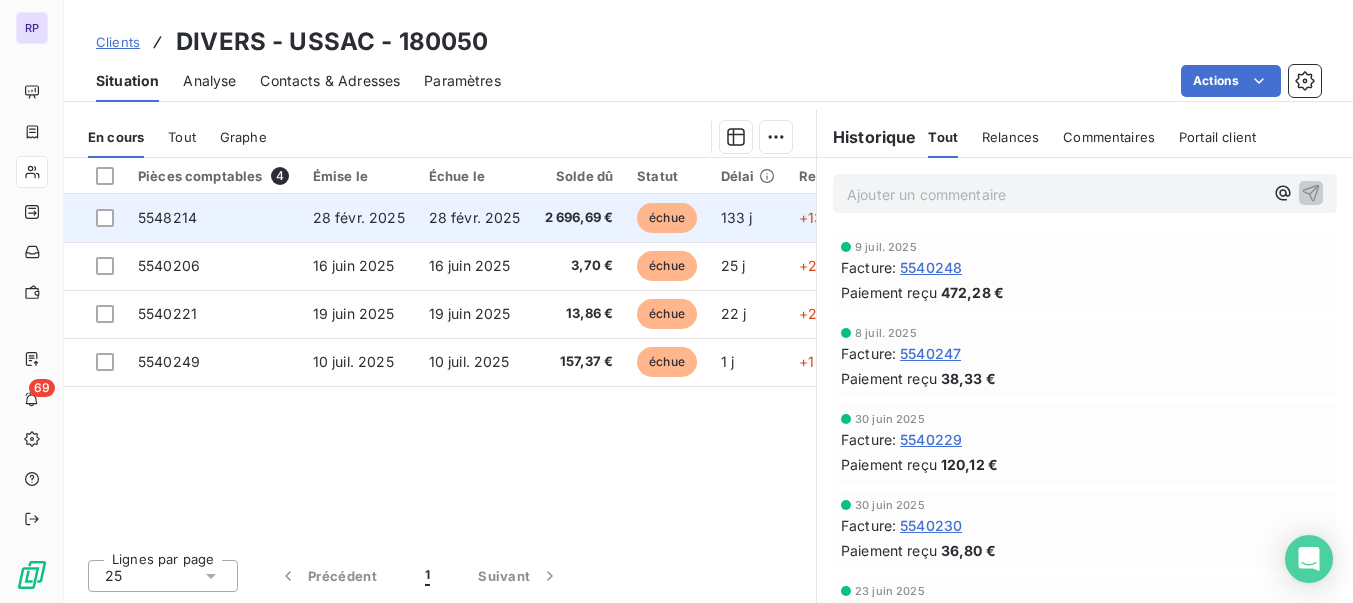 click on "5548214" at bounding box center [167, 217] 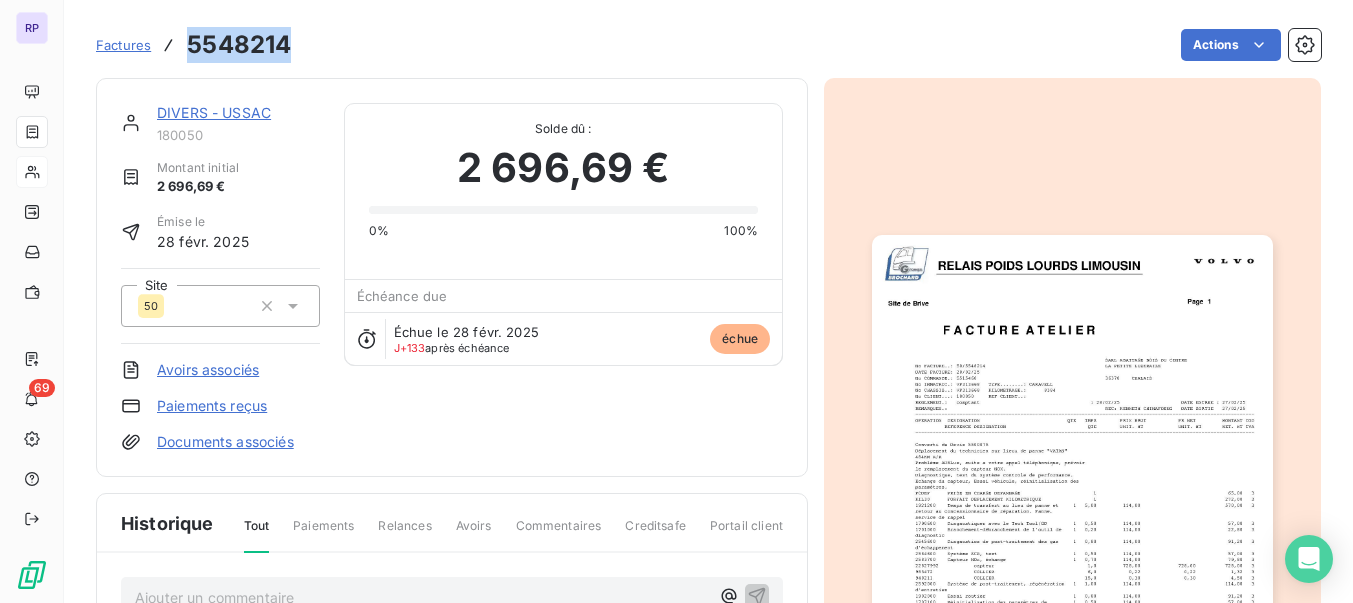 drag, startPoint x: 291, startPoint y: 53, endPoint x: 193, endPoint y: 51, distance: 98.02041 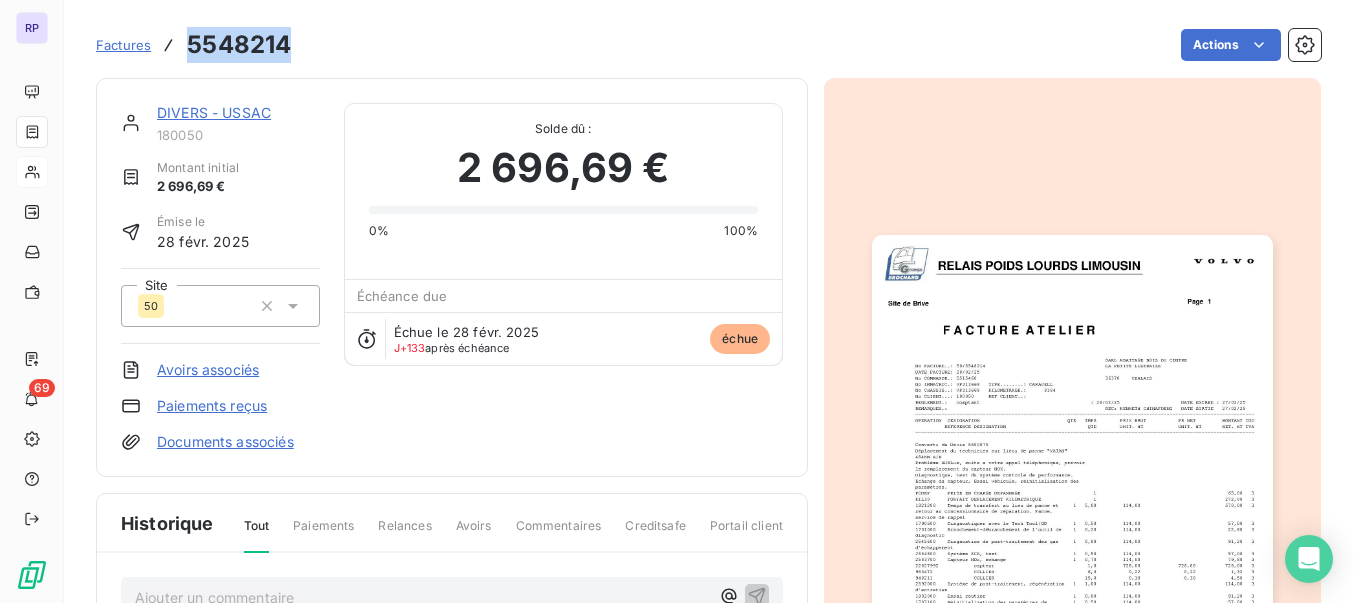 click on "Factures 5548214 Actions" at bounding box center [708, 45] 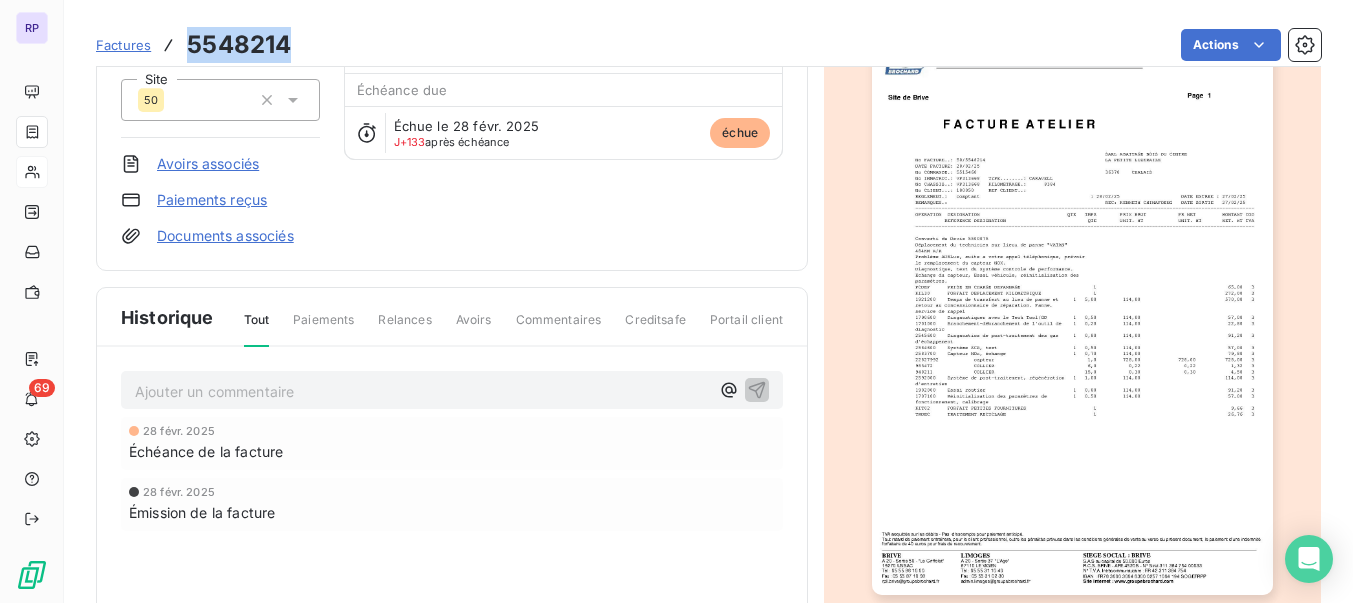 scroll, scrollTop: 211, scrollLeft: 0, axis: vertical 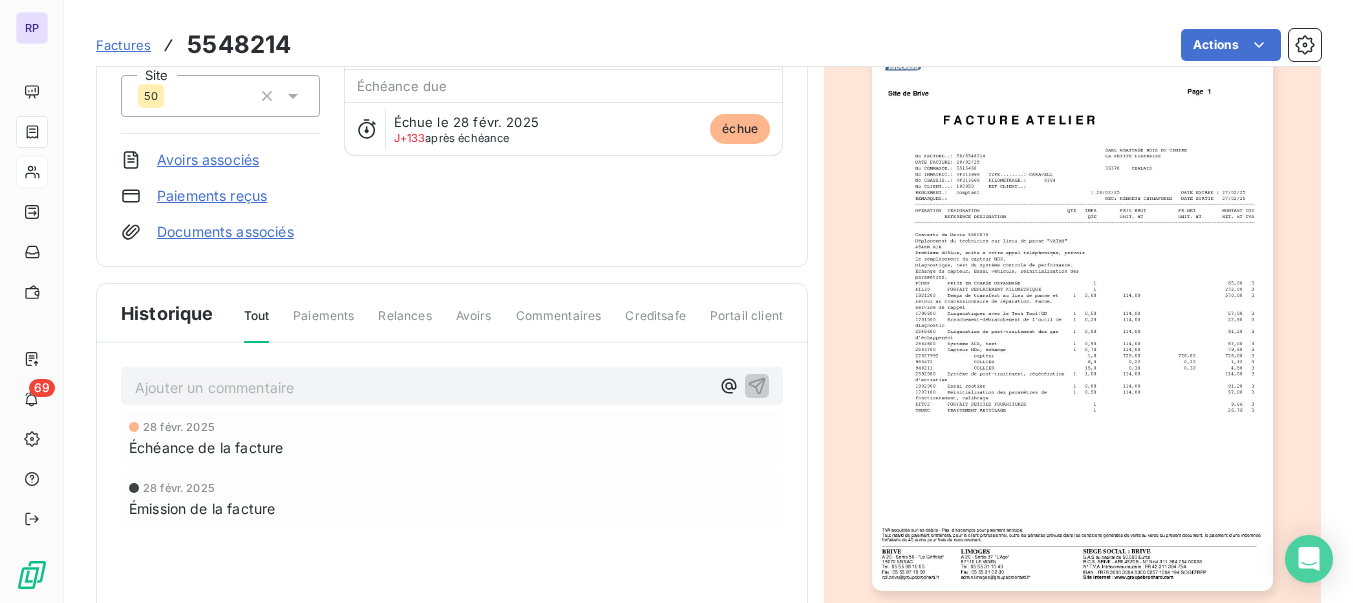 click on "Ajouter un commentaire ﻿" at bounding box center (422, 387) 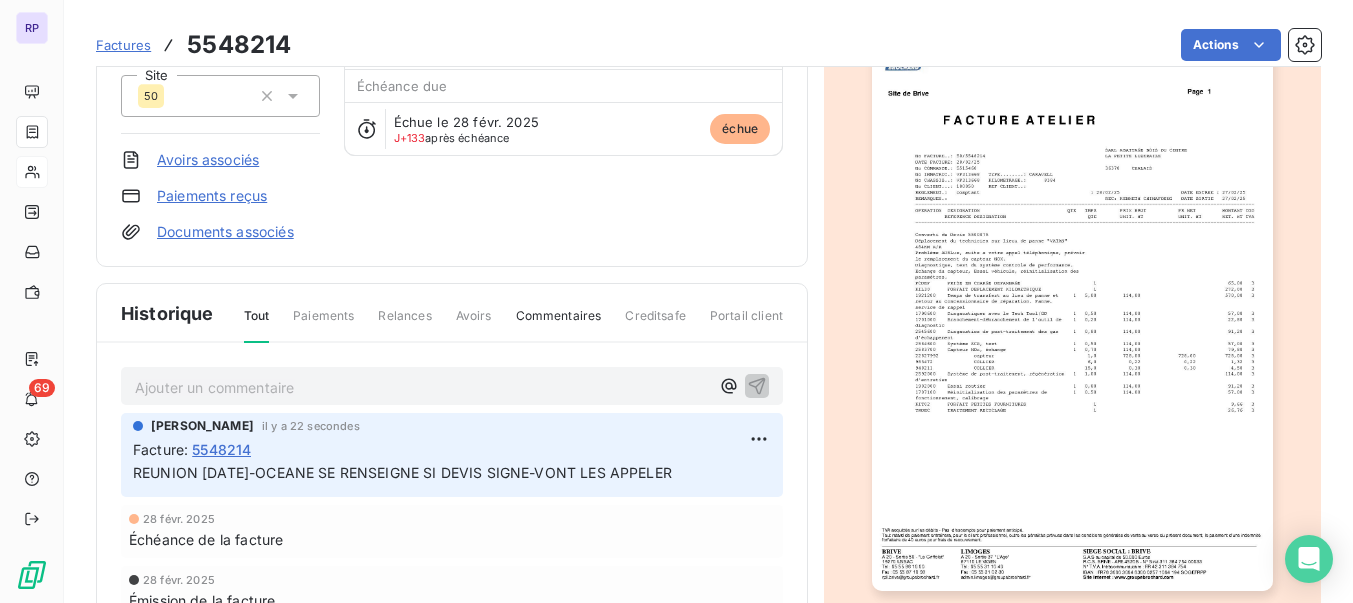 click on "Ajouter un commentaire ﻿" at bounding box center (422, 387) 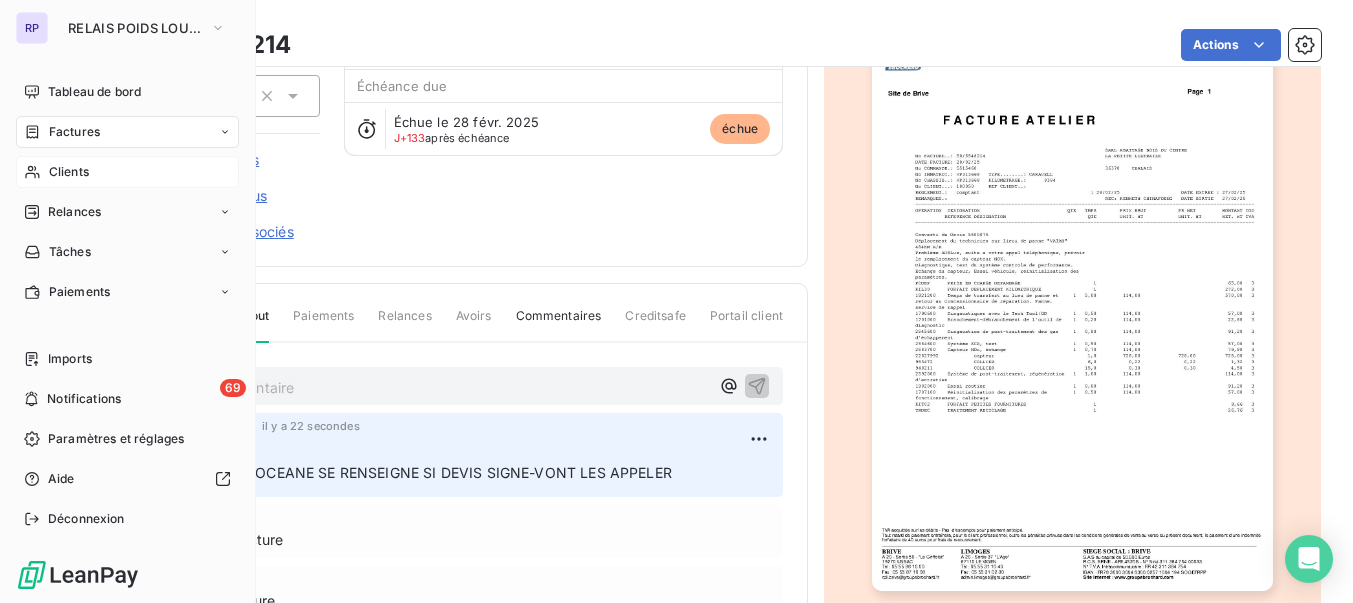 click on "Clients" at bounding box center [127, 172] 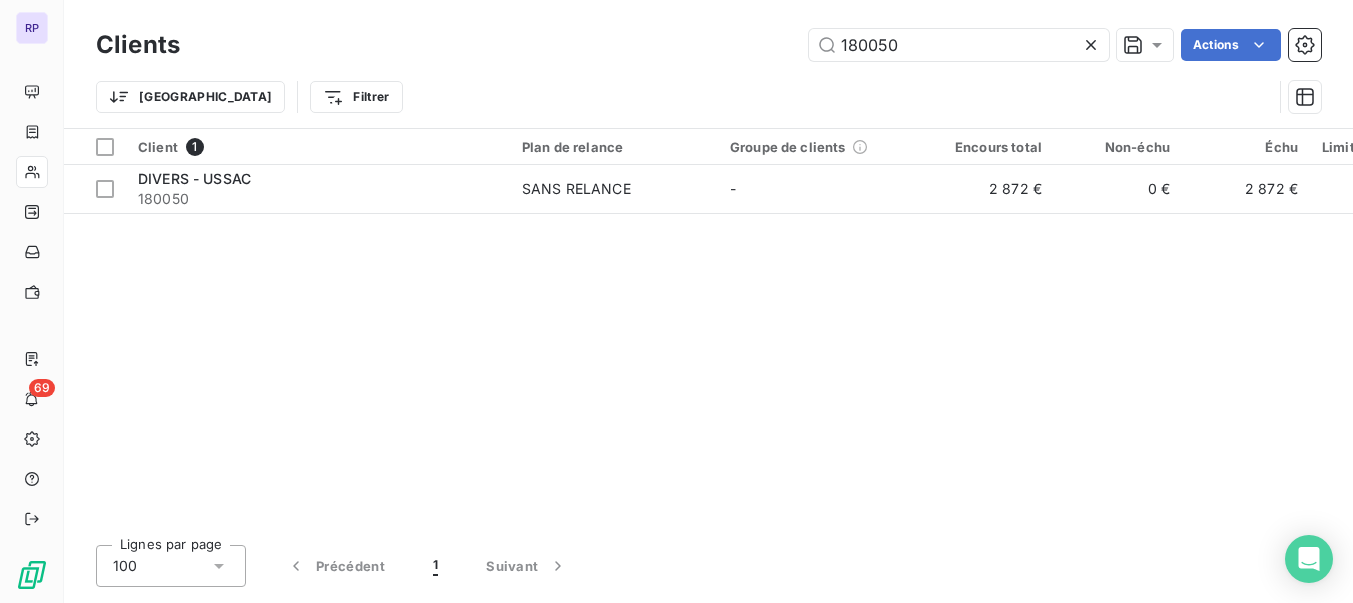 click on "Clients 180050 Actions" at bounding box center [708, 45] 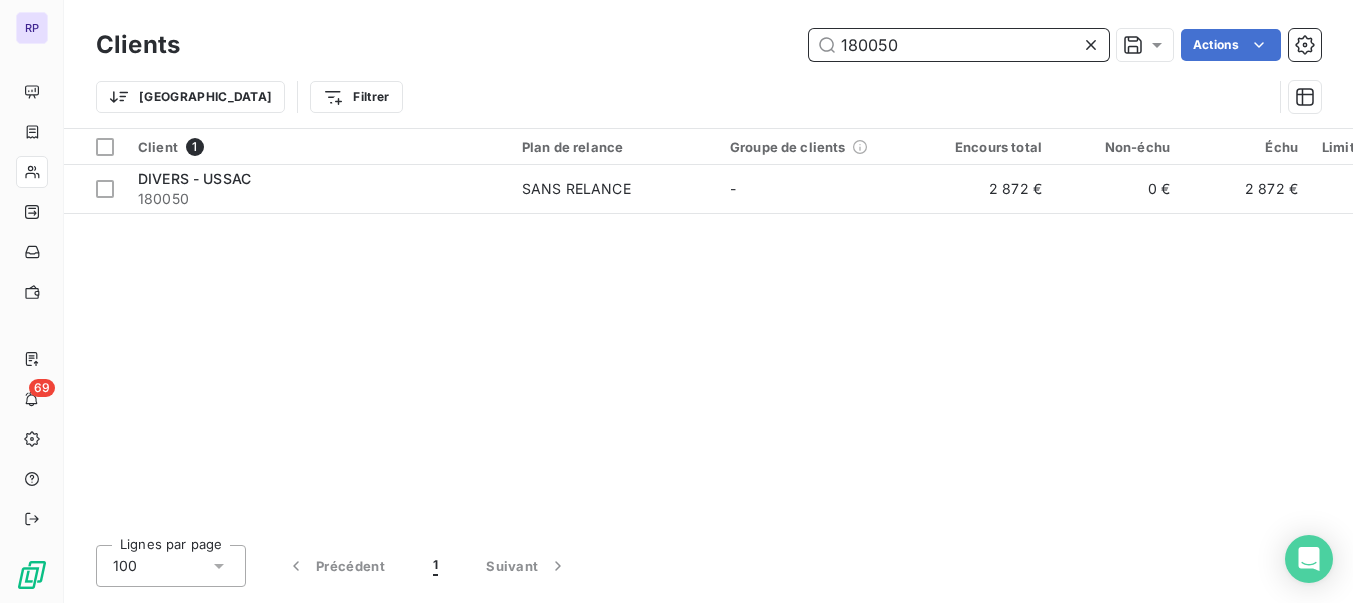 drag, startPoint x: 906, startPoint y: 51, endPoint x: 799, endPoint y: 53, distance: 107.01869 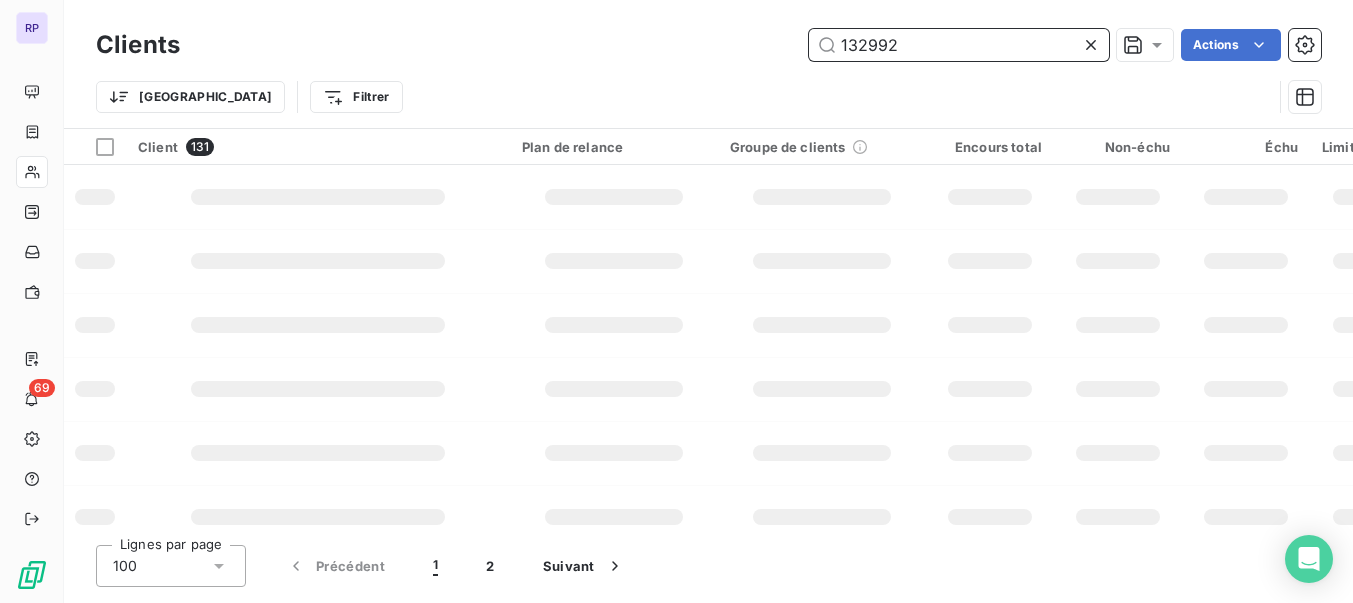 type on "132992" 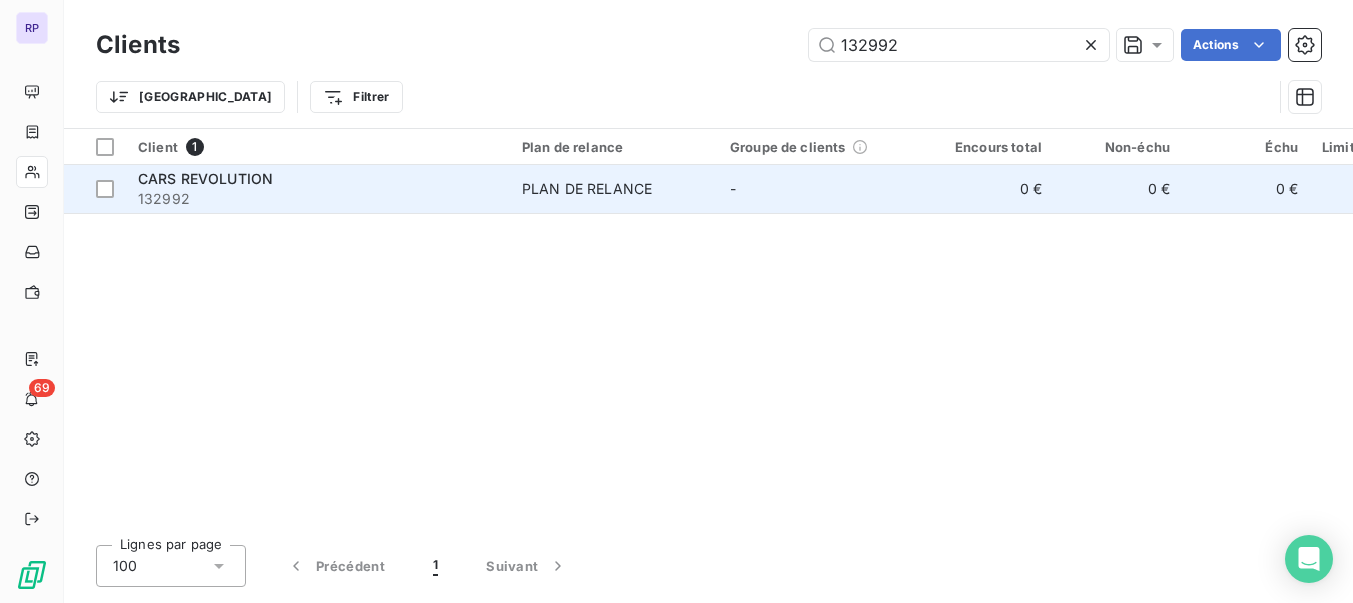 click on "132992" at bounding box center (318, 199) 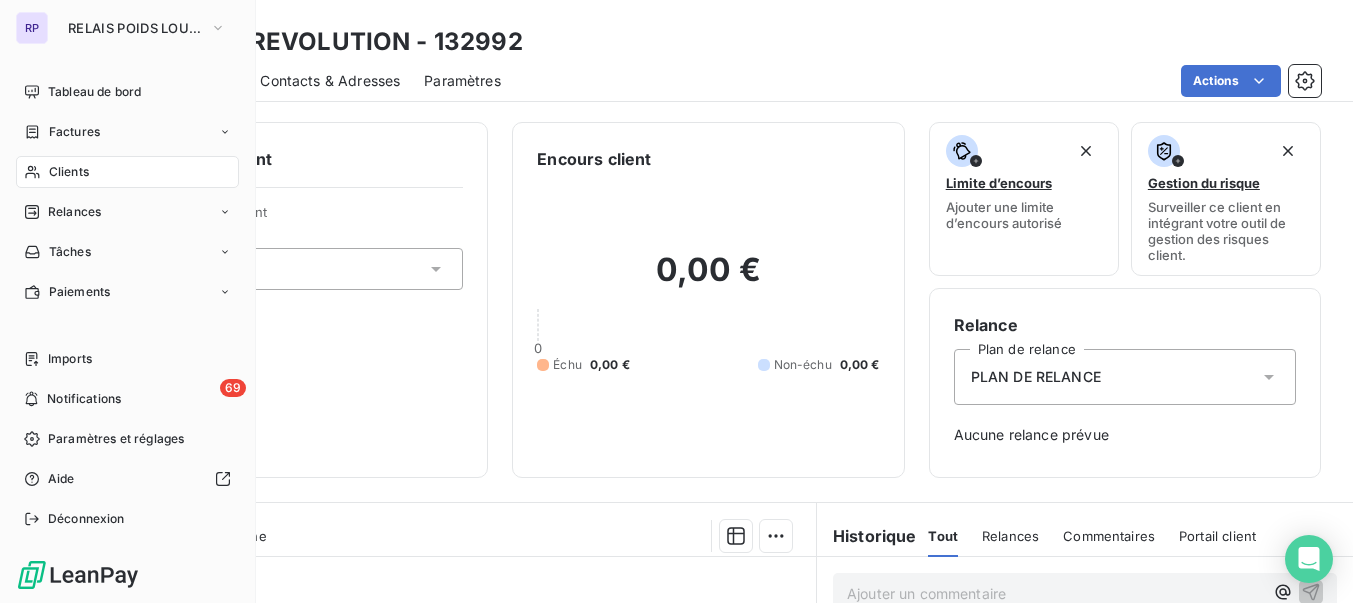 click on "Clients" at bounding box center [69, 172] 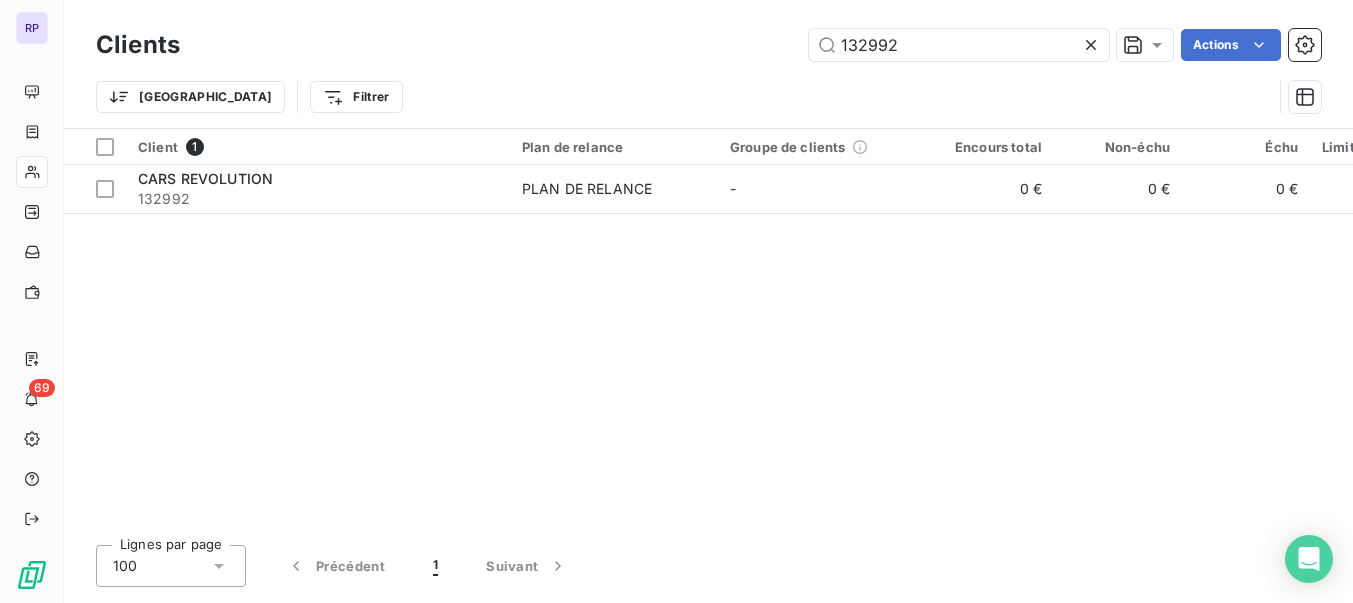 drag, startPoint x: 920, startPoint y: 55, endPoint x: 763, endPoint y: 54, distance: 157.00319 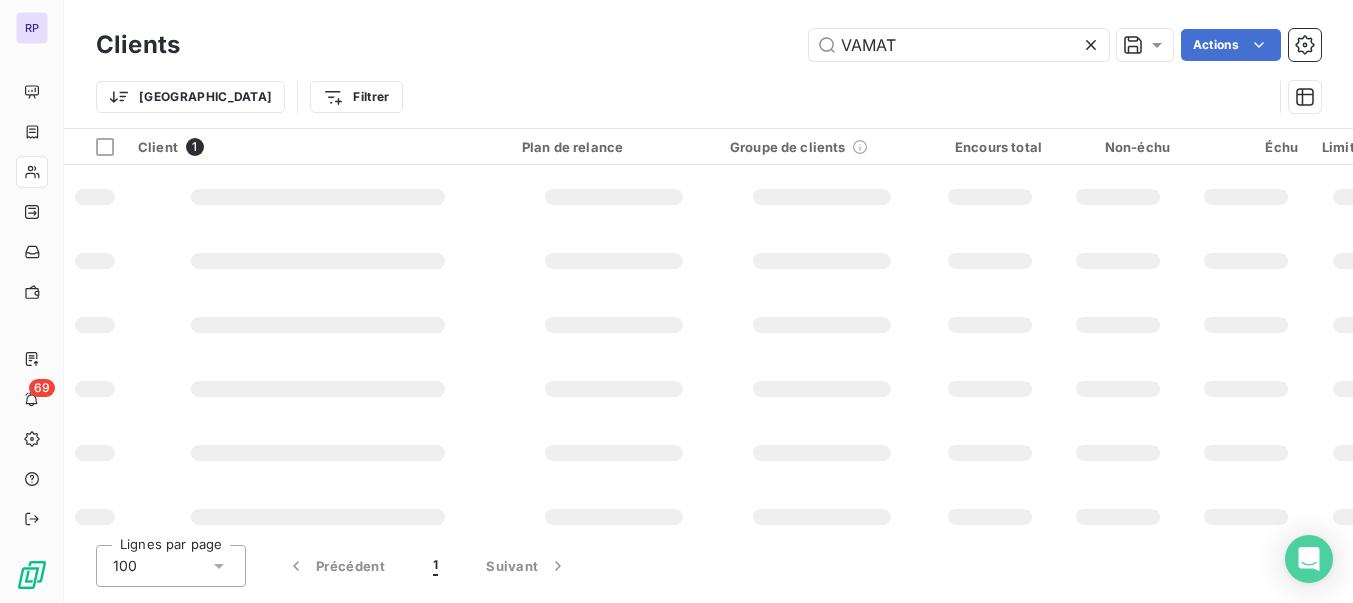 type on "VAMAT" 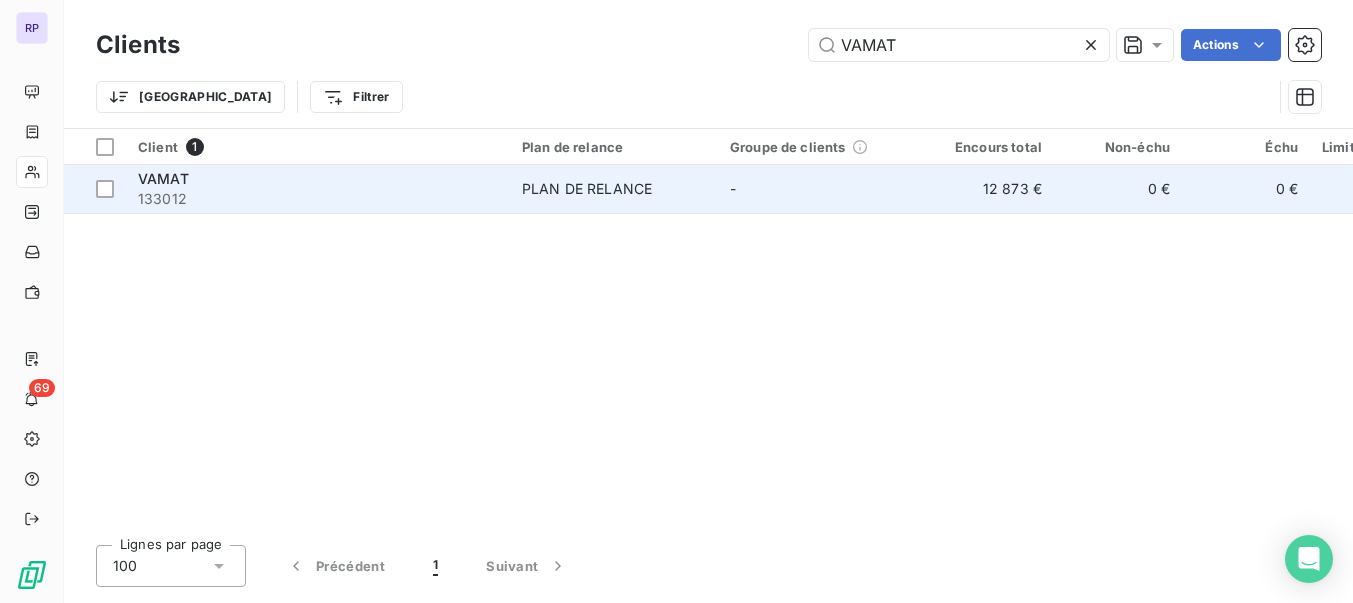 click on "133012" at bounding box center [318, 199] 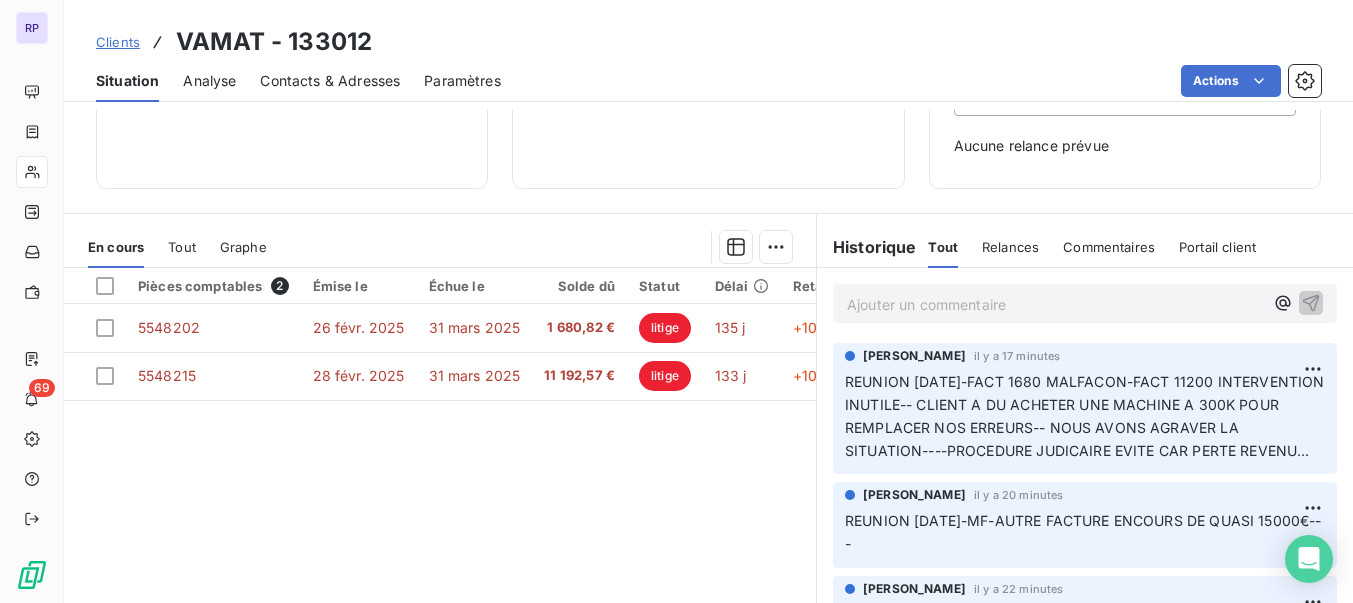 scroll, scrollTop: 352, scrollLeft: 0, axis: vertical 